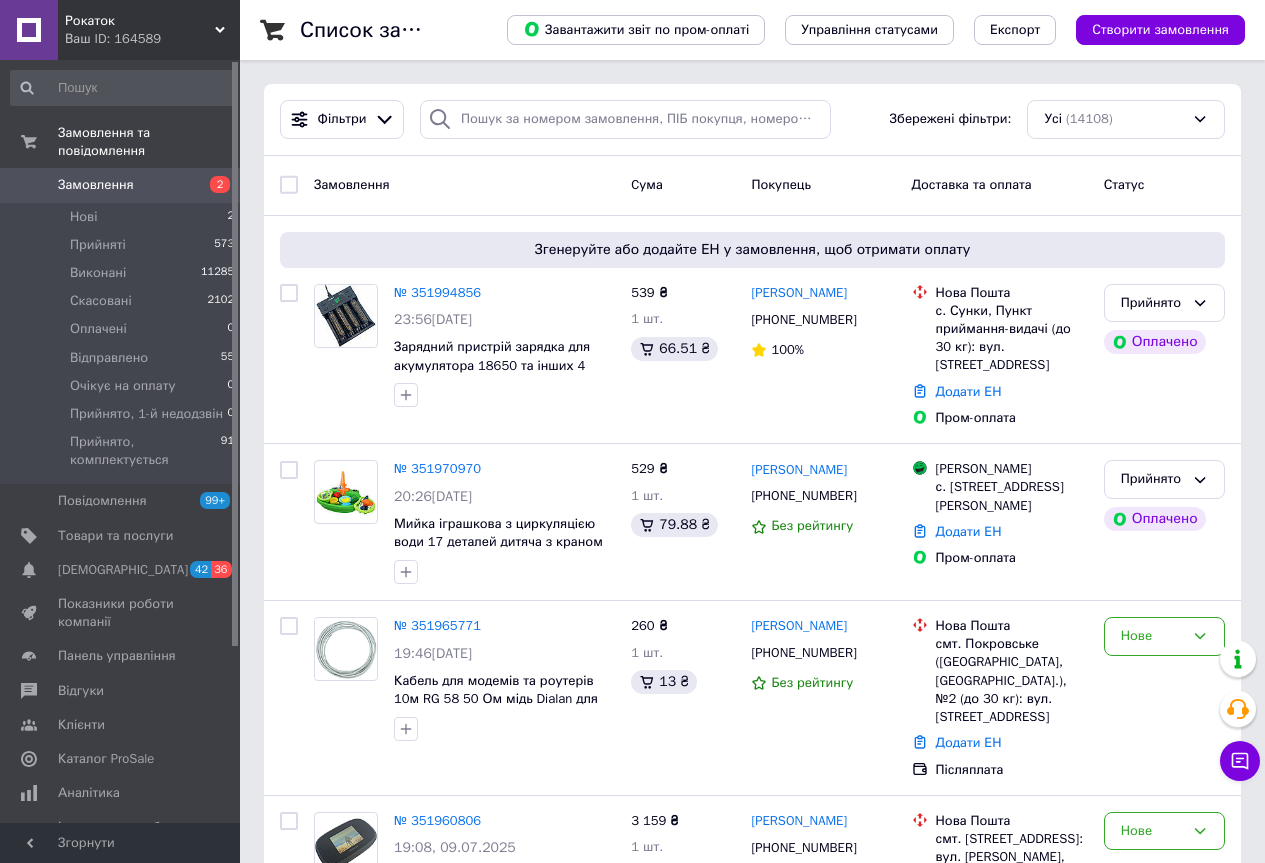 scroll, scrollTop: 0, scrollLeft: 0, axis: both 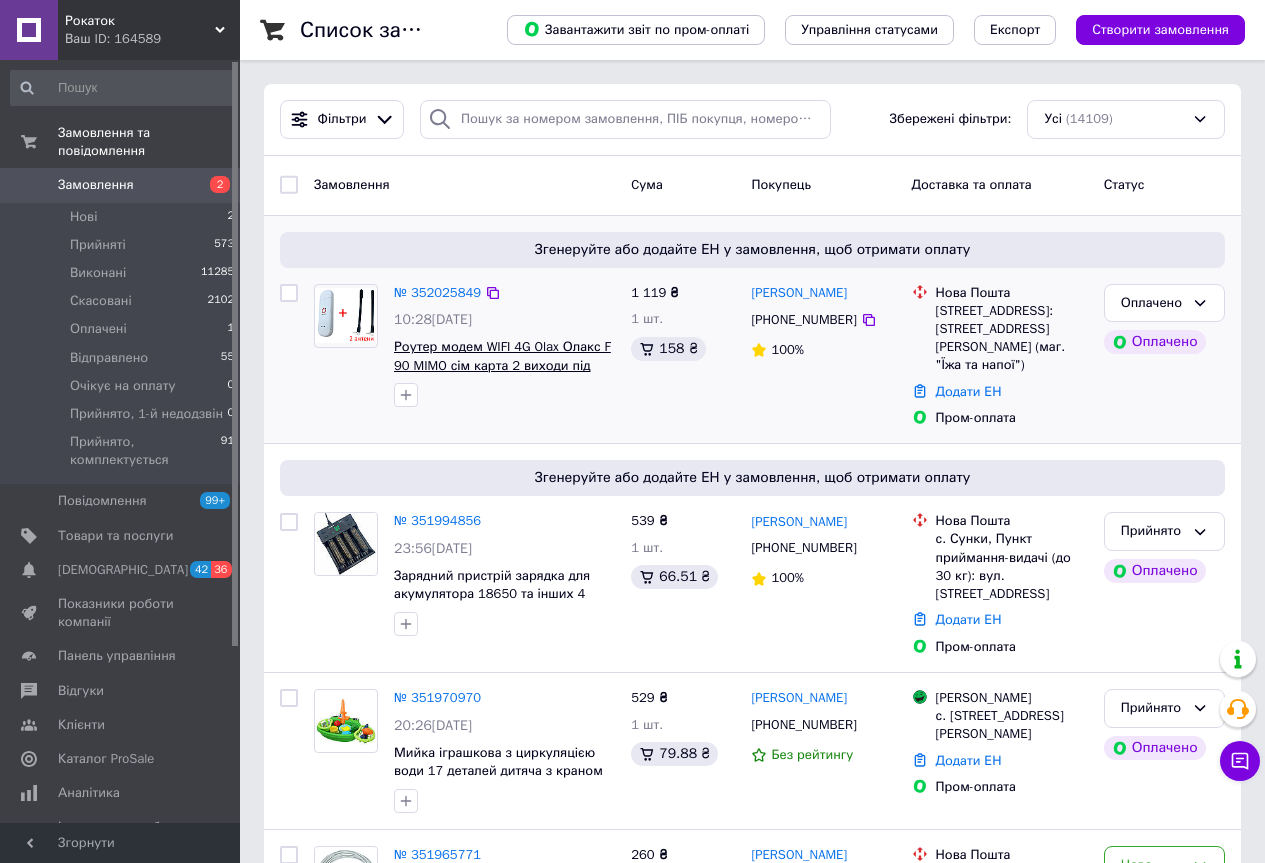 click on "Роутер модем WIFI 4G Olax Олакс F 90 MIMO сім карта 2 виходи під антену +  2 антени по 5 дбi" at bounding box center [502, 365] 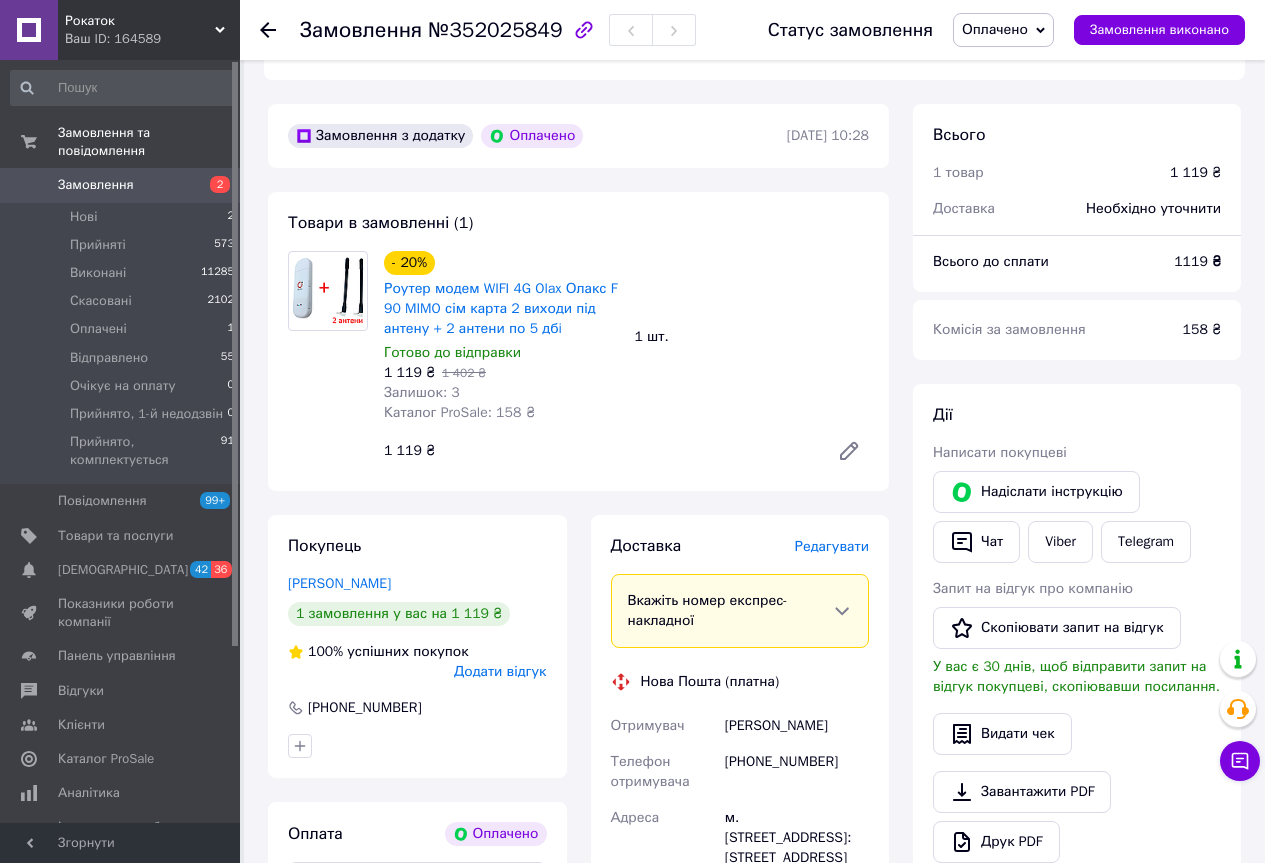 scroll, scrollTop: 600, scrollLeft: 0, axis: vertical 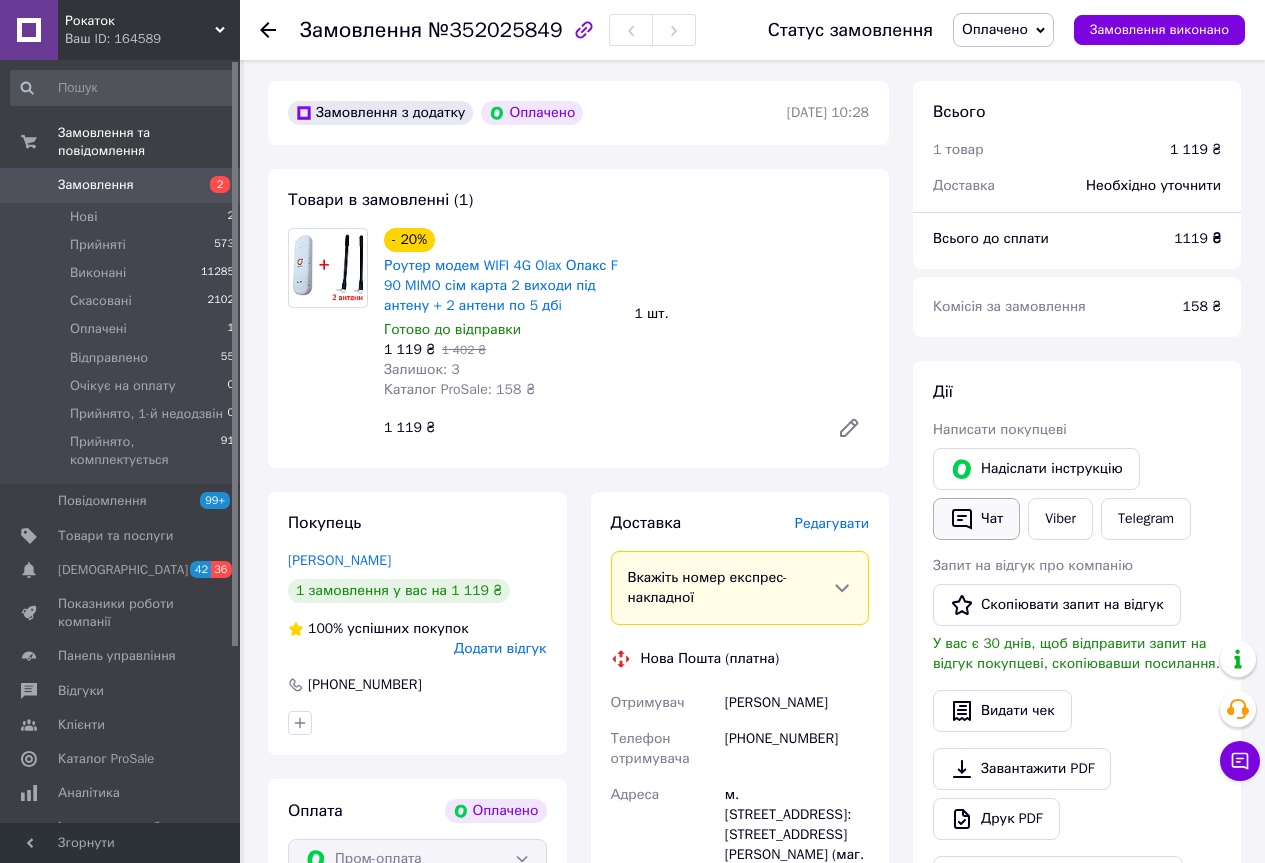 click on "Чат" at bounding box center (976, 519) 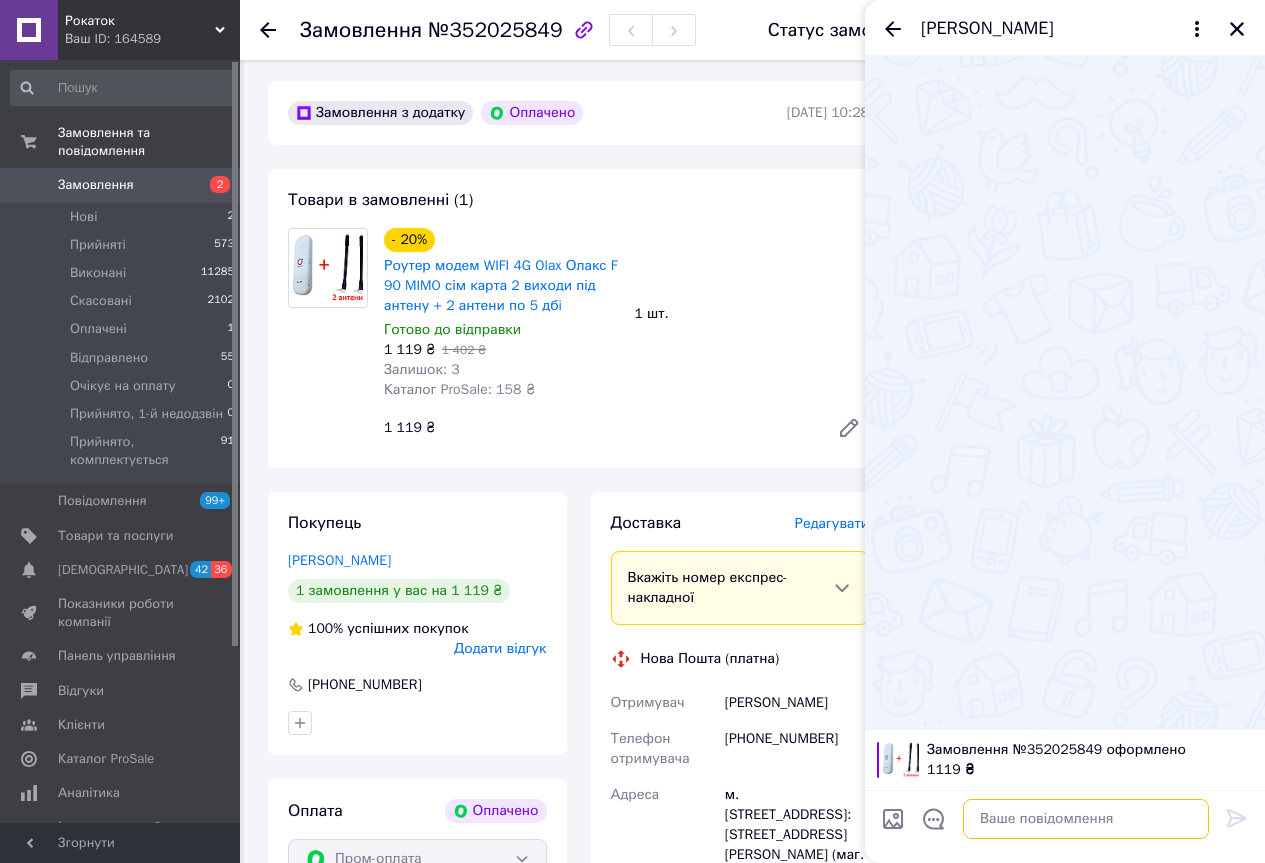 click at bounding box center [1086, 819] 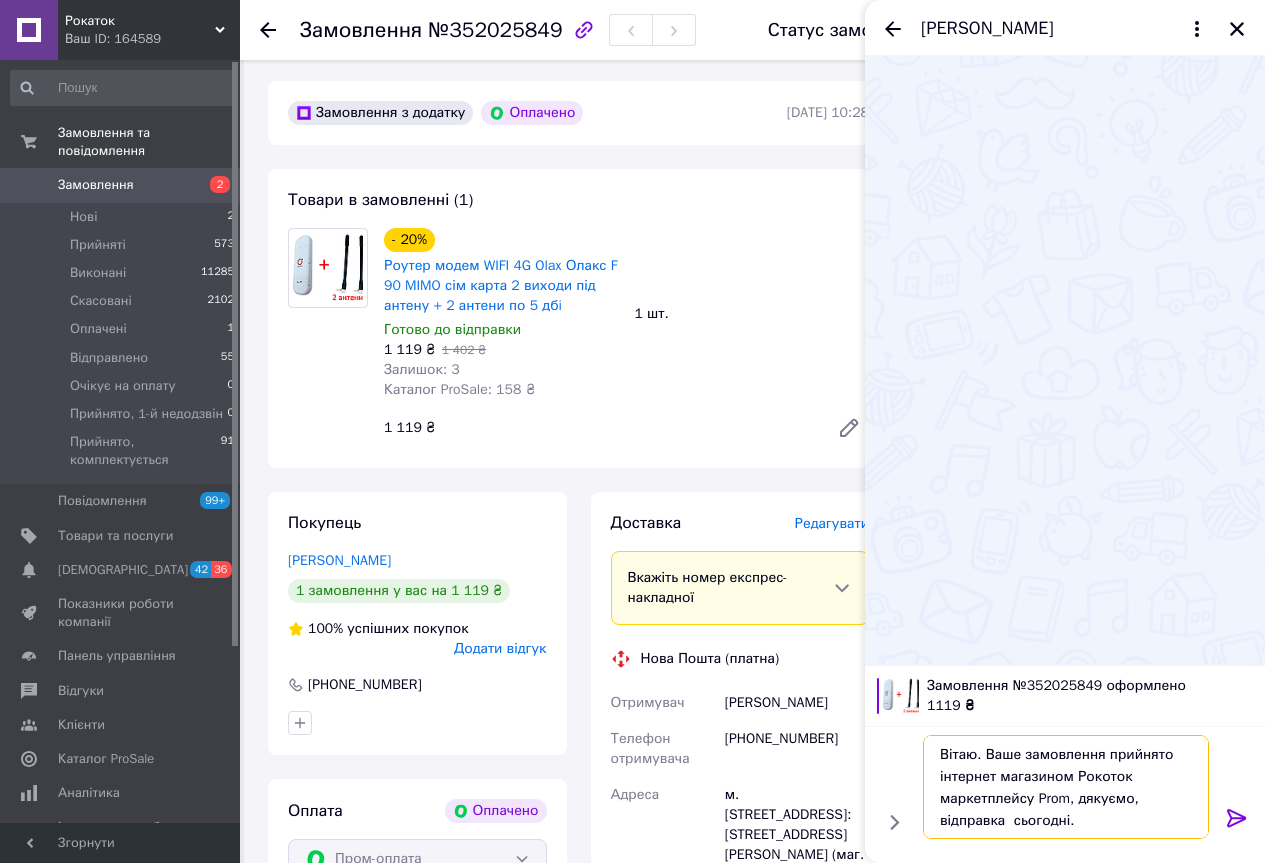 type on "Вітаю. Ваше замовлення прийнято інтернет магазином Рокоток маркетплейсу Prom, дякуємо, відправка  сьогодні." 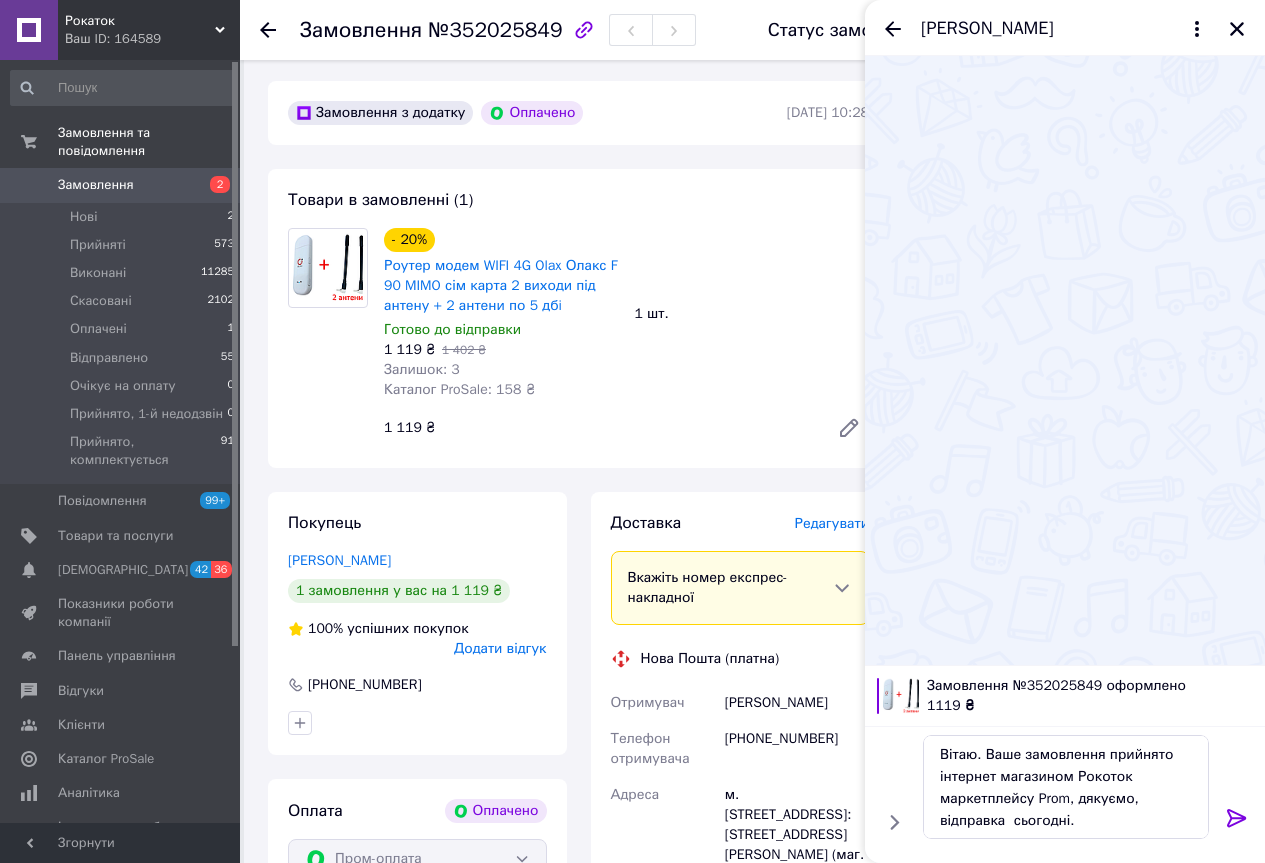 click 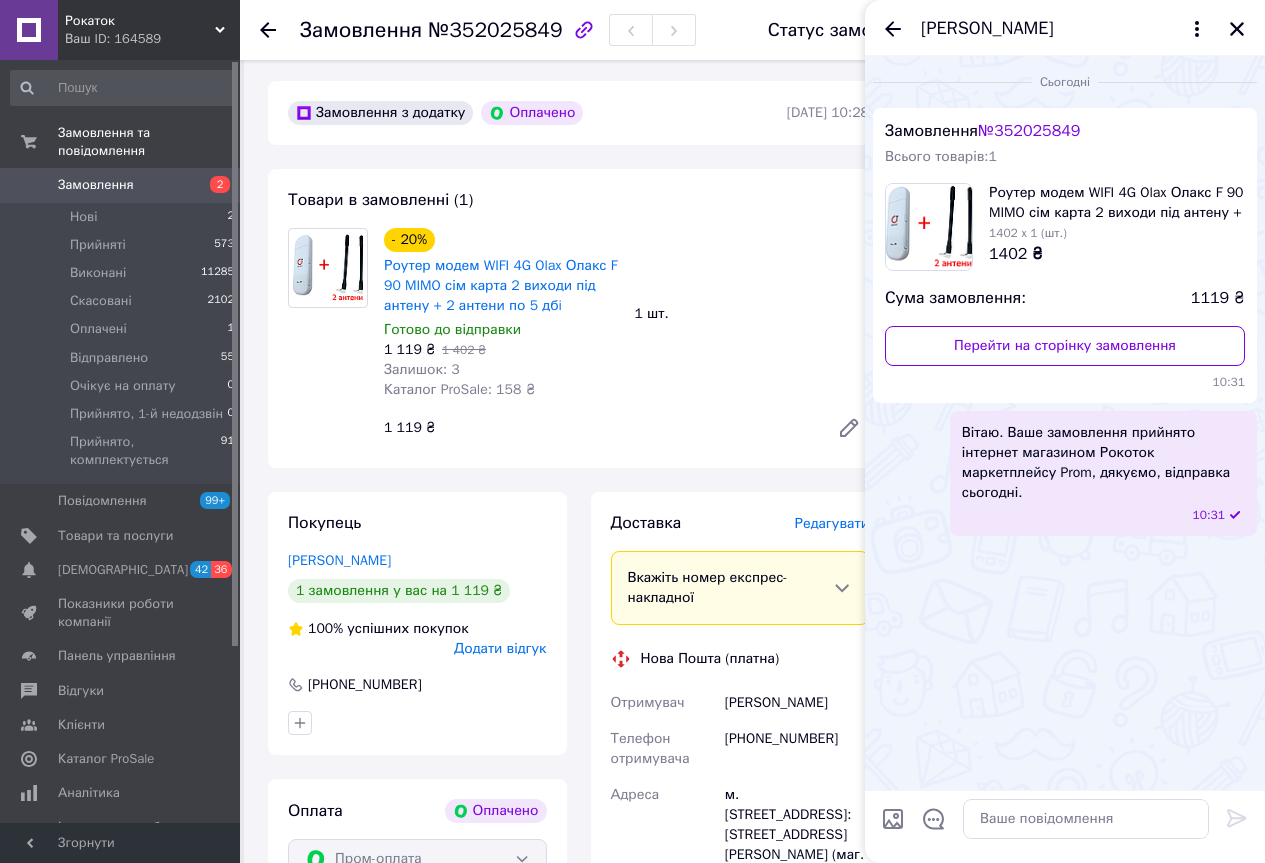 click on "2" at bounding box center (212, 185) 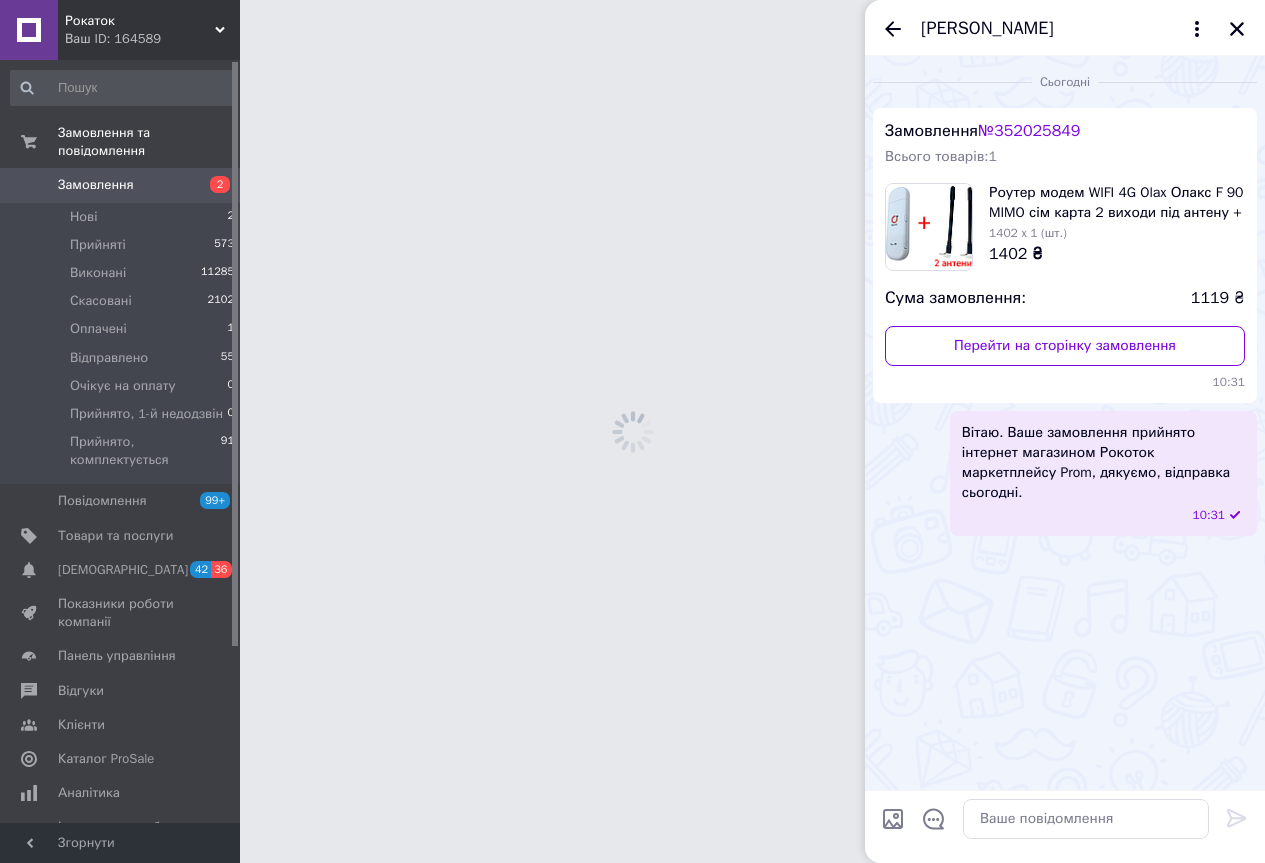 scroll, scrollTop: 0, scrollLeft: 0, axis: both 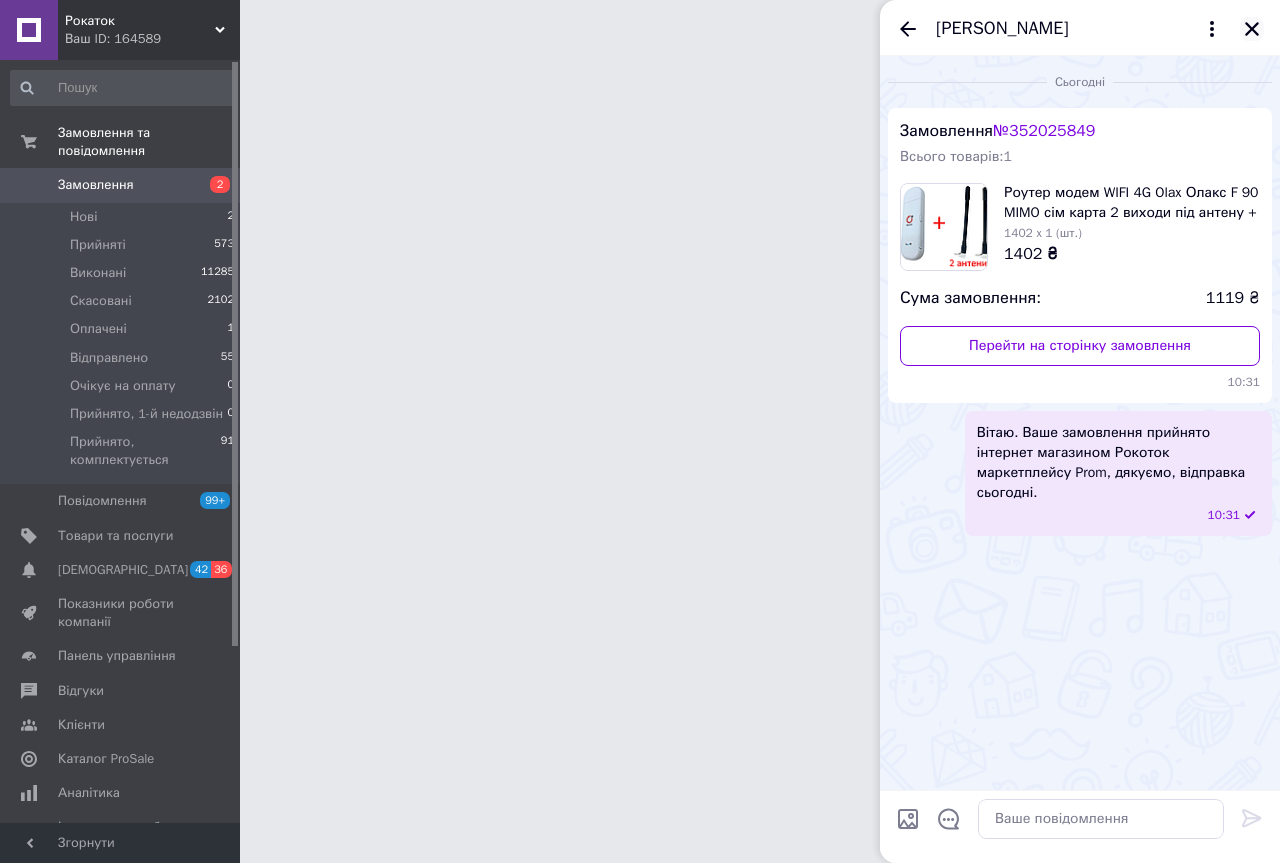click 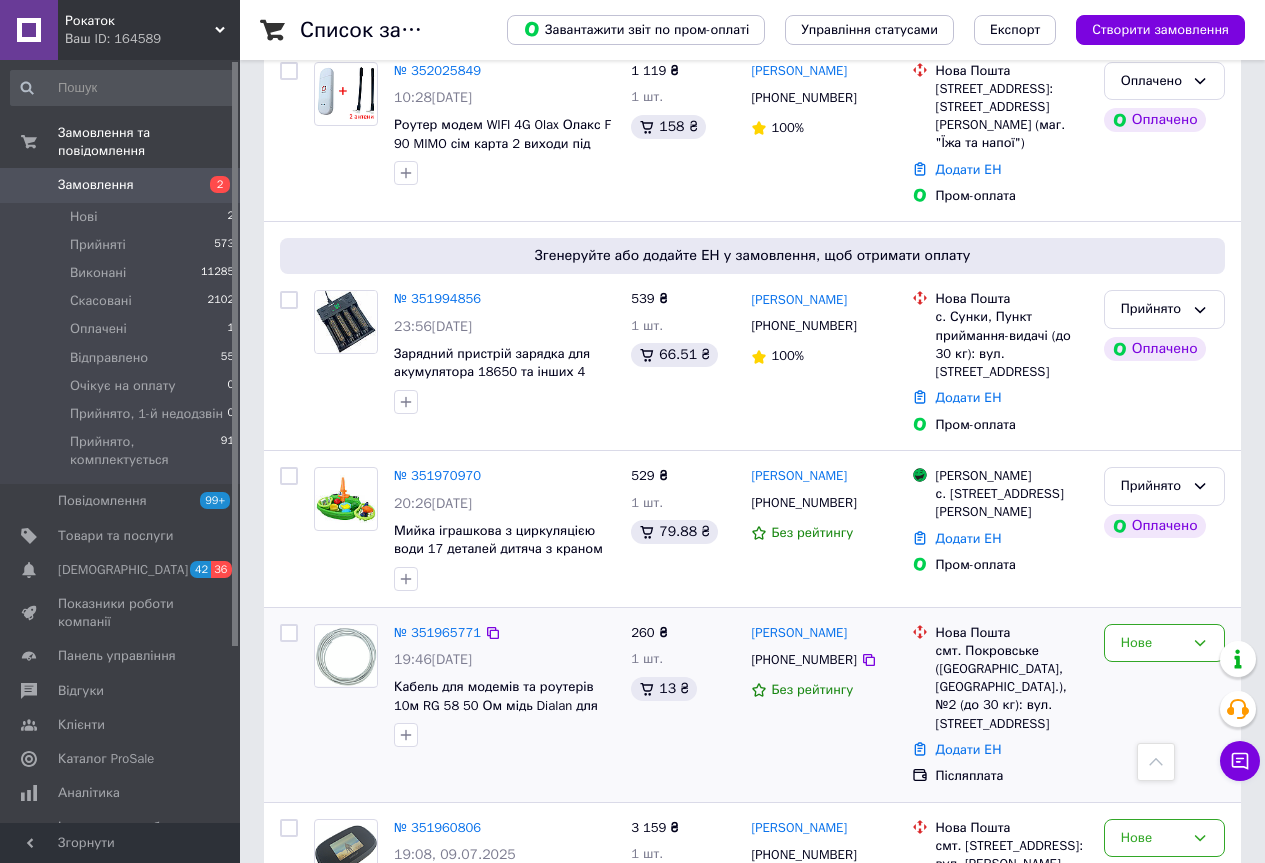 scroll, scrollTop: 100, scrollLeft: 0, axis: vertical 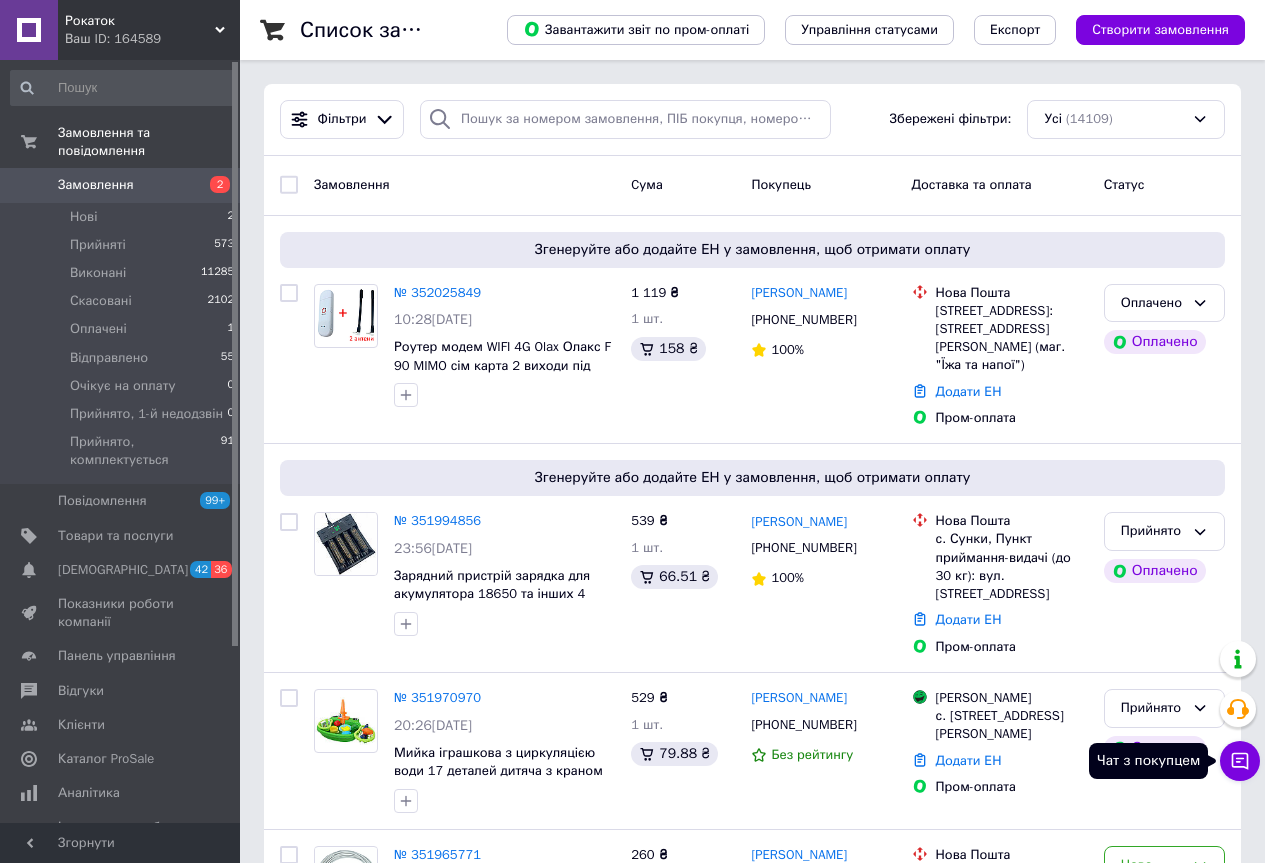 click on "Чат з покупцем" at bounding box center [1240, 761] 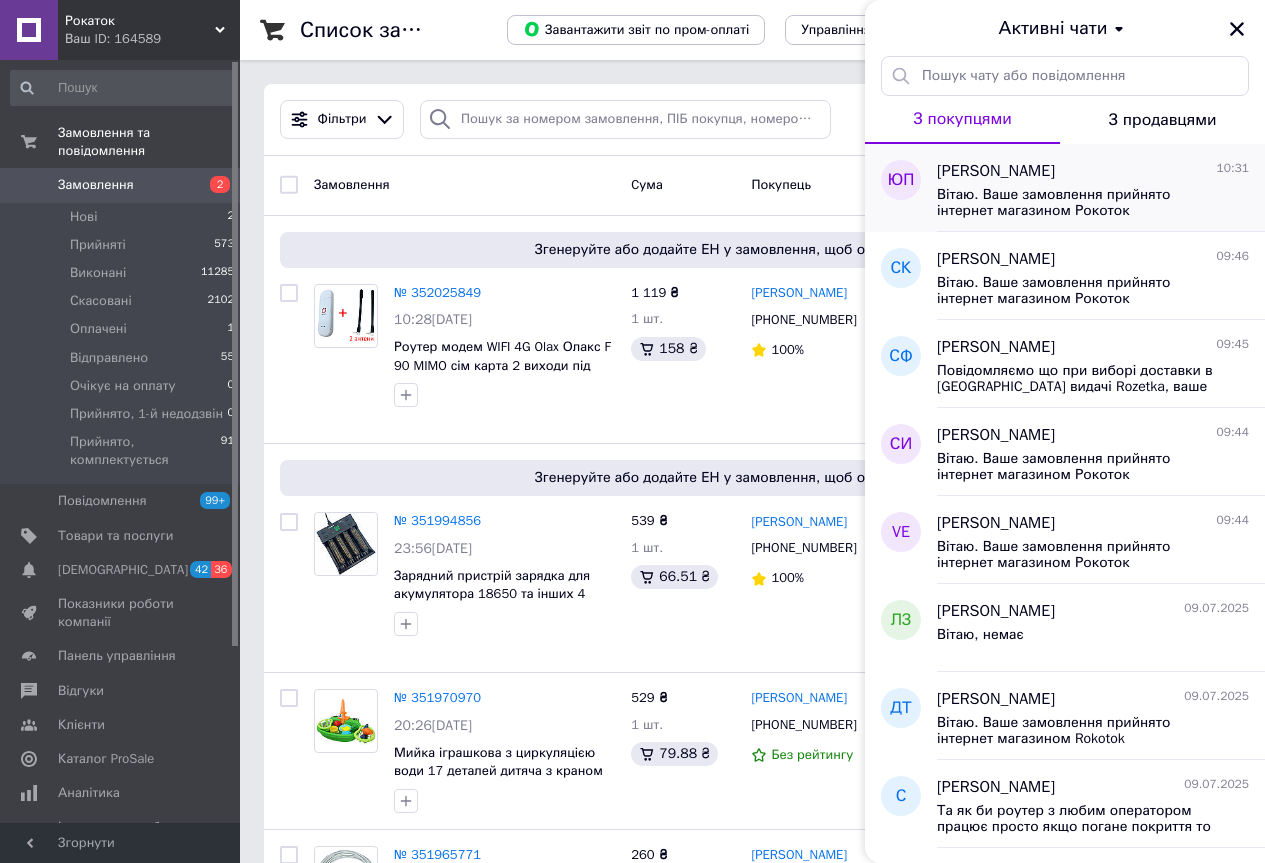 click on "Вітаю. Ваше замовлення прийнято інтернет магазином Рокоток маркетплейсу Prom, дякуємо, відправка  сьогодні." at bounding box center [1079, 203] 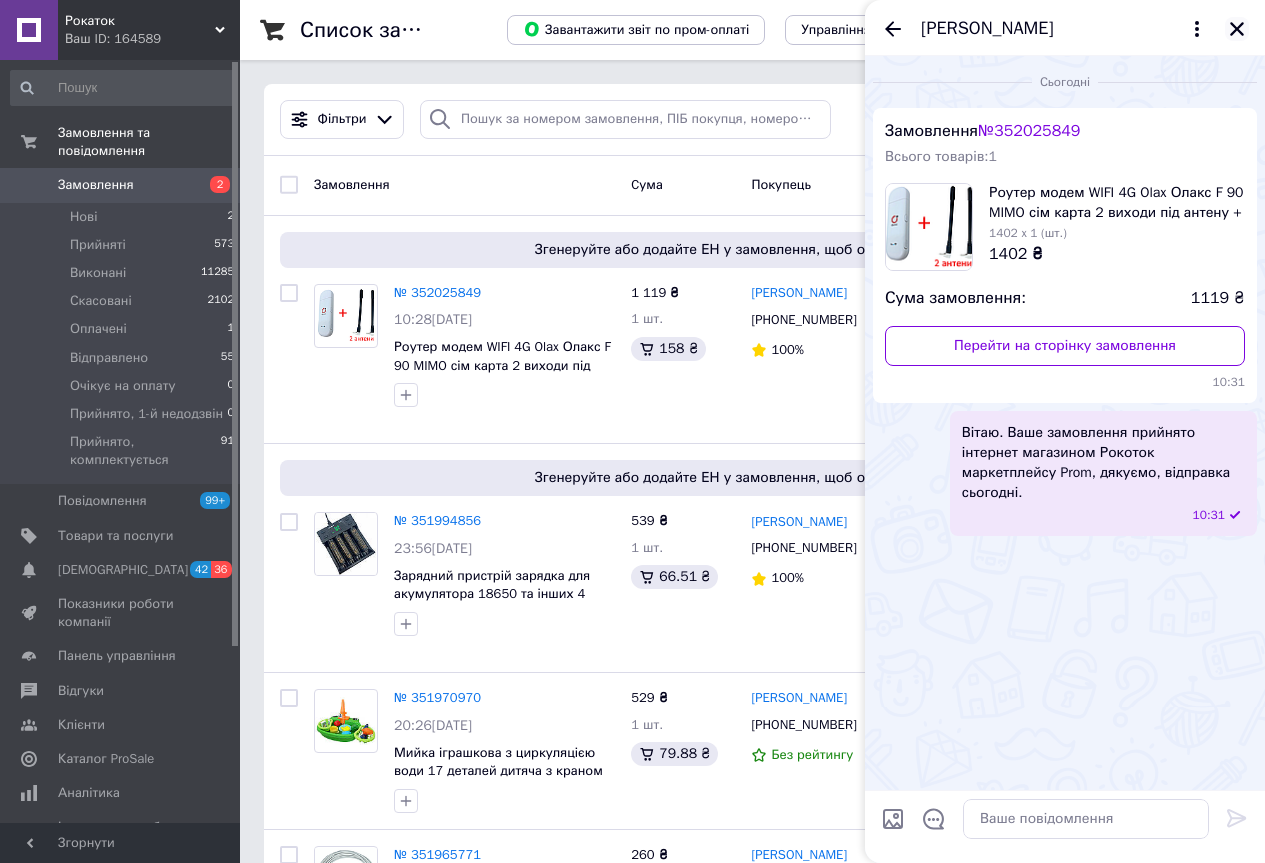 click 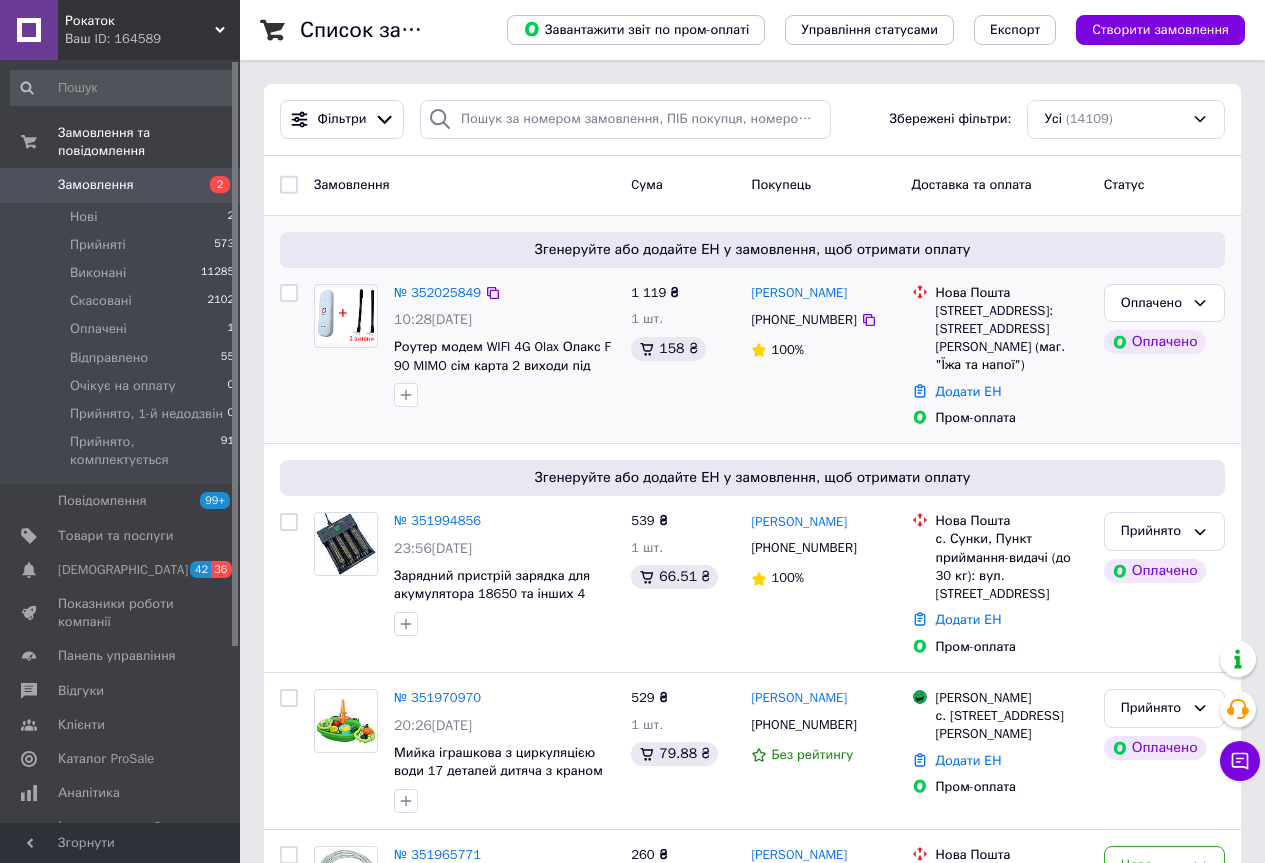 click on "Юрій Половньов +380509104331 100%" at bounding box center (823, 356) 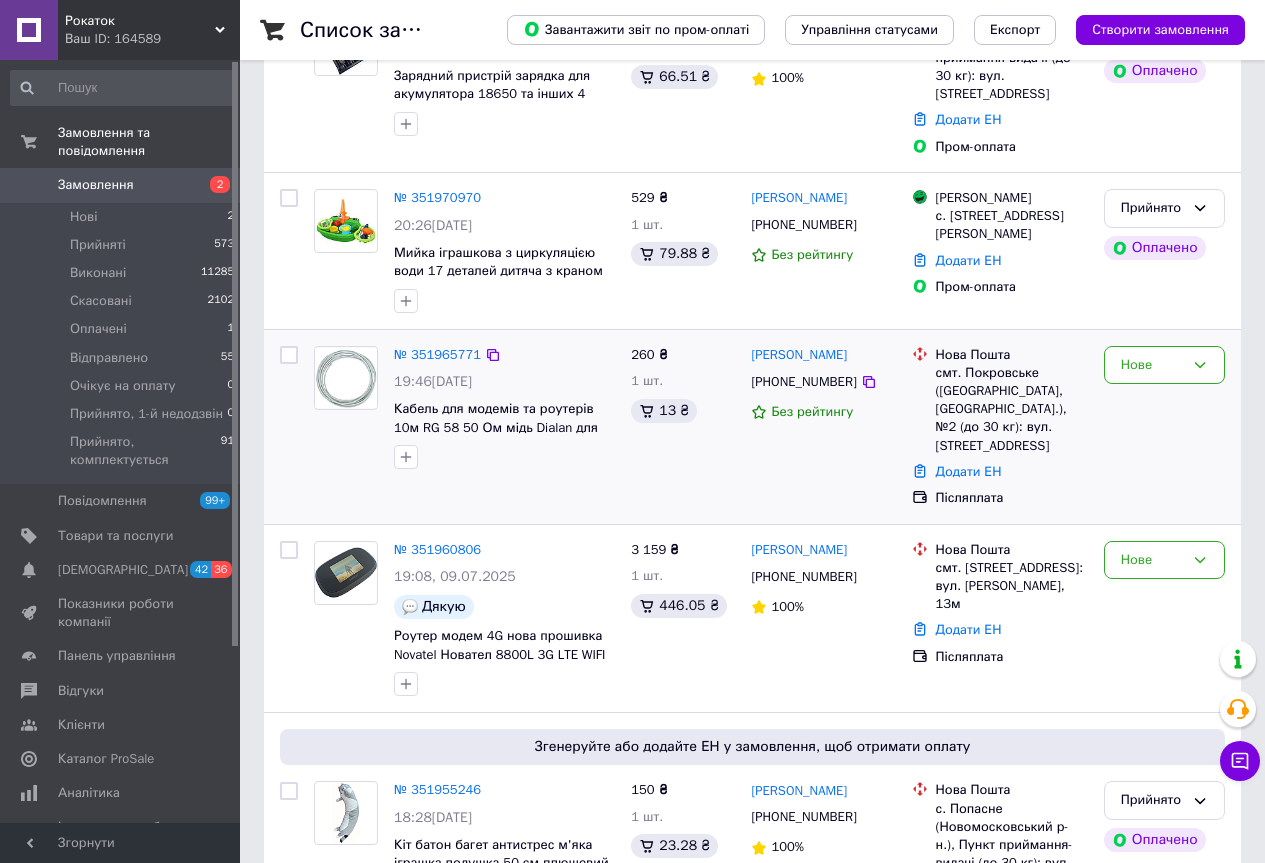 scroll, scrollTop: 600, scrollLeft: 0, axis: vertical 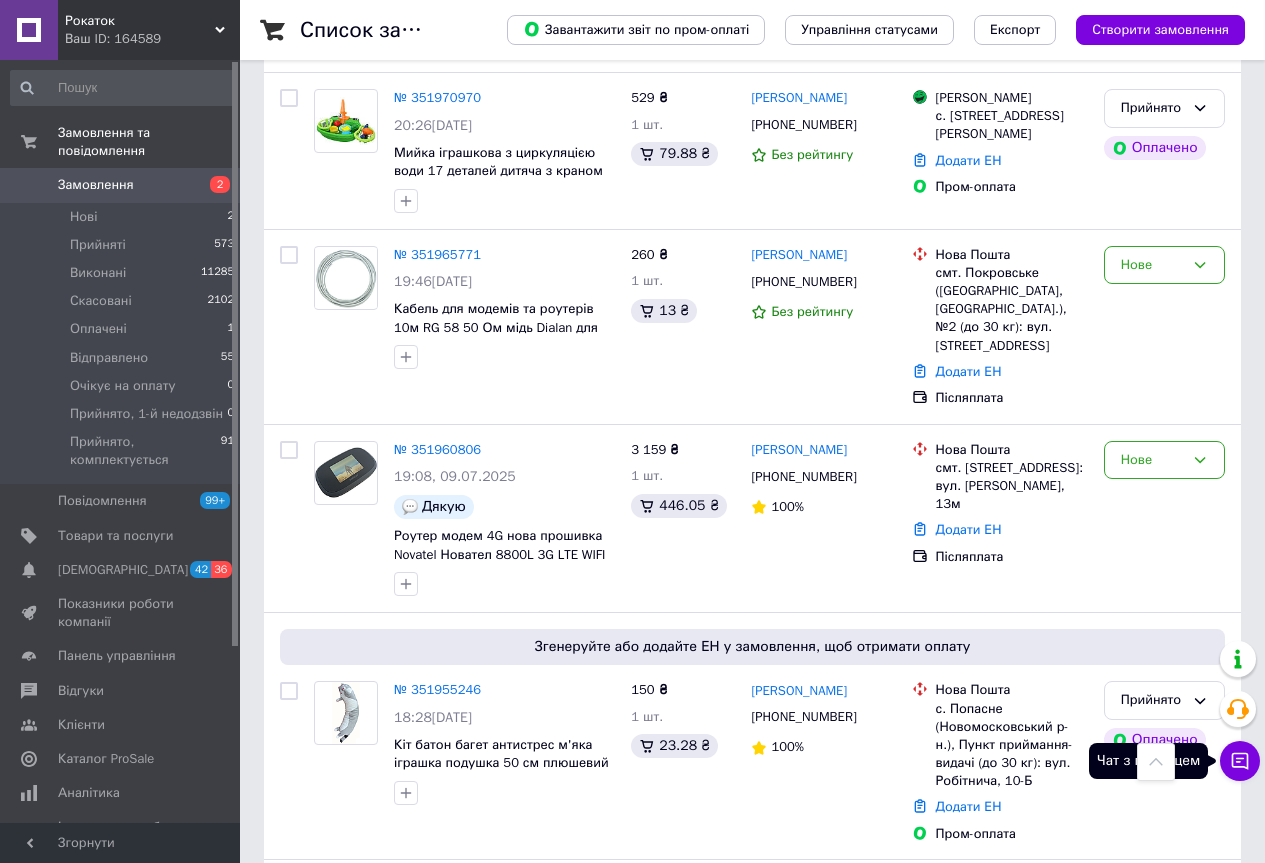 click 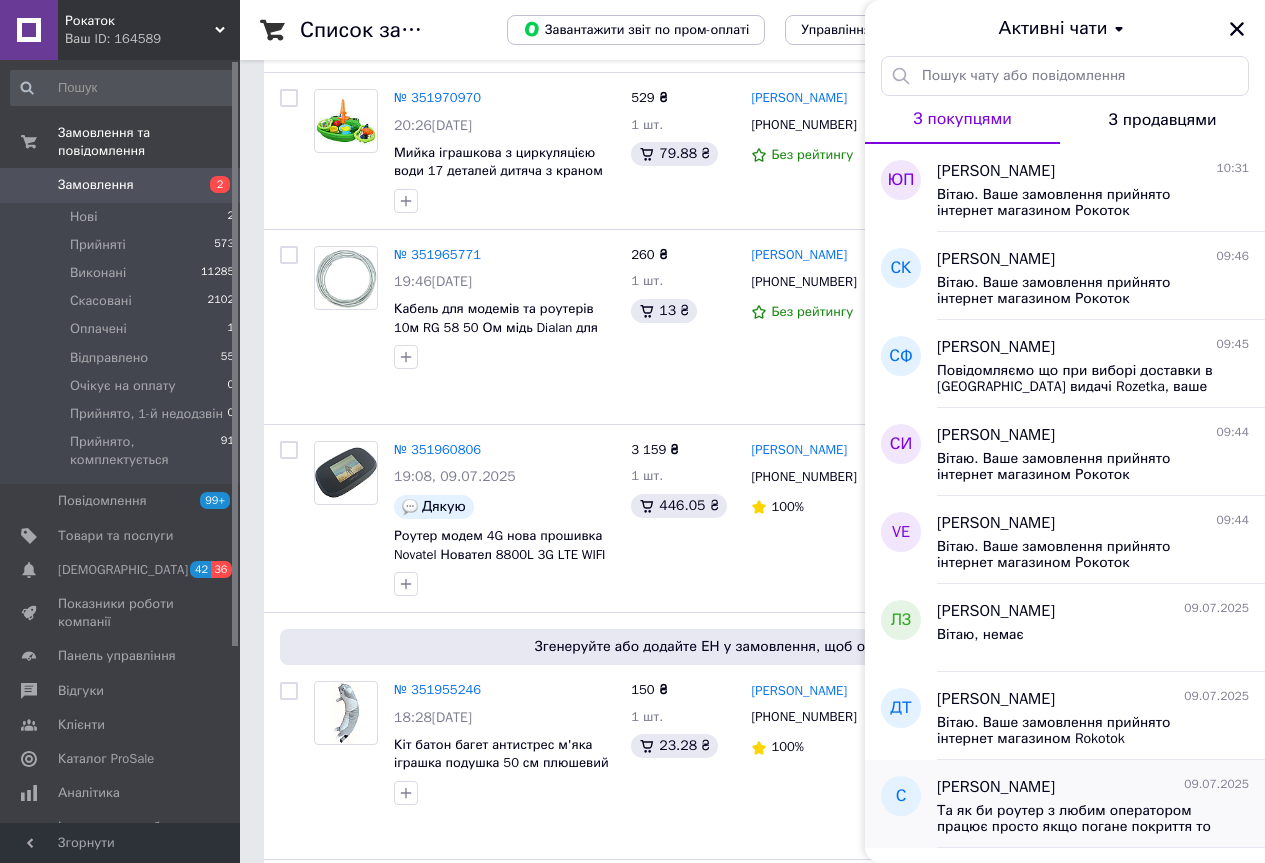 click on "Та як би роутер з любим оператором працює просто якщо погане покриття то бажано докупляти зовнішню антену, якщо добре то тоді не треба" at bounding box center (1093, 817) 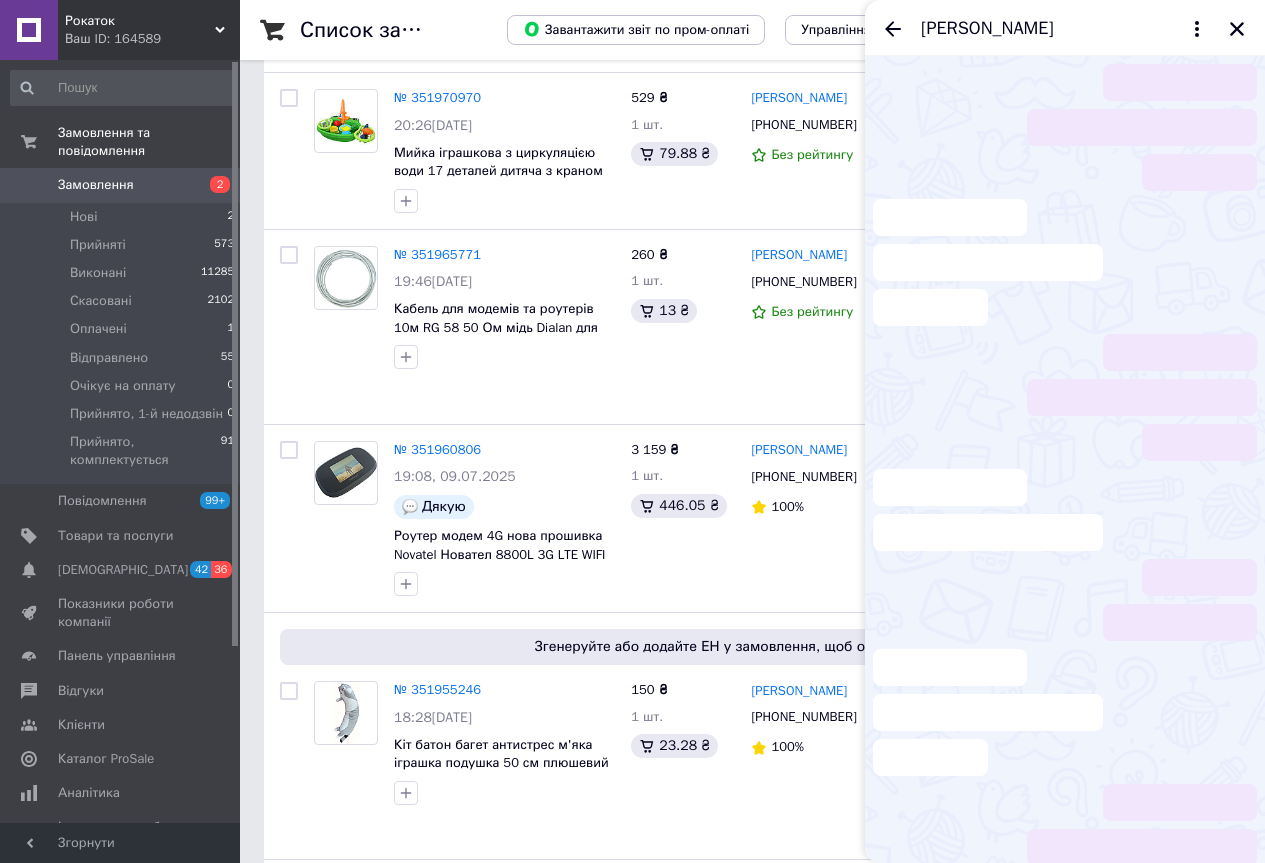 scroll, scrollTop: 532, scrollLeft: 0, axis: vertical 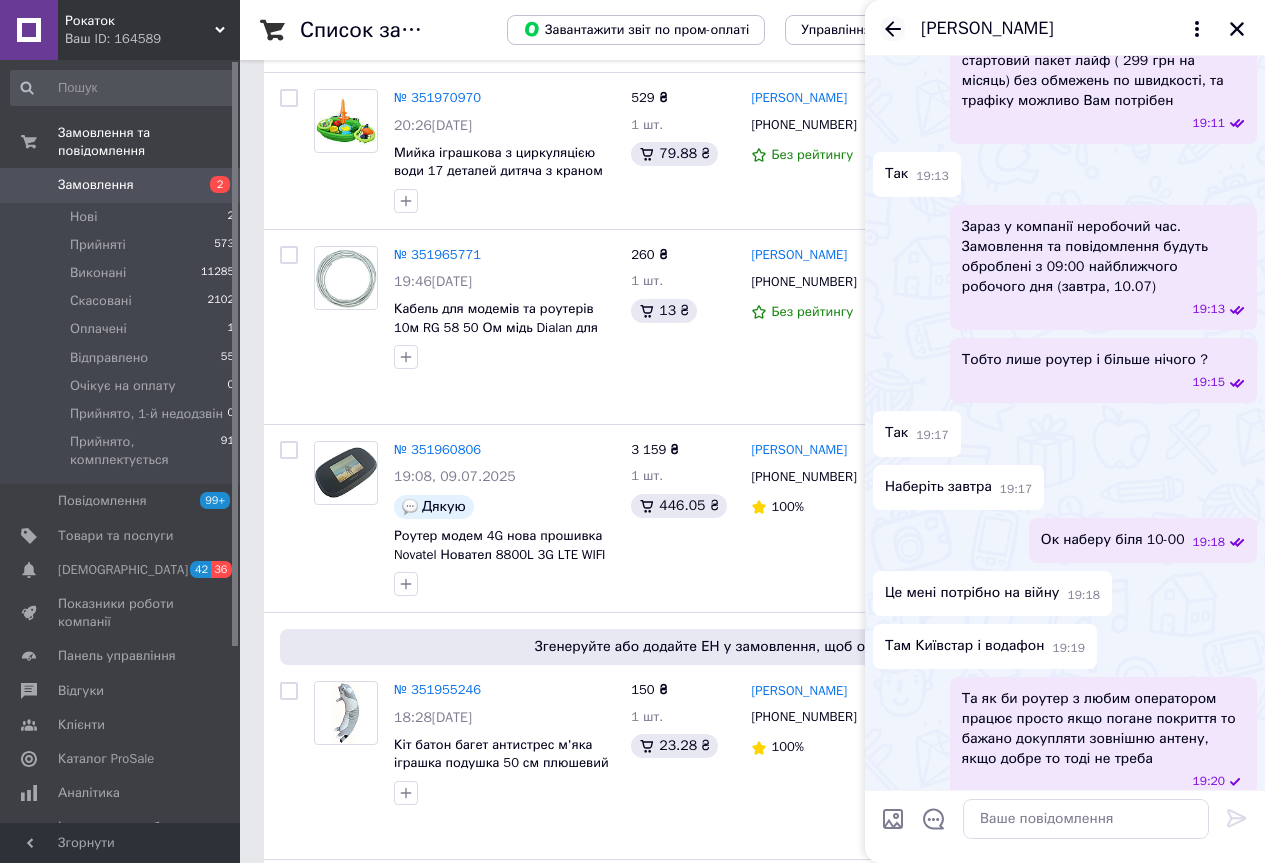 click 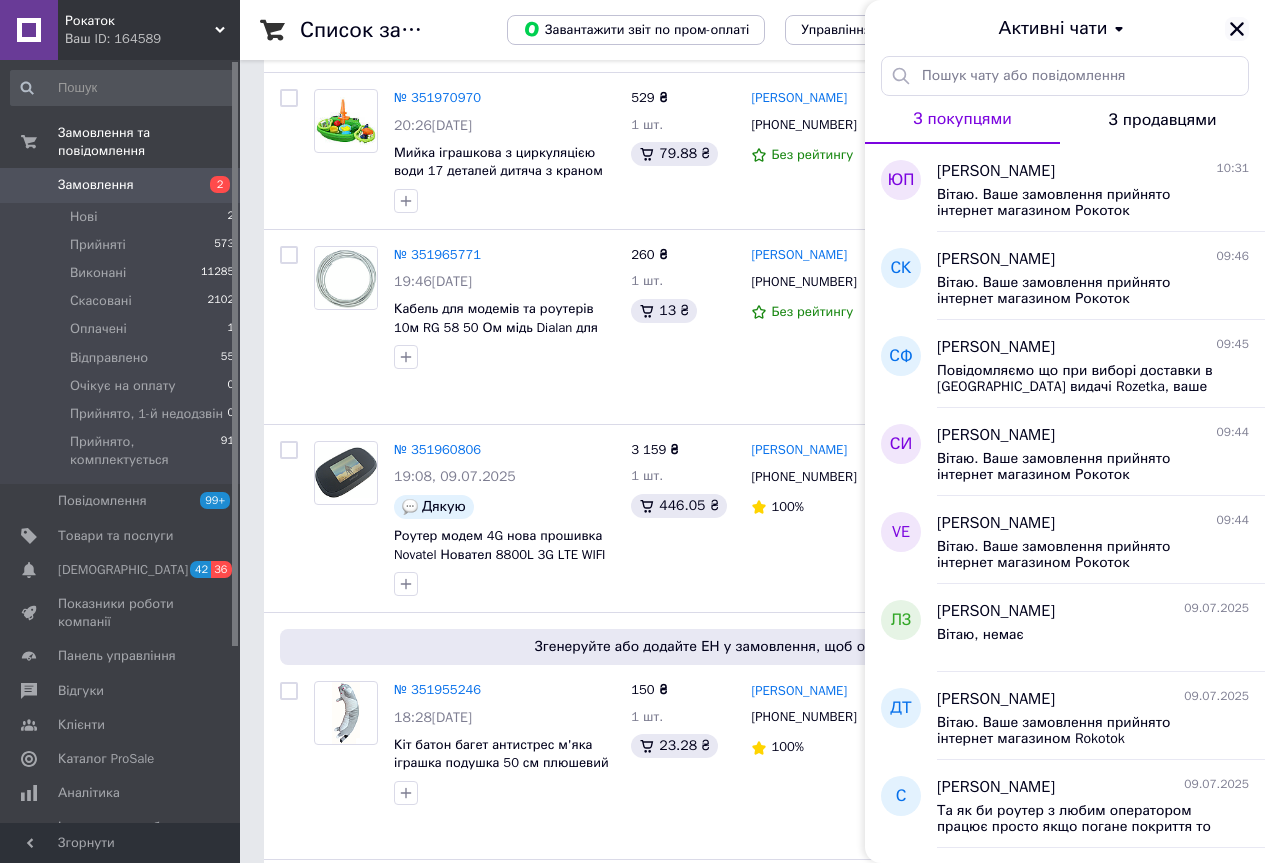 click 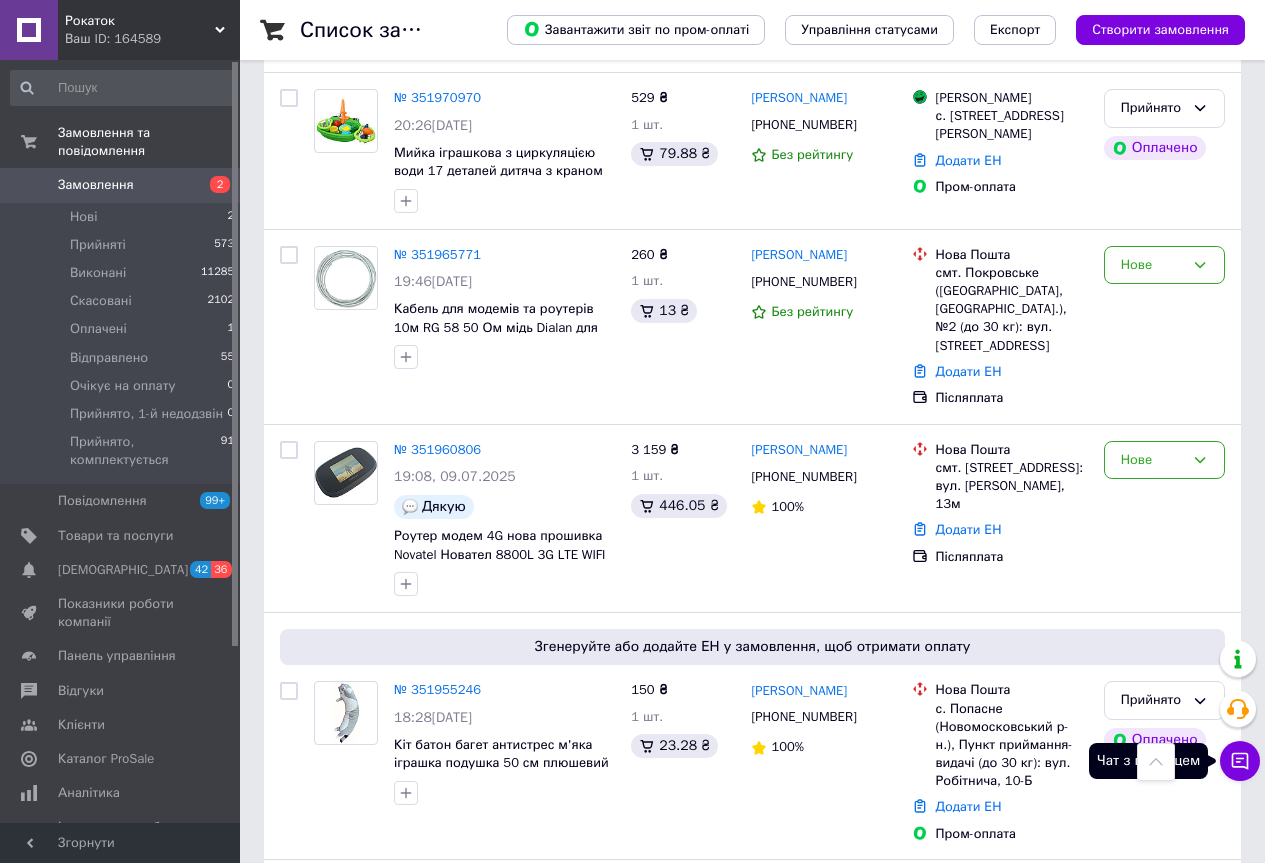 click 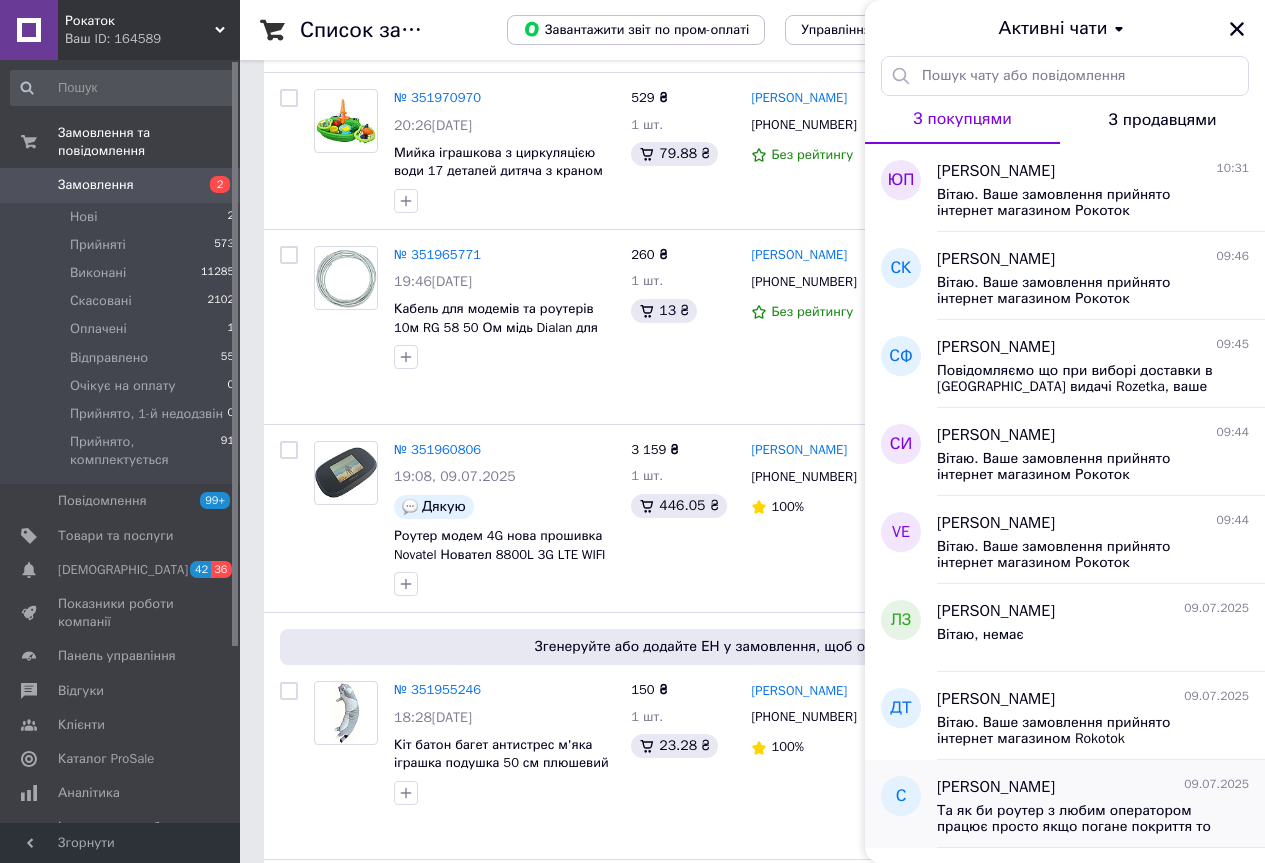 click on "Сергей 09.07.2025" at bounding box center (1093, 787) 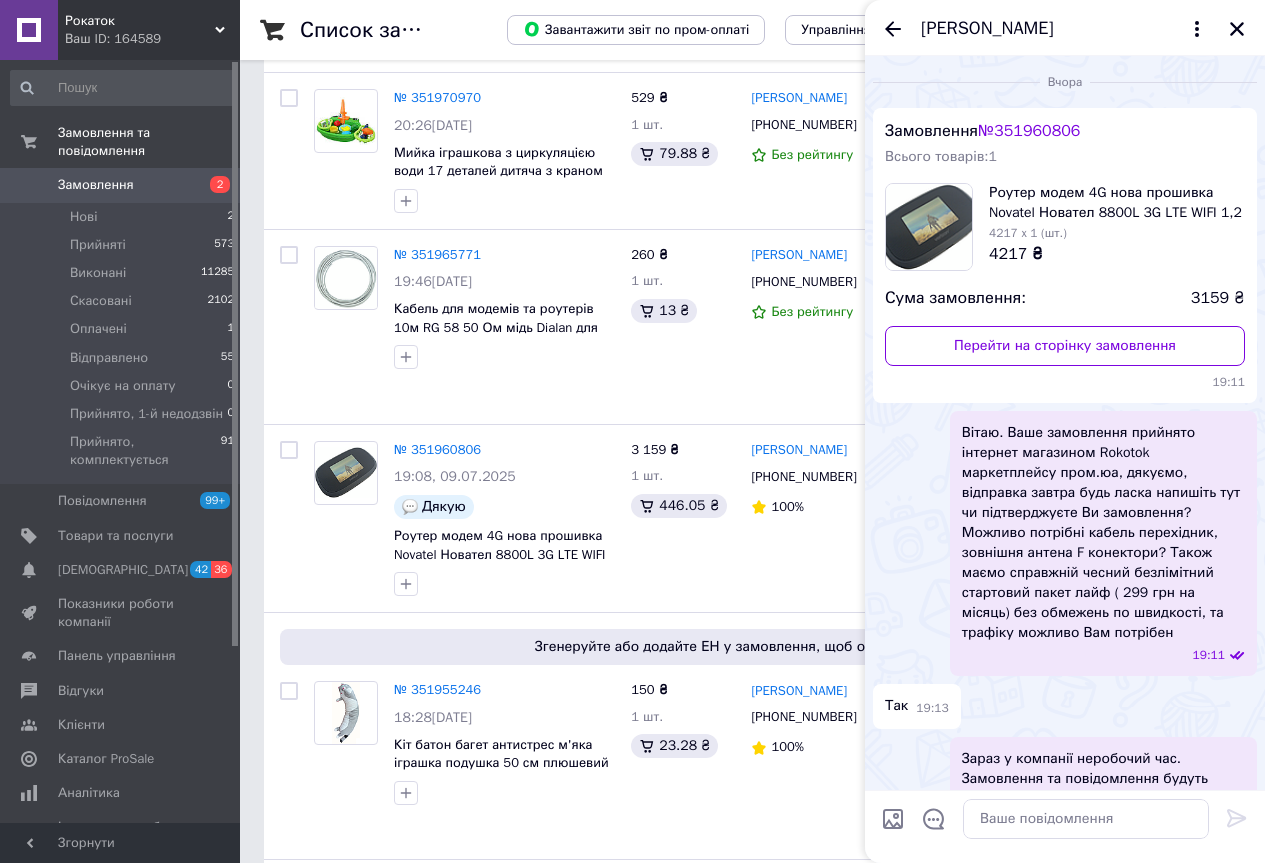 scroll, scrollTop: 532, scrollLeft: 0, axis: vertical 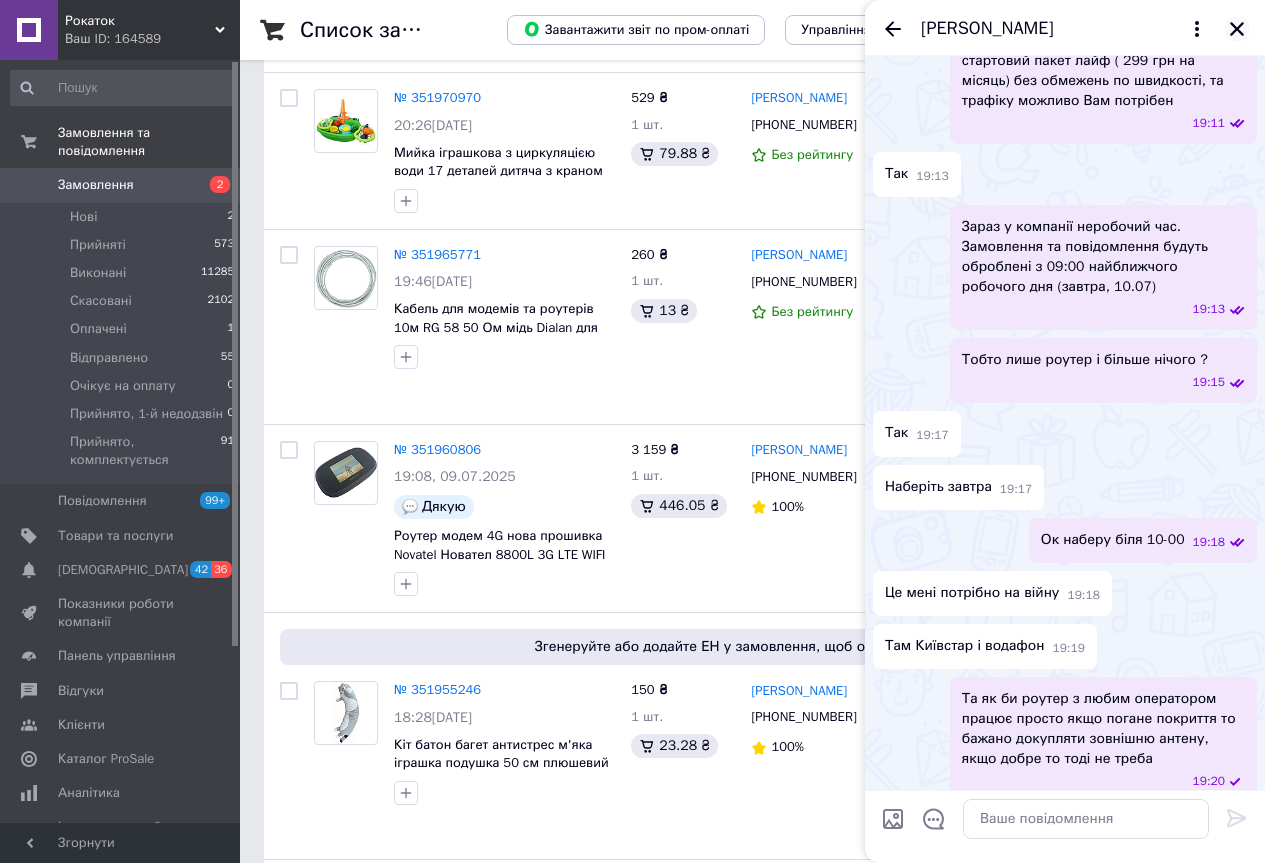 click 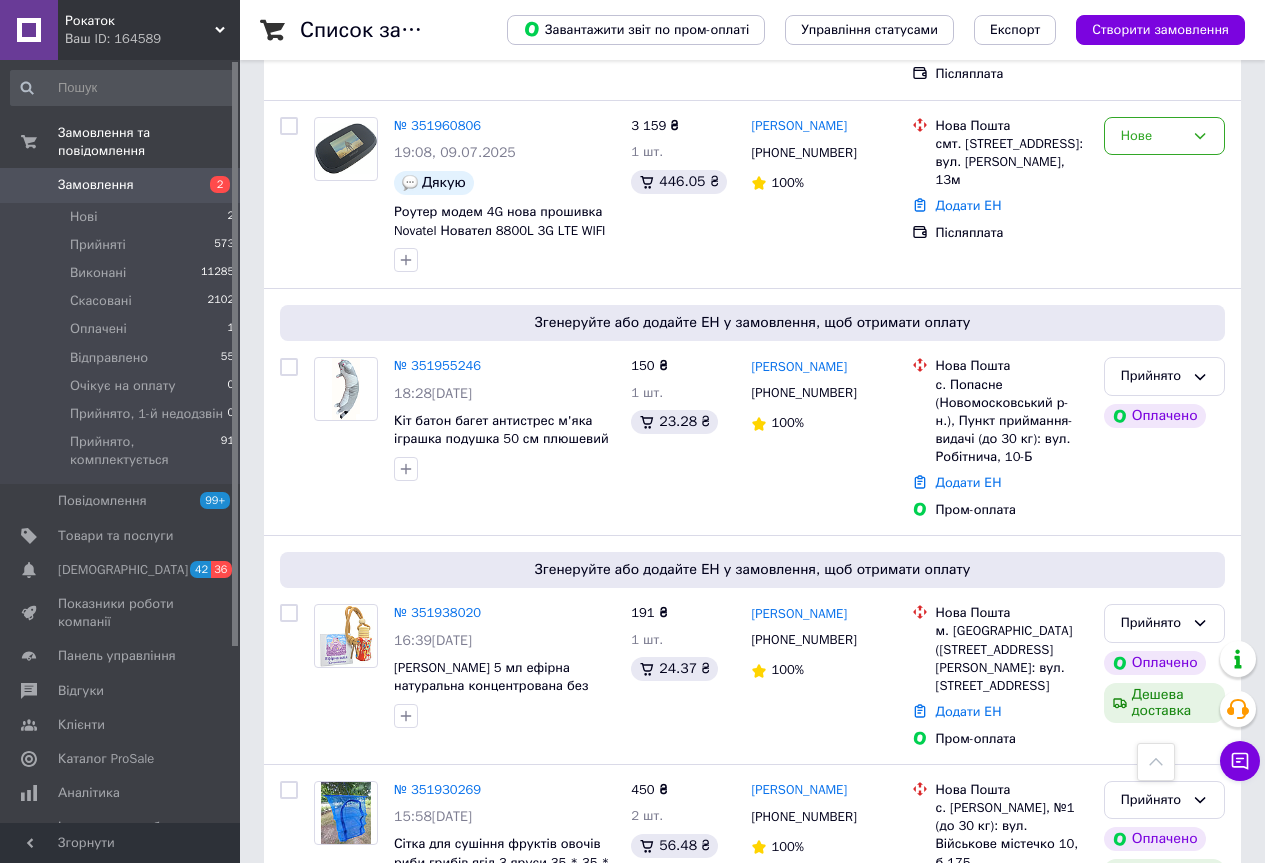 scroll, scrollTop: 945, scrollLeft: 0, axis: vertical 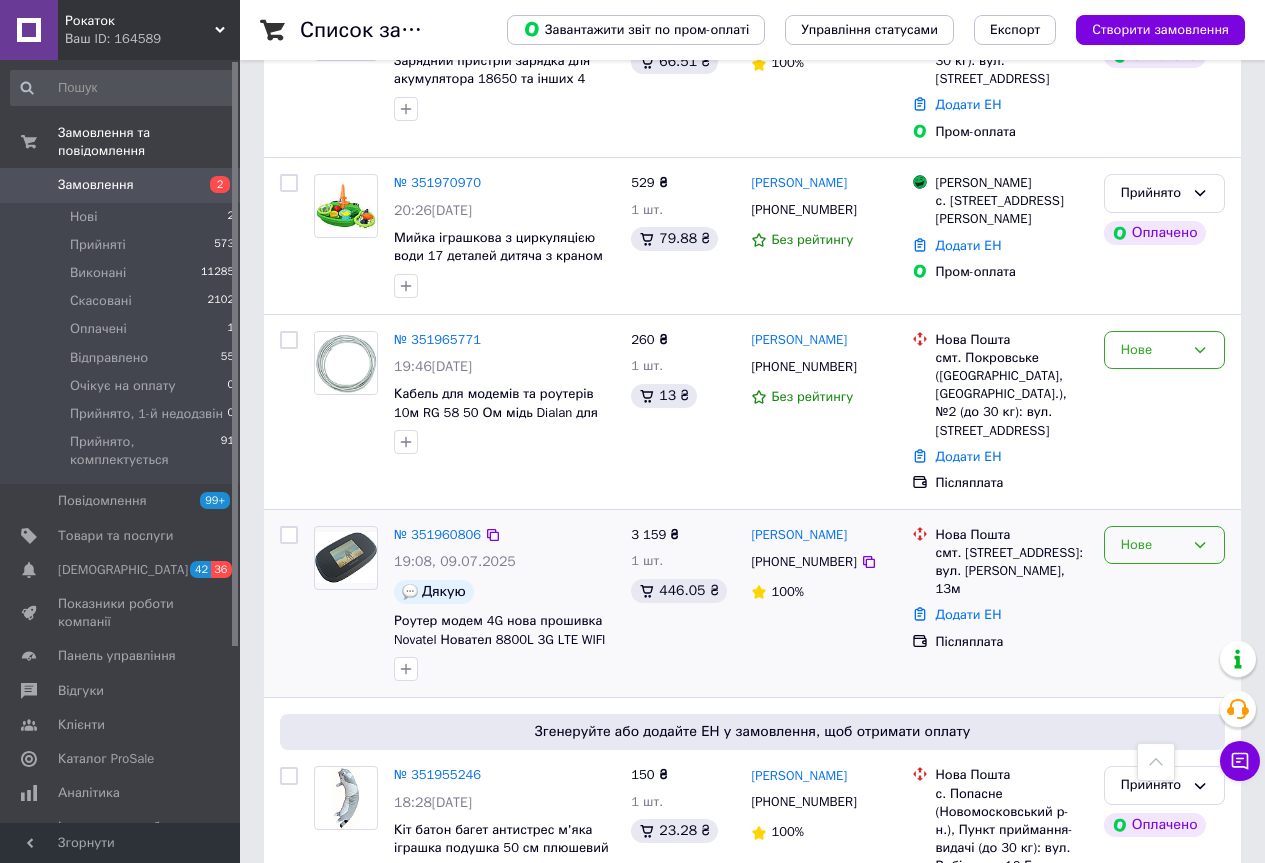 click on "Нове" at bounding box center [1164, 545] 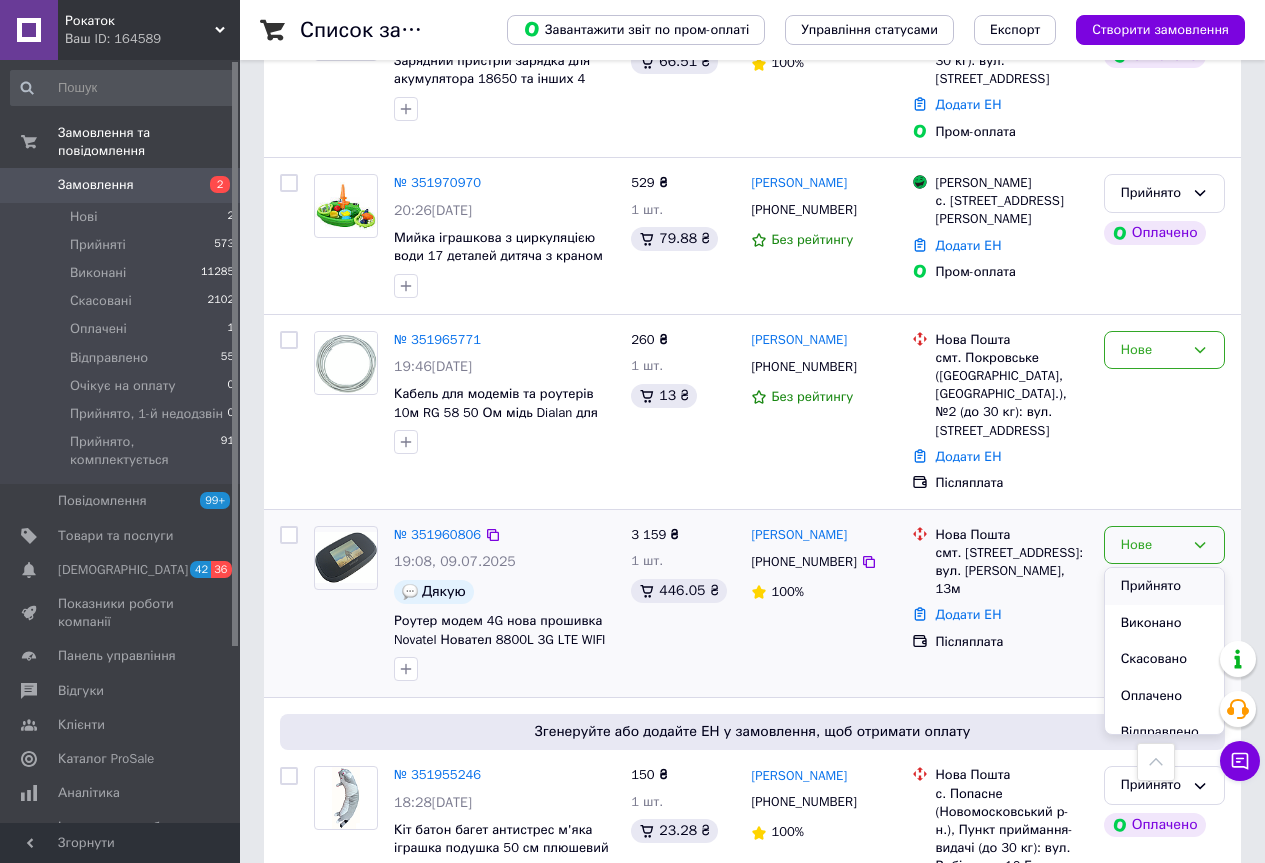 click on "Прийнято" at bounding box center [1164, 586] 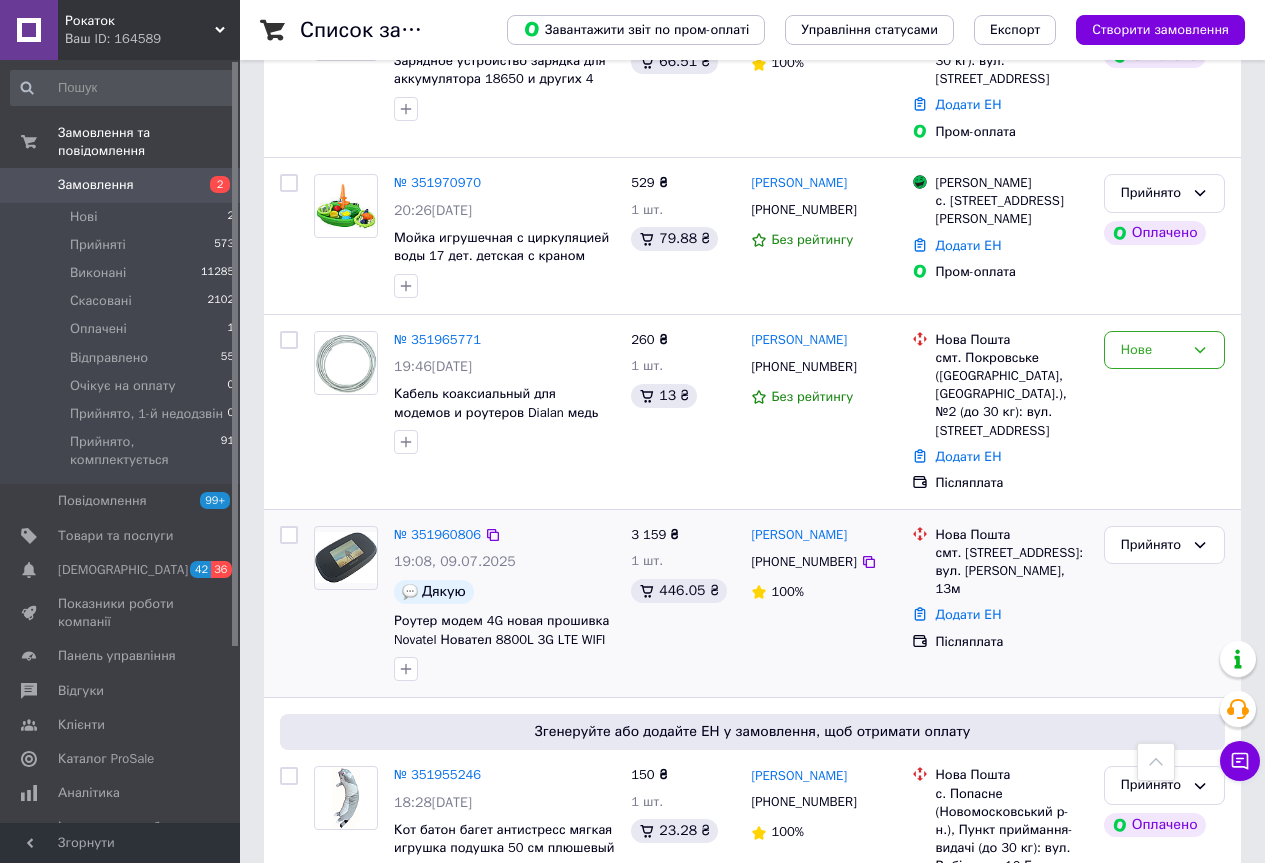 scroll, scrollTop: 409, scrollLeft: 0, axis: vertical 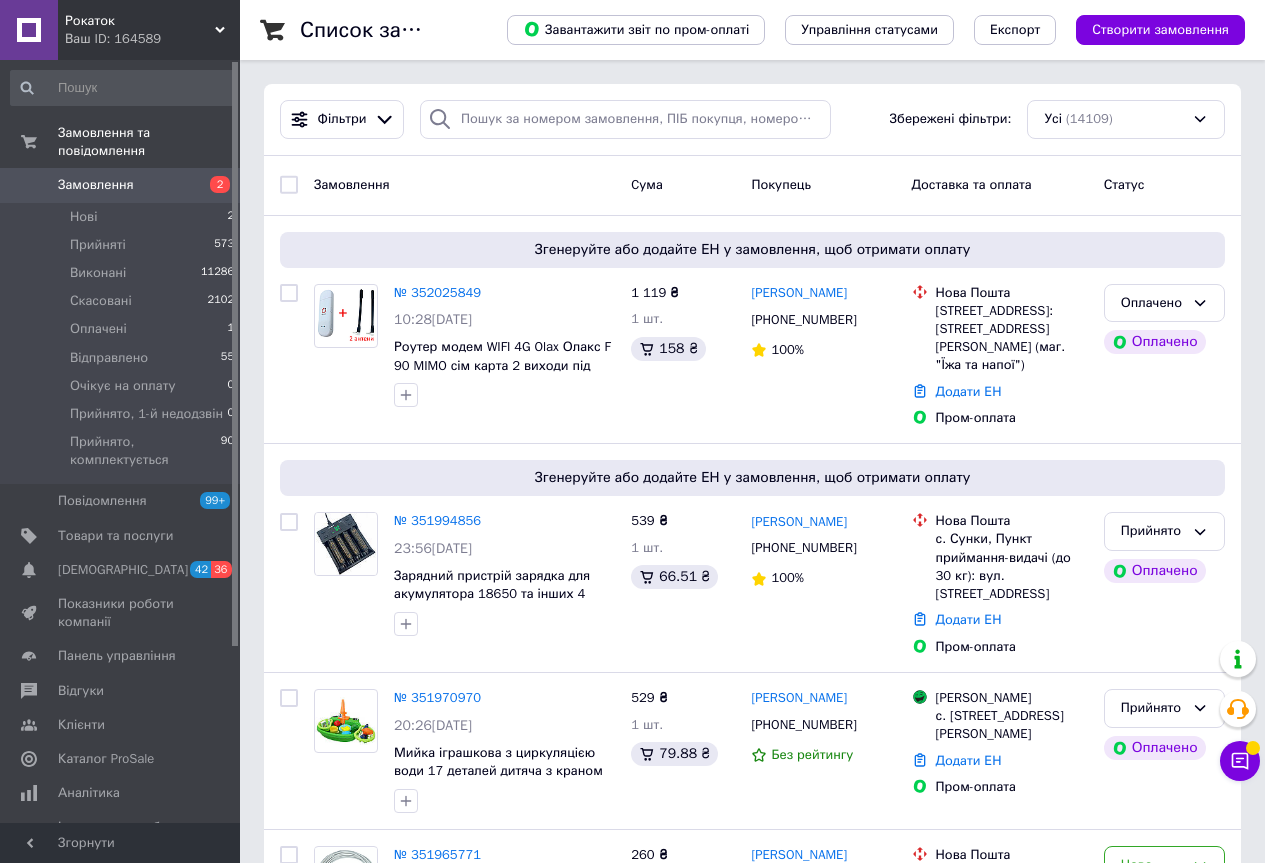click on "Чат з покупцем" at bounding box center (1240, 761) 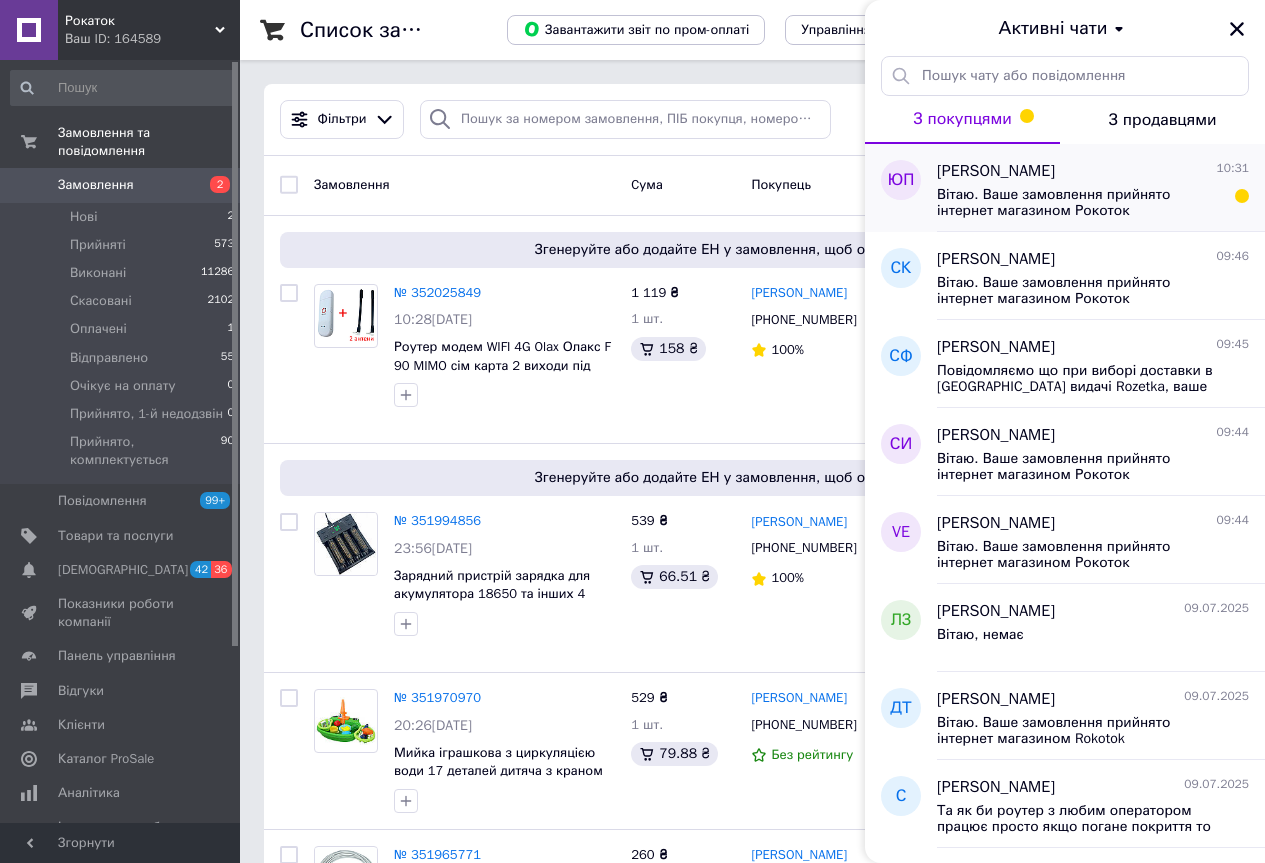 click on "Вітаю. Ваше замовлення прийнято інтернет магазином Рокоток маркетплейсу Prom, дякуємо, відправка  сьогодні." at bounding box center (1079, 203) 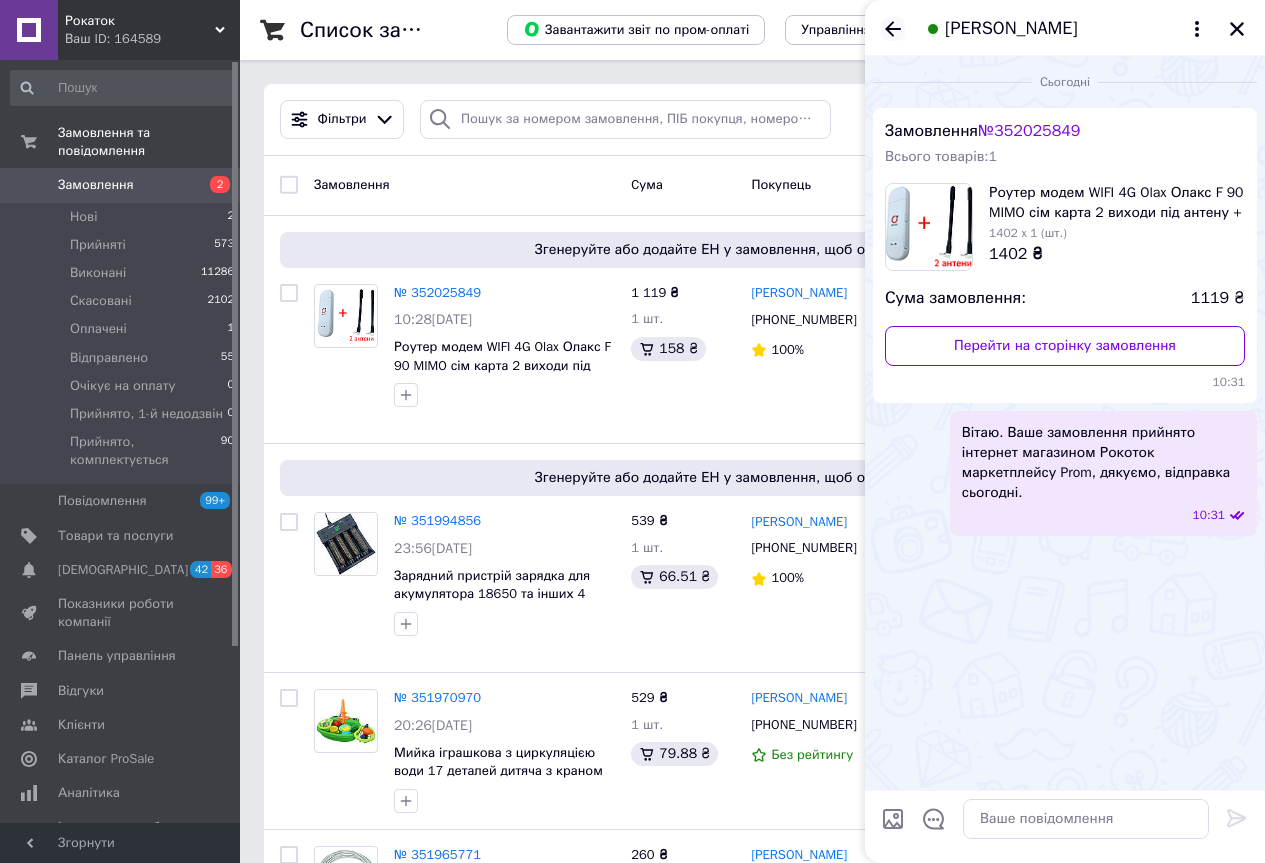 click 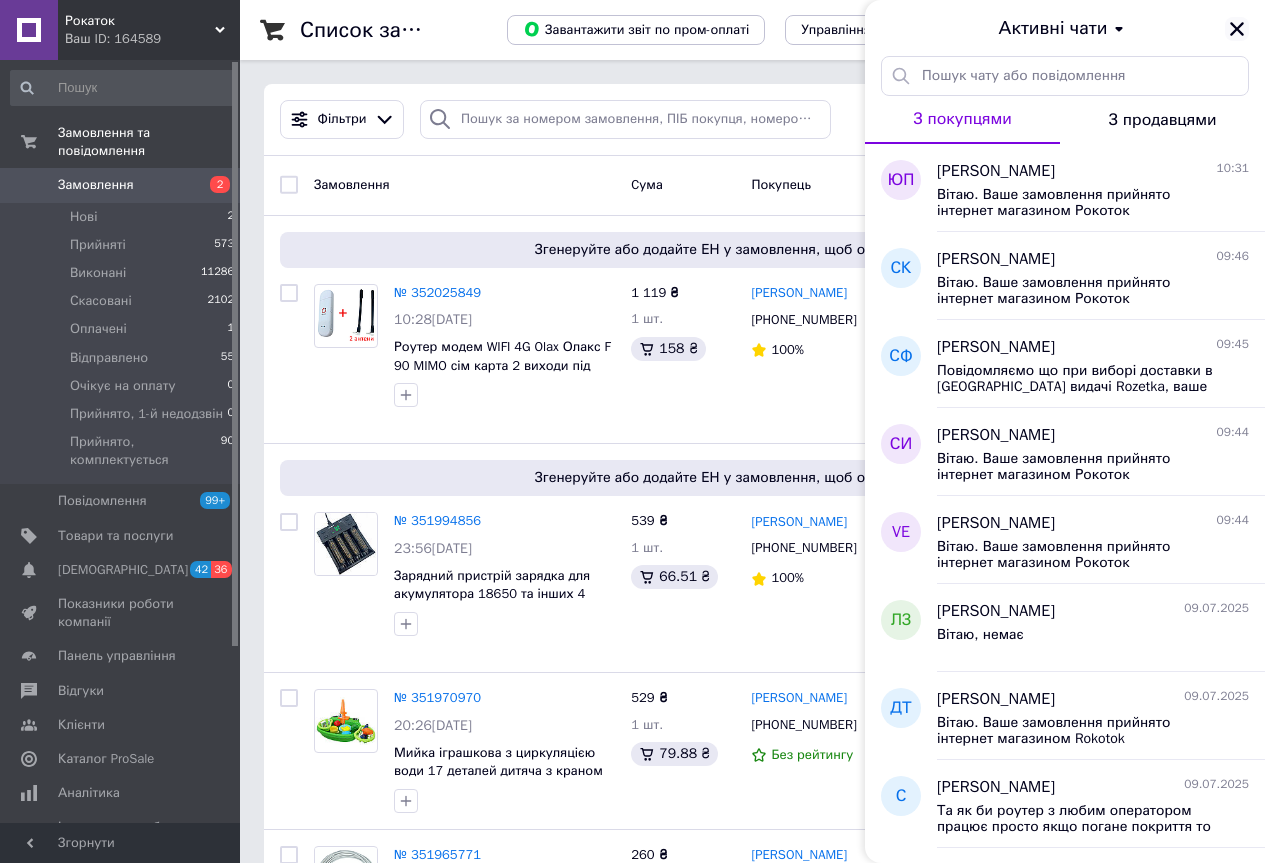 click 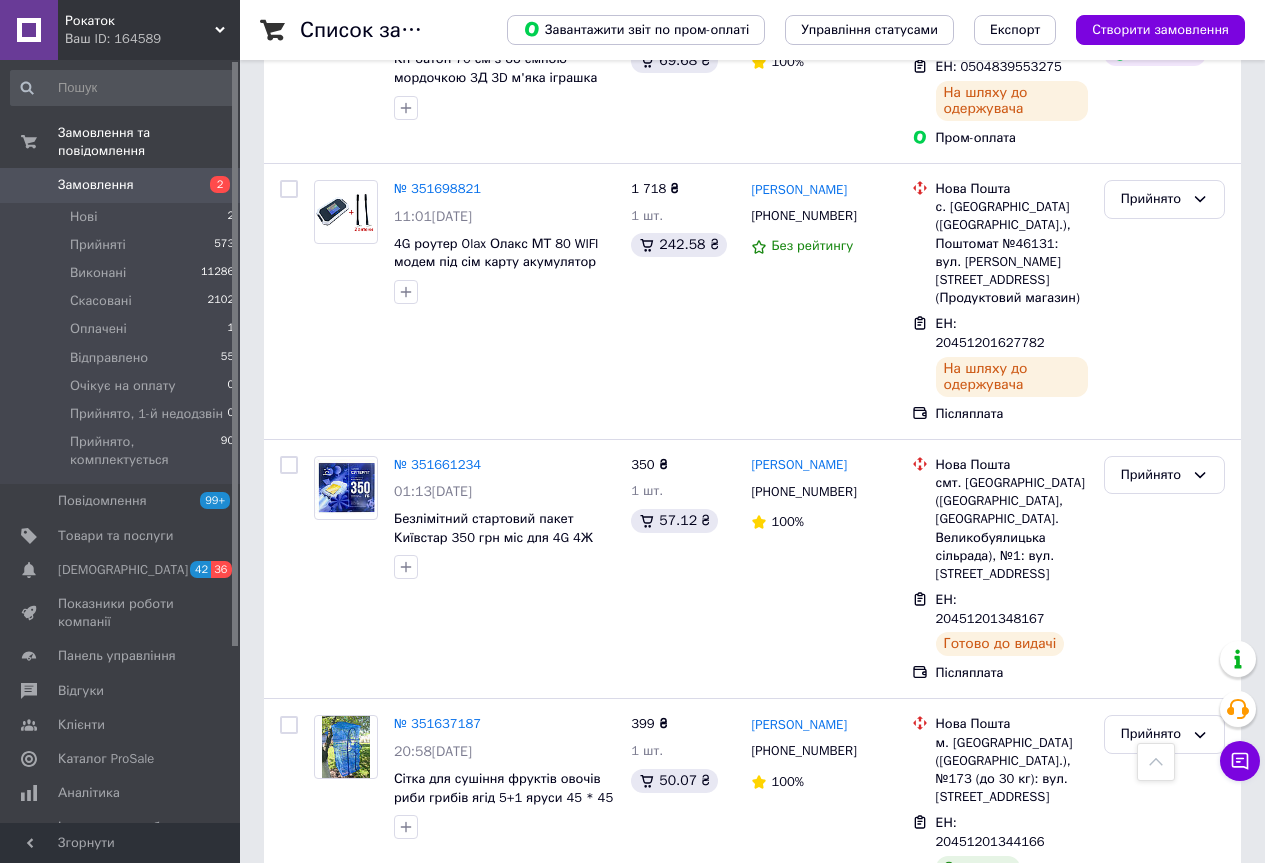 scroll, scrollTop: 0, scrollLeft: 0, axis: both 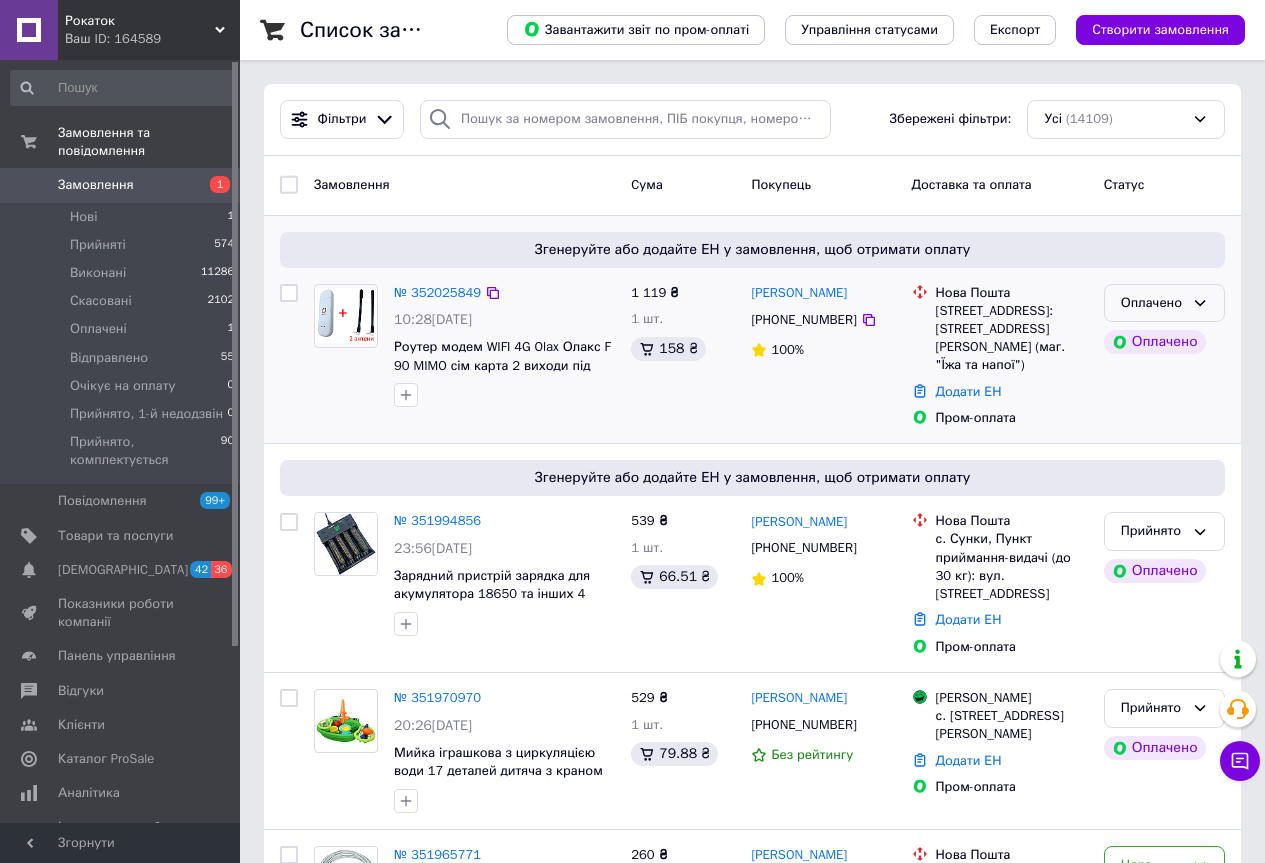 click on "Оплачено" at bounding box center [1164, 303] 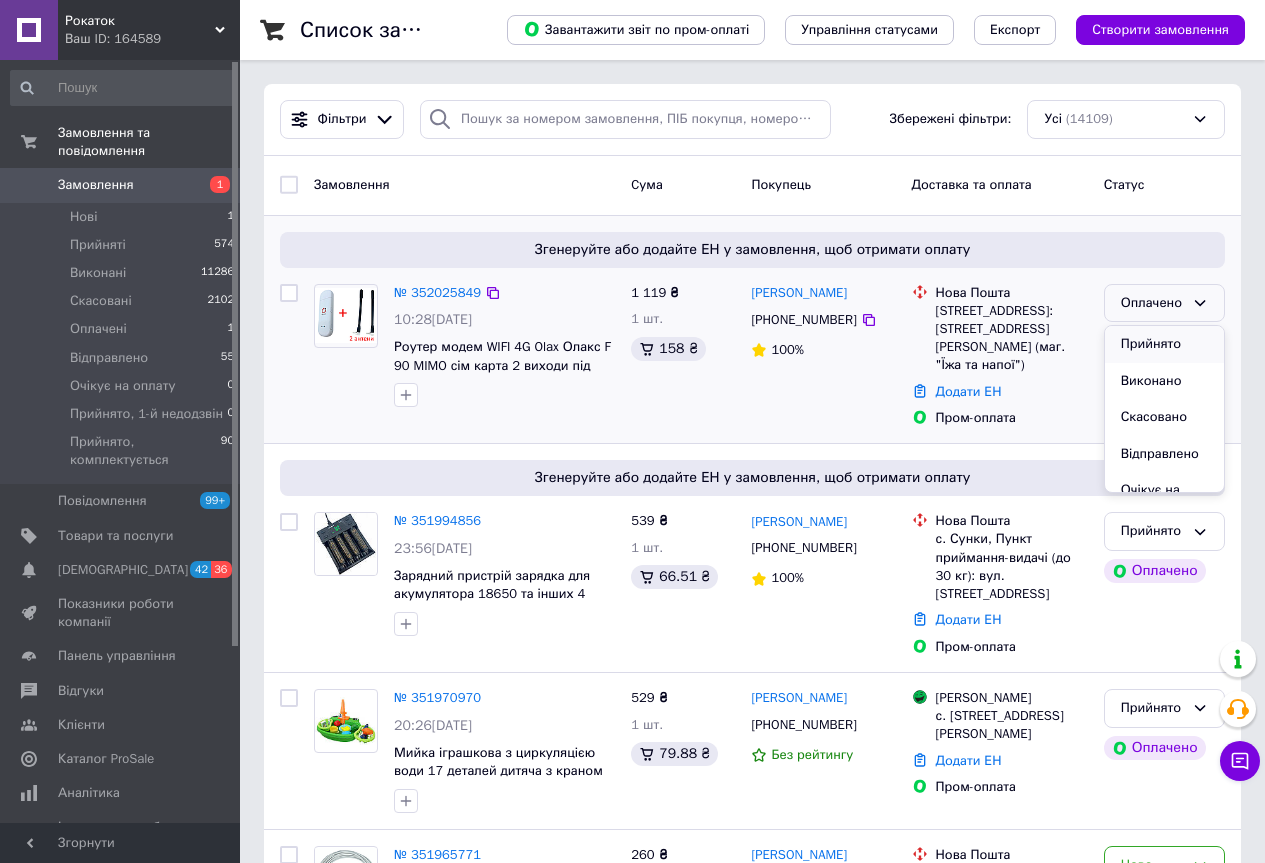 click on "Прийнято" at bounding box center [1164, 344] 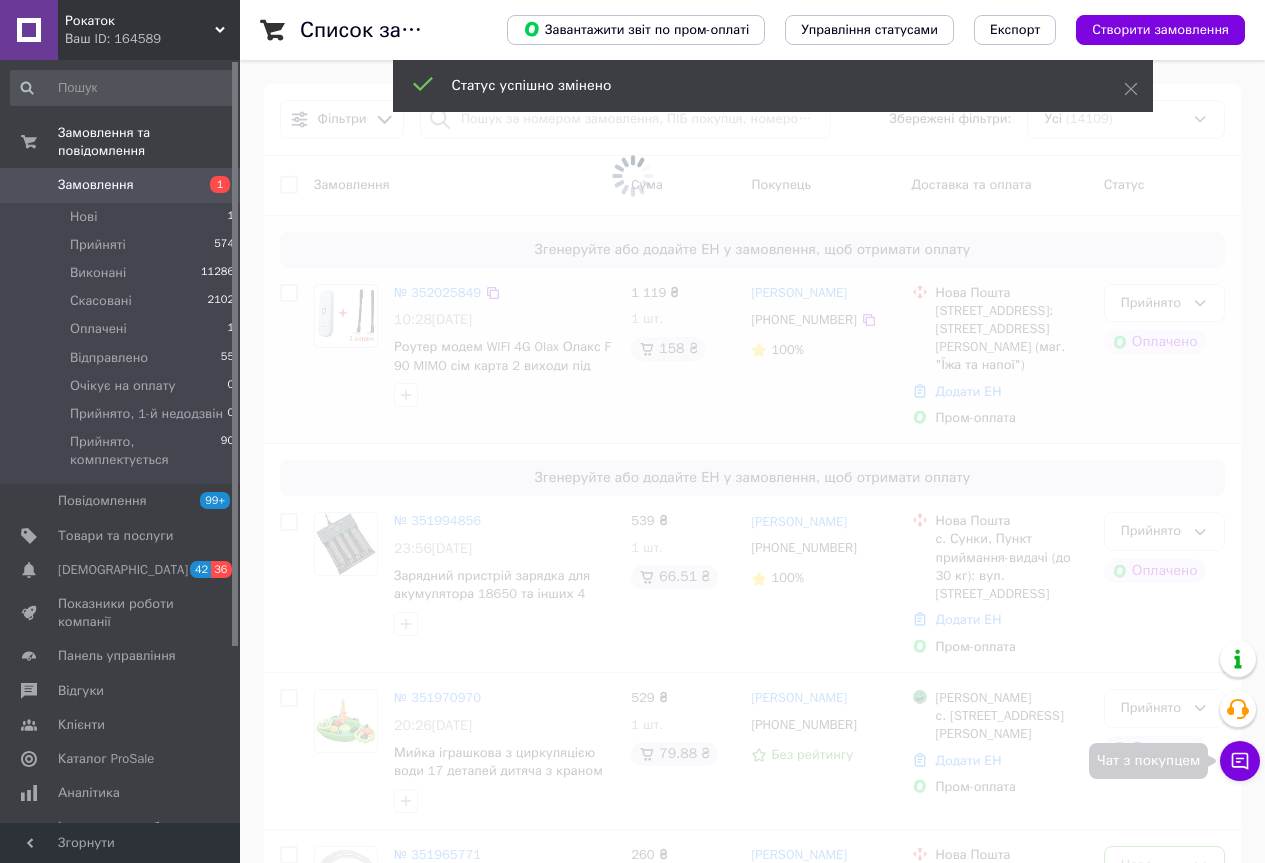 click 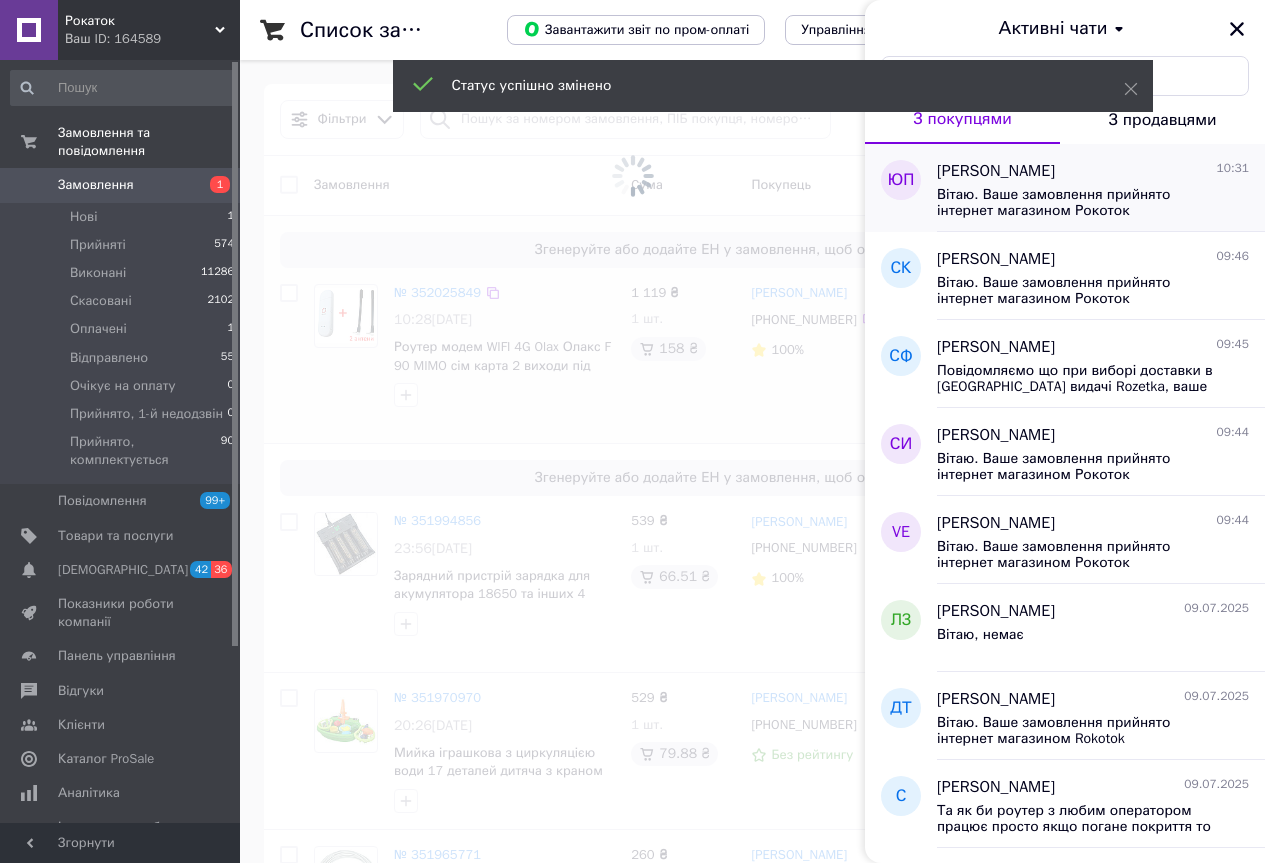 click on "Юрій Половньов 10:31 Вітаю. Ваше замовлення прийнято інтернет магазином Рокоток маркетплейсу Prom, дякуємо, відправка  сьогодні." at bounding box center [1101, 188] 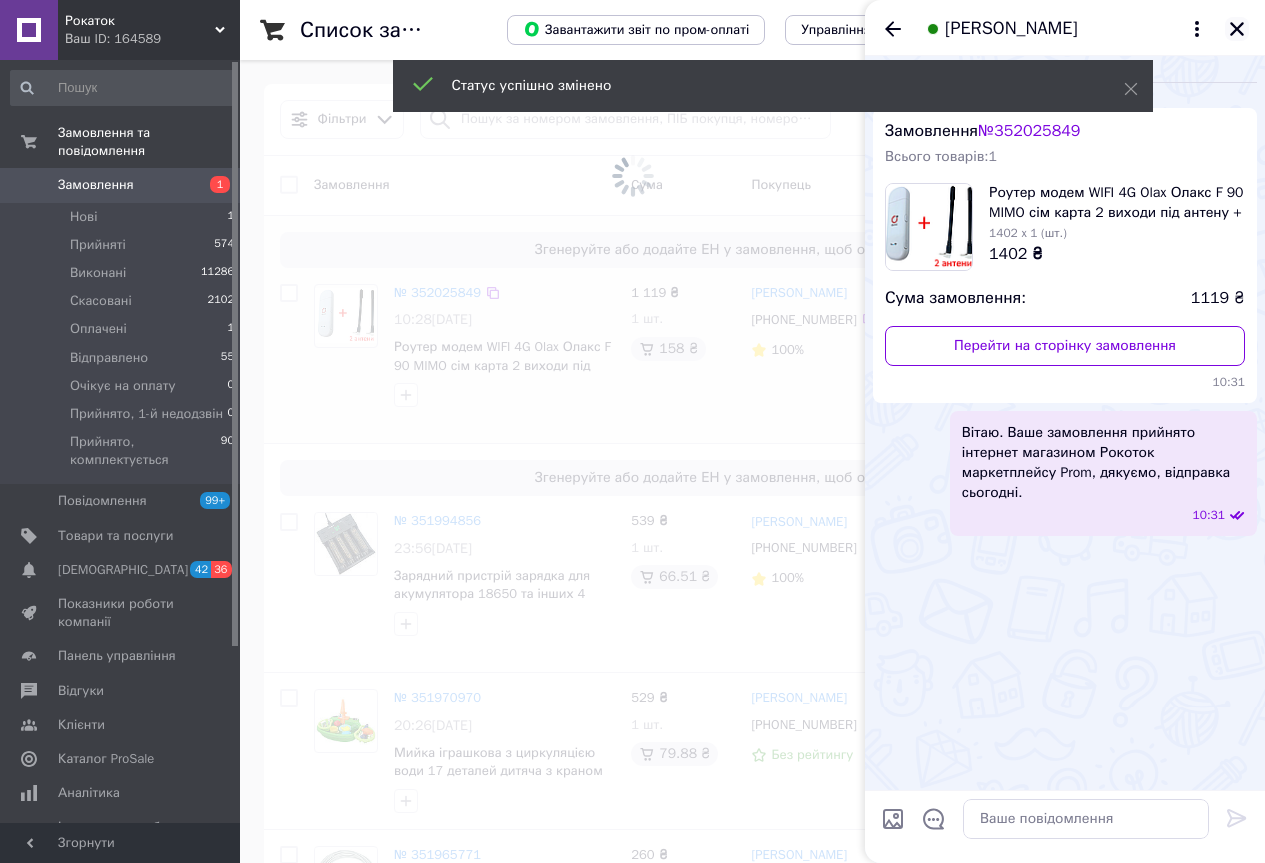 click 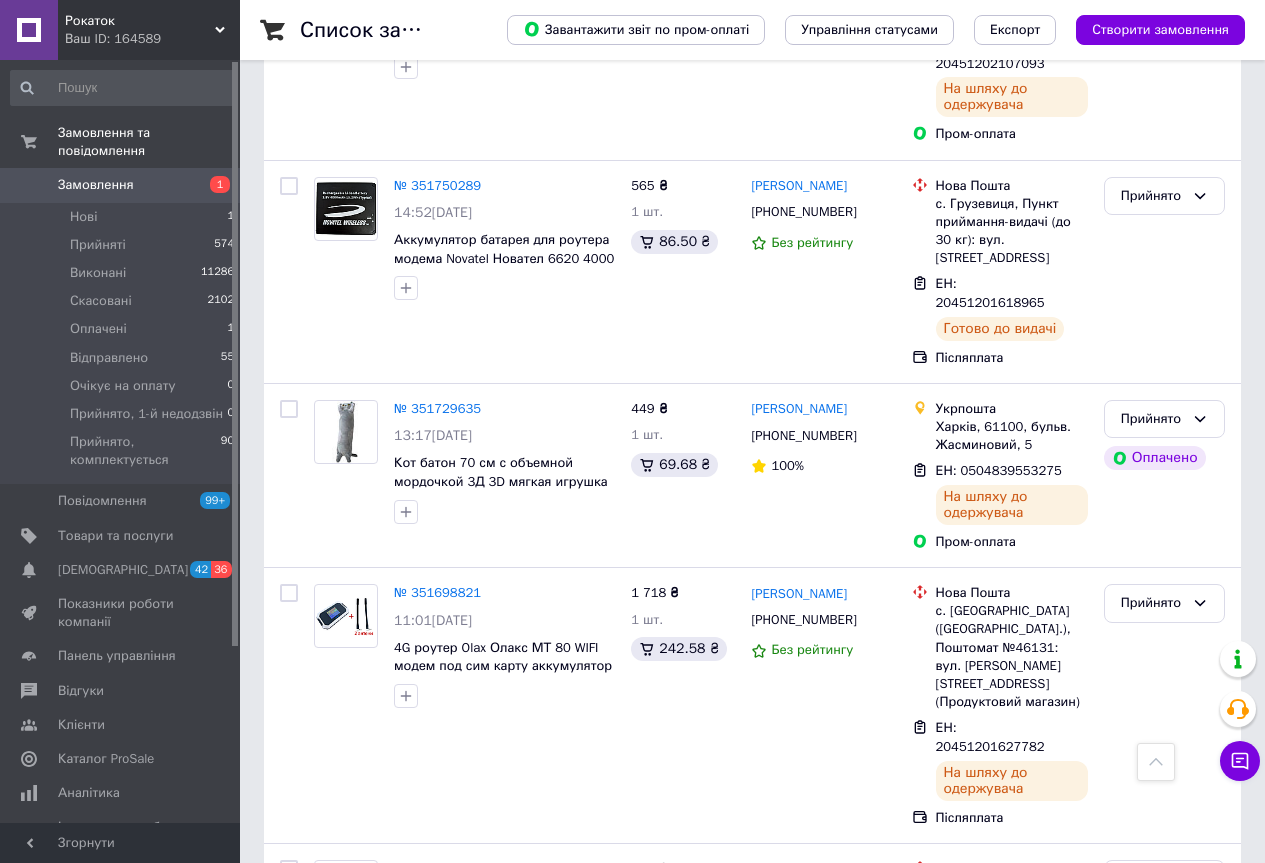 scroll, scrollTop: 0, scrollLeft: 0, axis: both 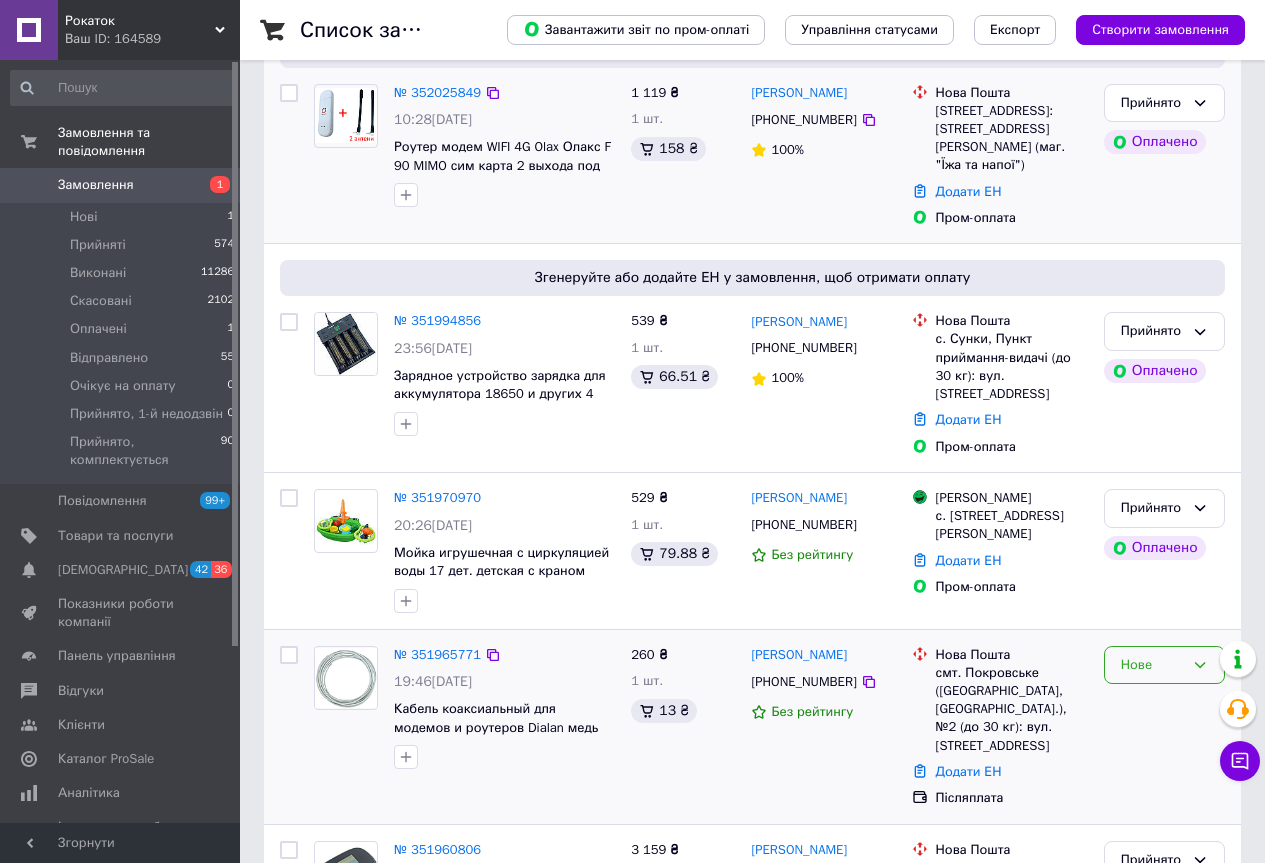 click on "Нове" at bounding box center (1164, 727) 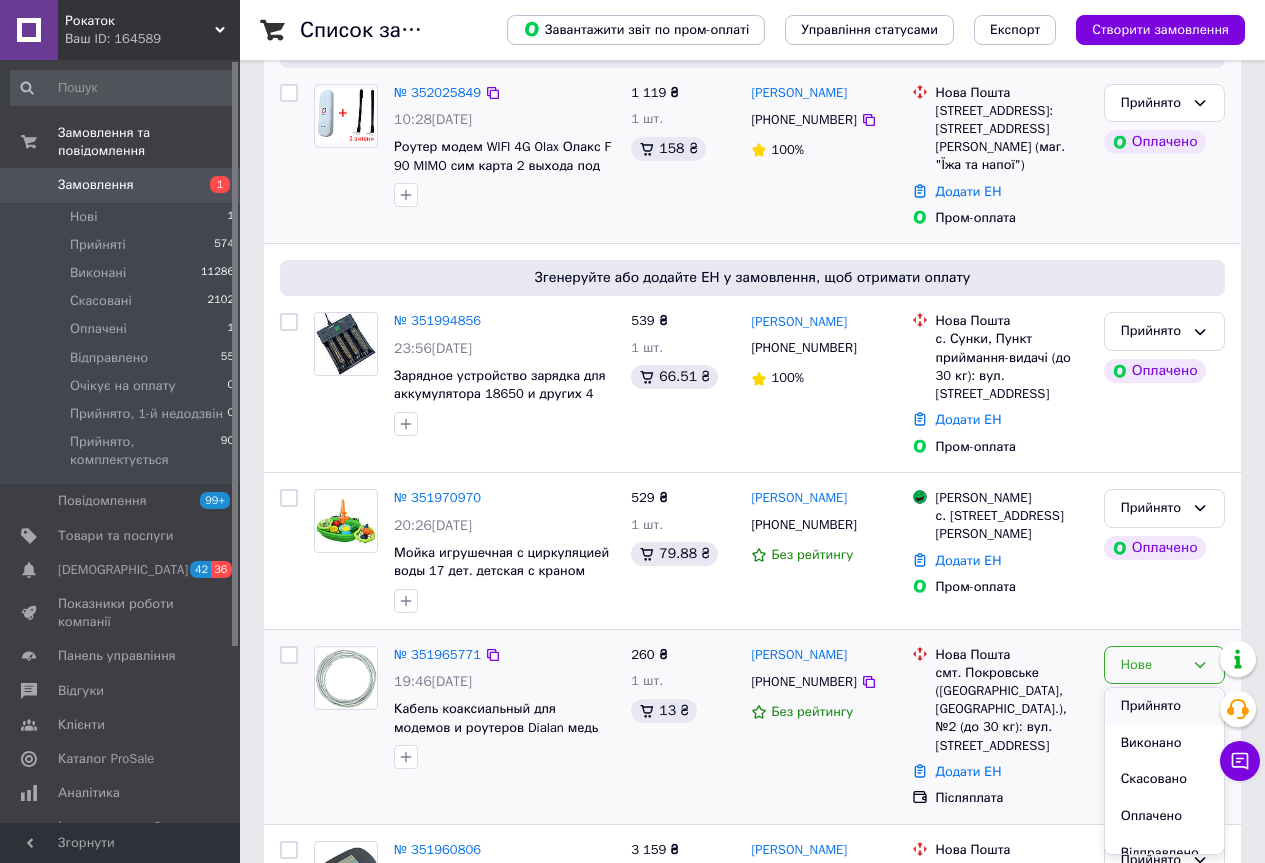 click on "Прийнято" at bounding box center [1164, 706] 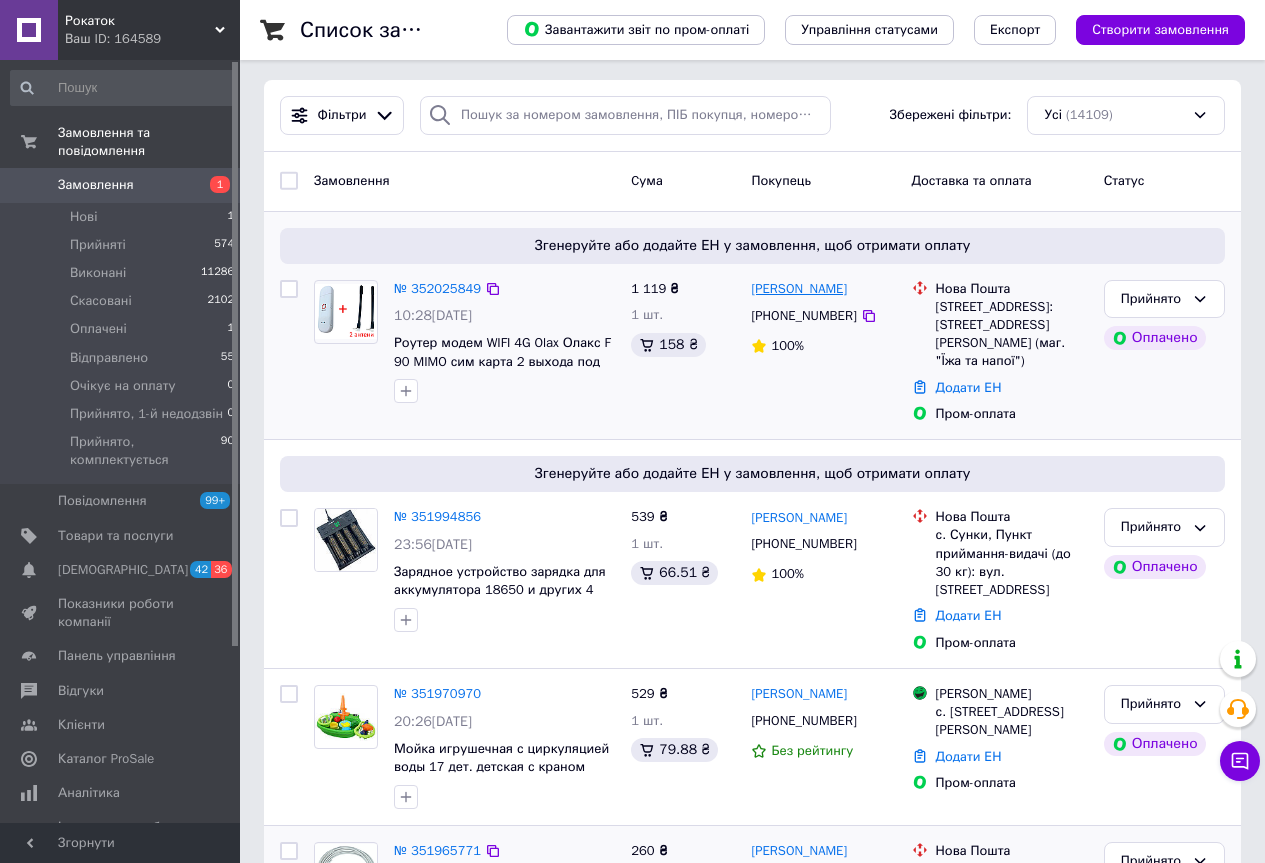 scroll, scrollTop: 0, scrollLeft: 0, axis: both 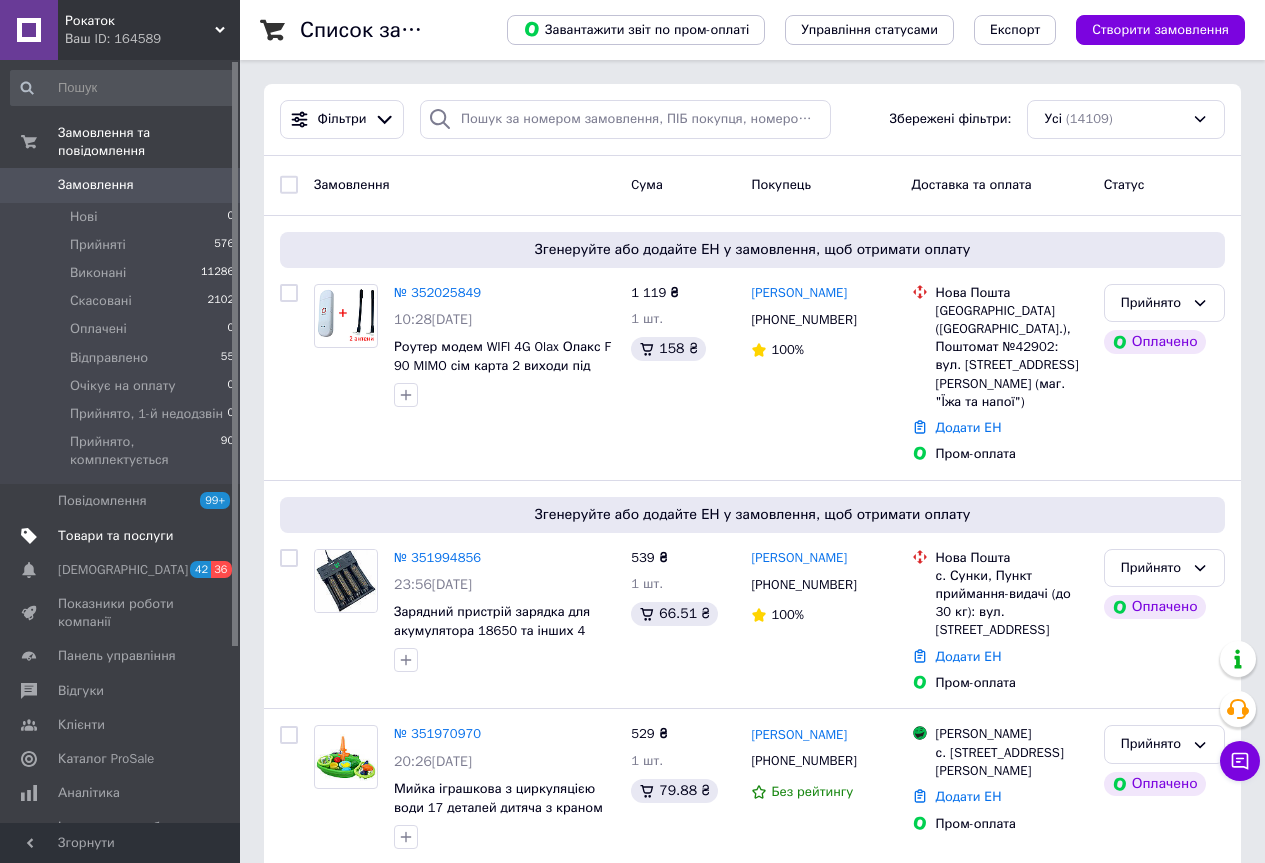 click on "Товари та послуги" at bounding box center [115, 536] 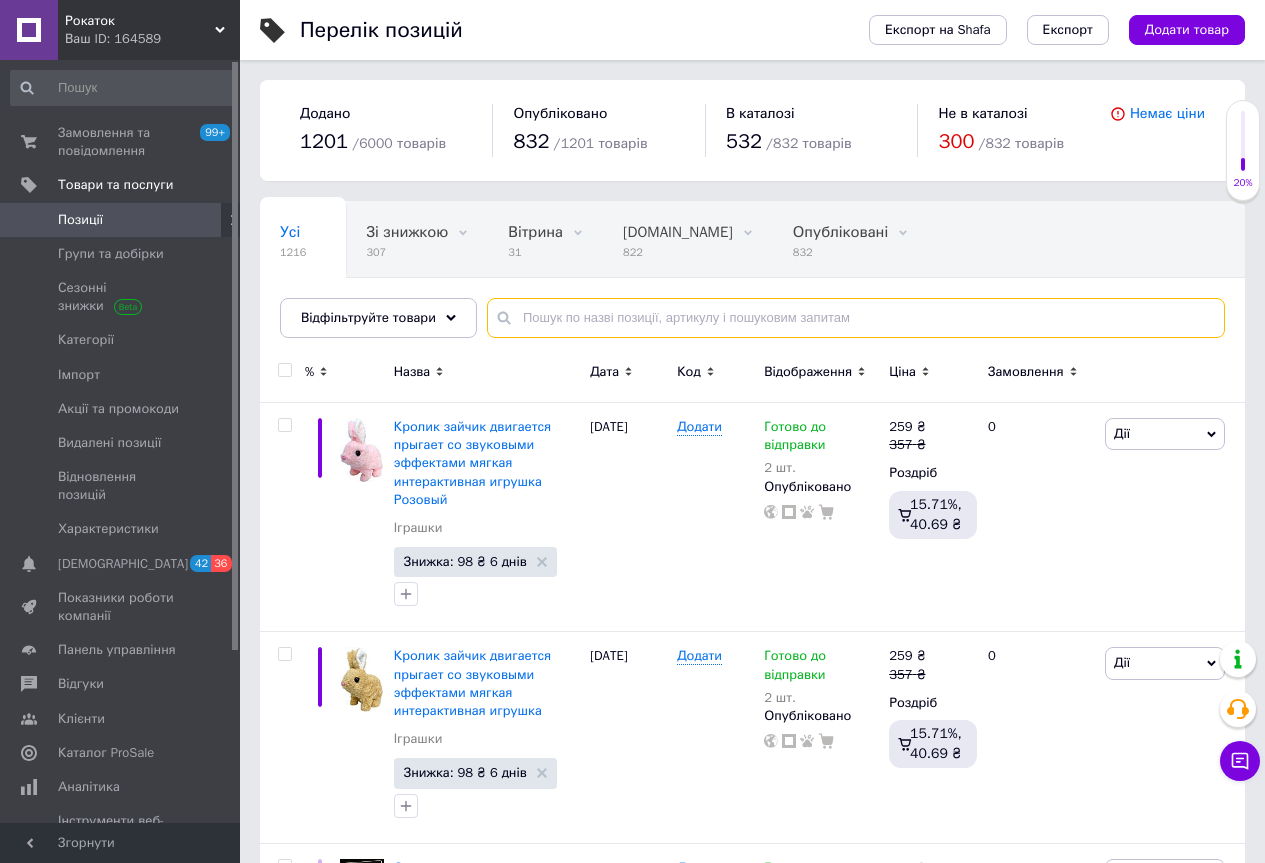 click at bounding box center [856, 318] 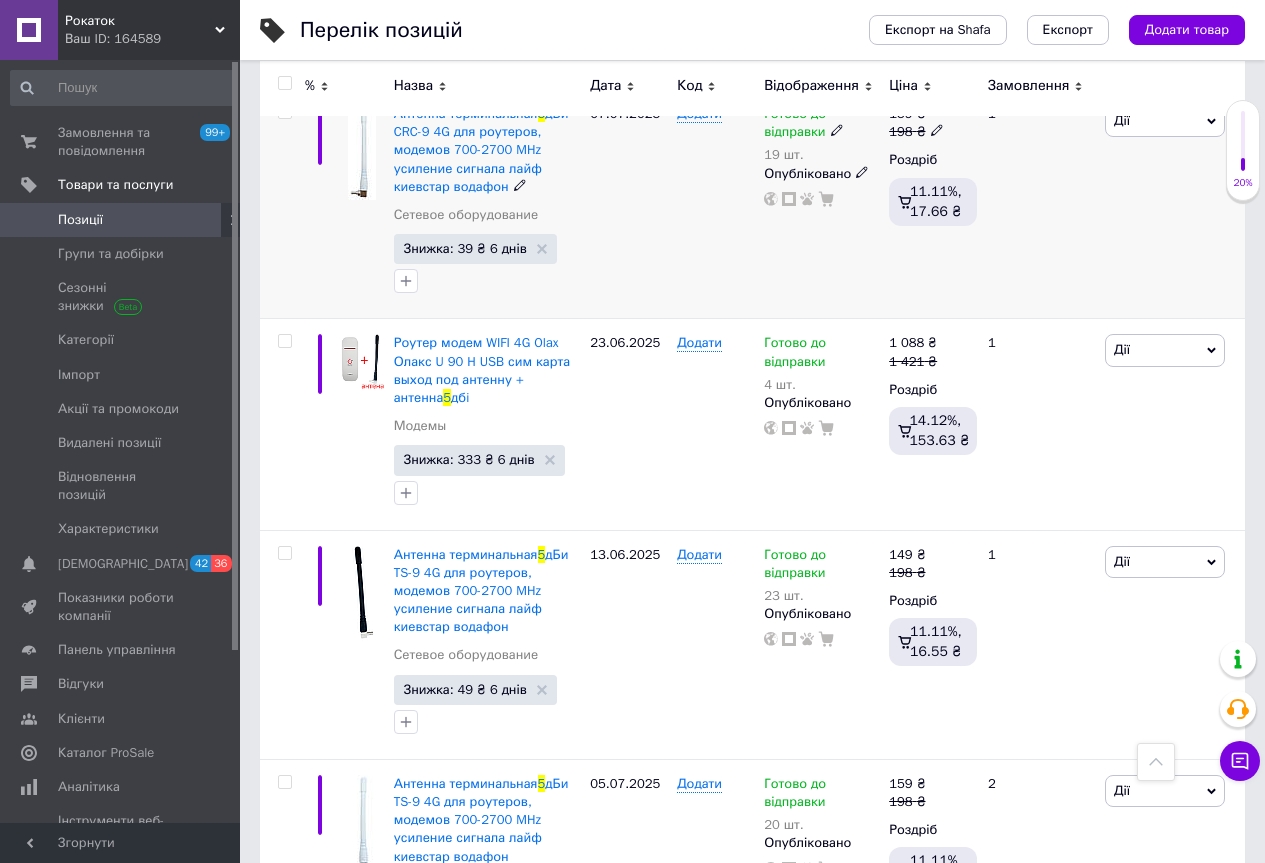 scroll, scrollTop: 900, scrollLeft: 0, axis: vertical 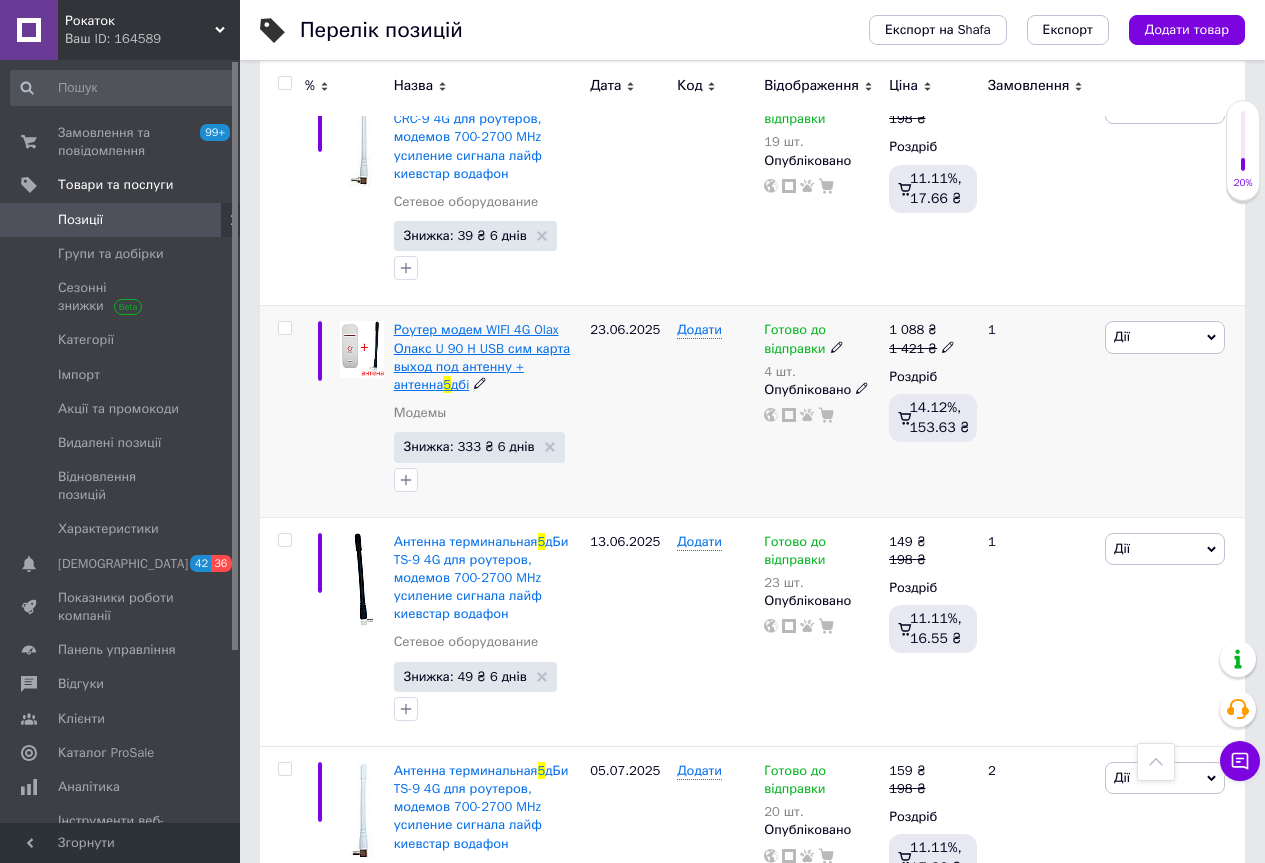 type on "5 дбі" 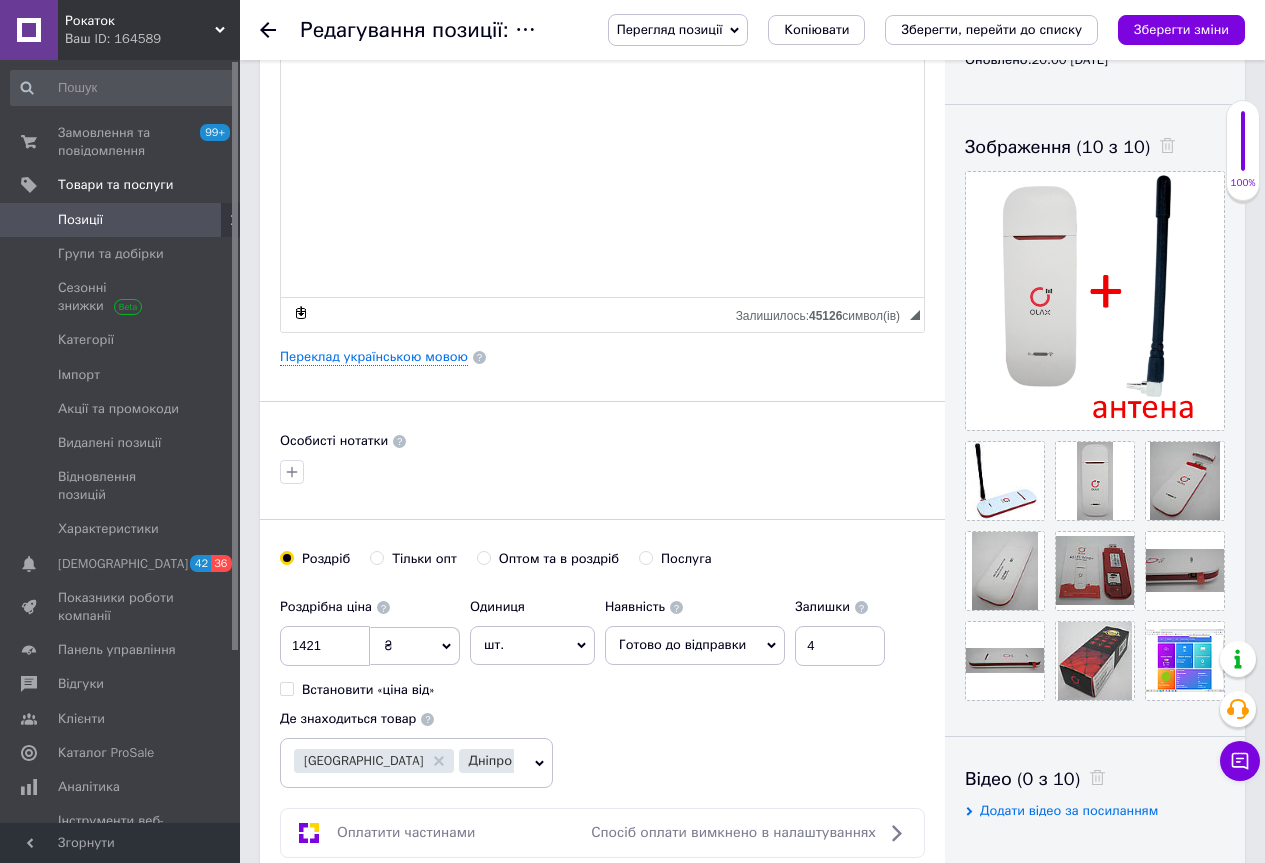 scroll, scrollTop: 400, scrollLeft: 0, axis: vertical 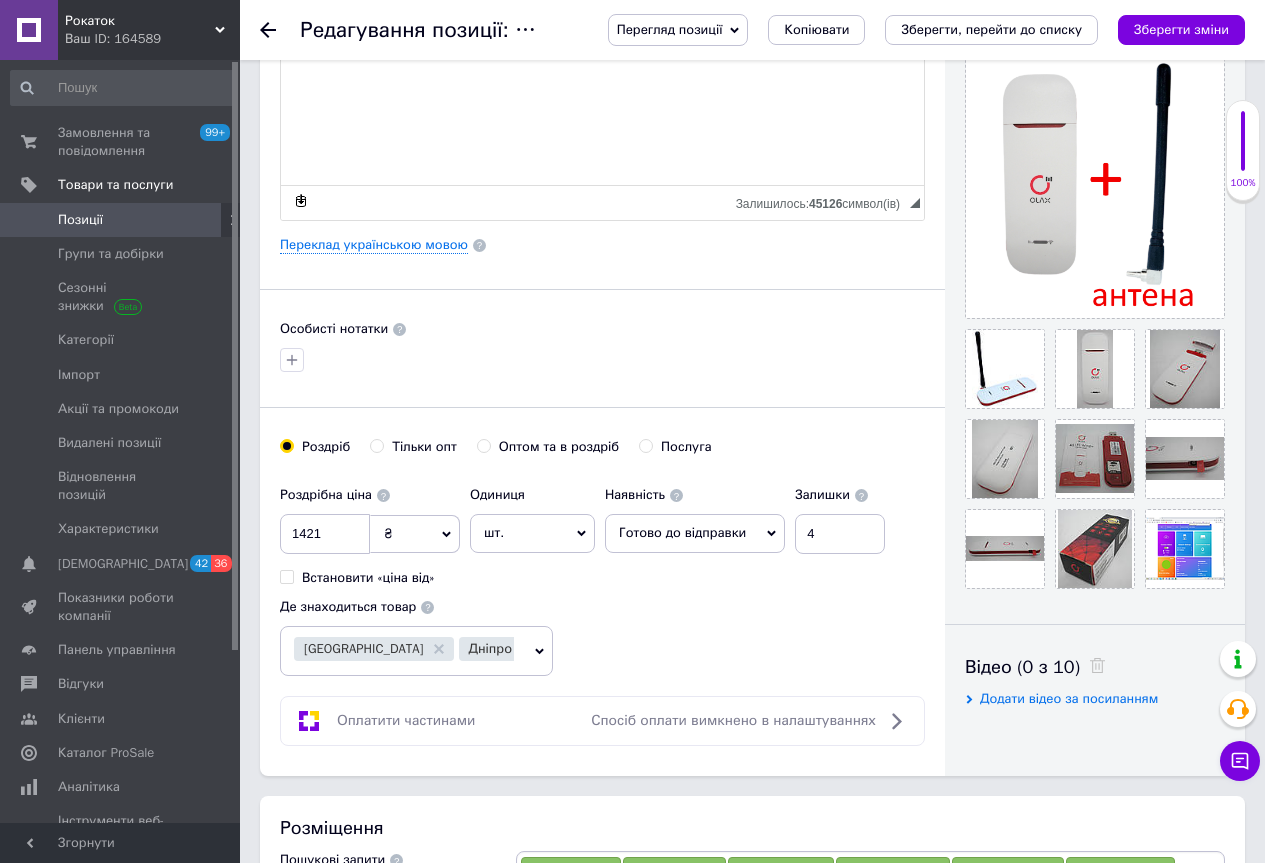 click on "Готово до відправки" at bounding box center (682, 532) 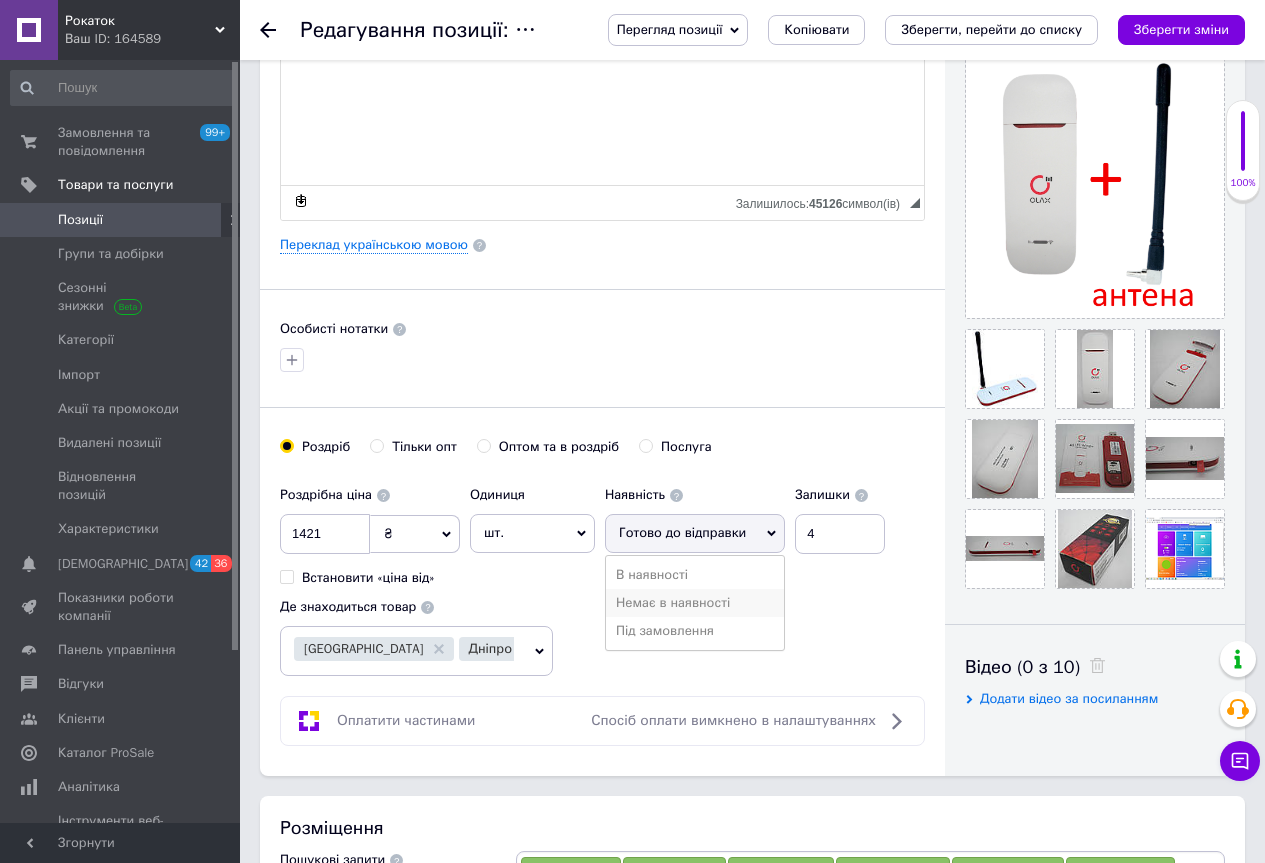 click on "Немає в наявності" at bounding box center [695, 603] 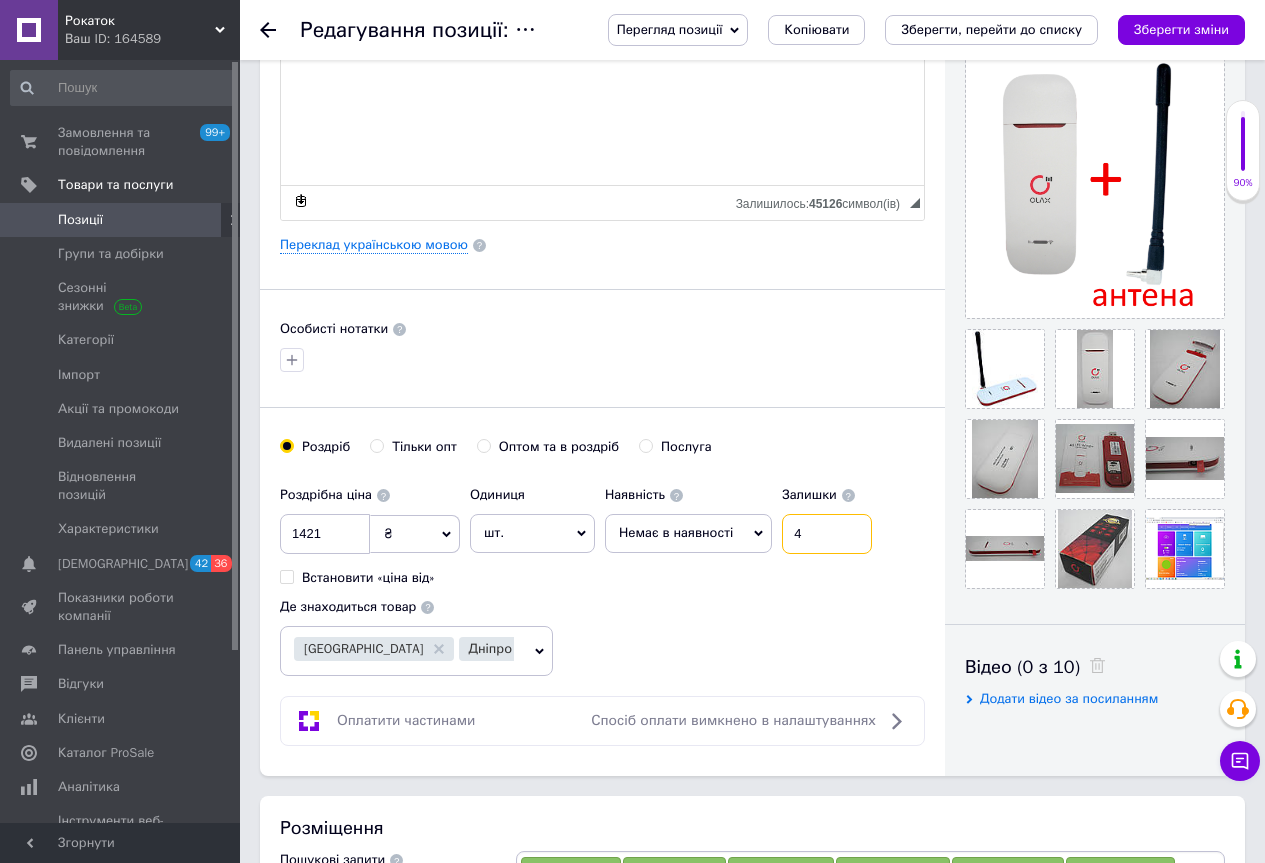 click on "4" at bounding box center (827, 534) 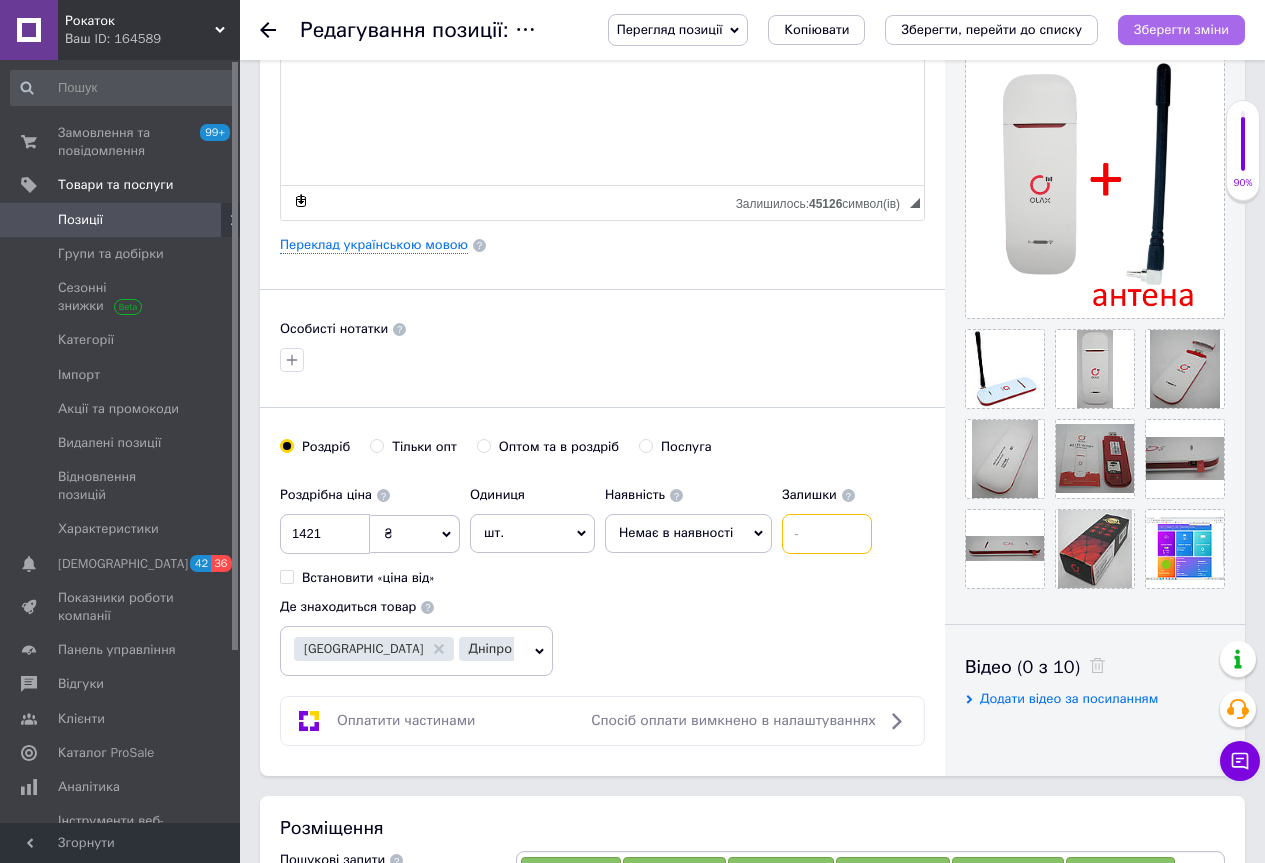 type 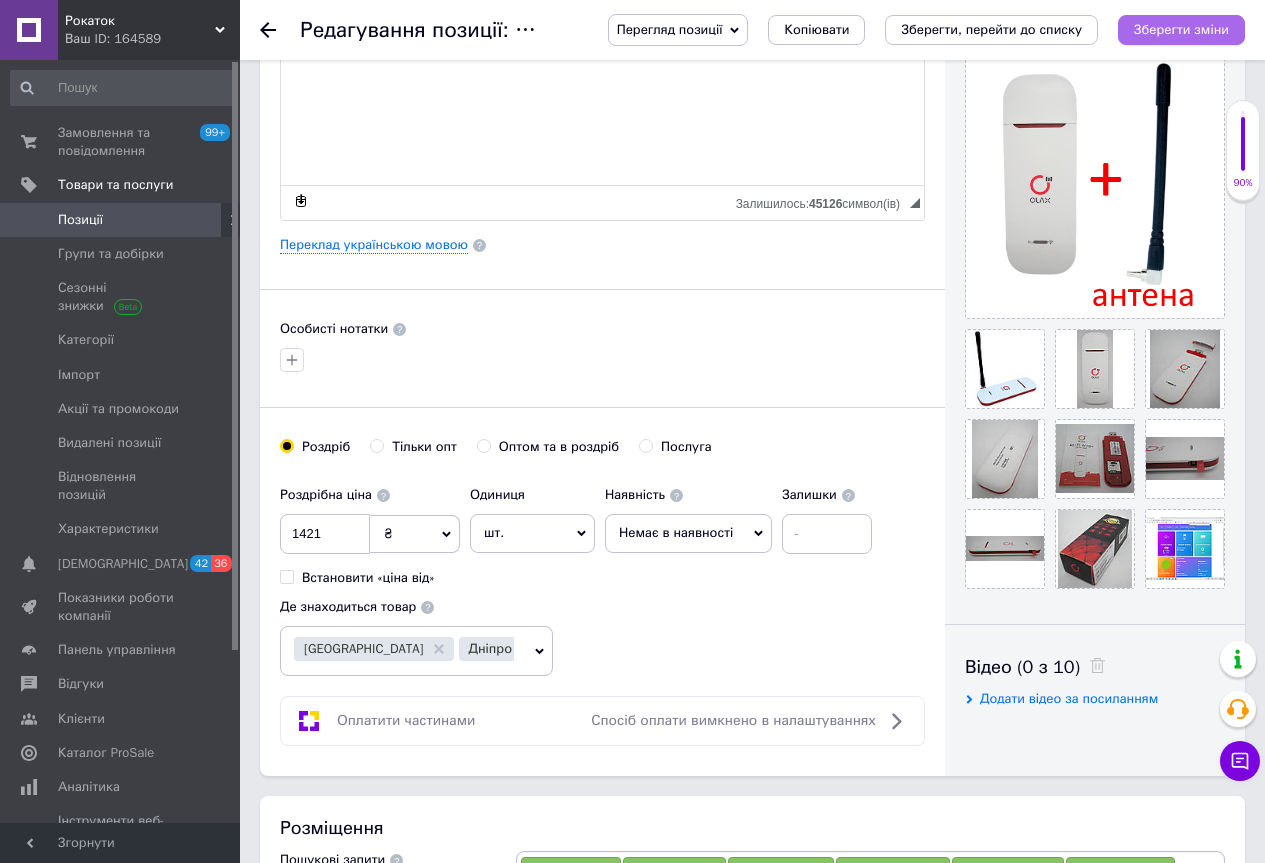click on "Зберегти зміни" at bounding box center (1181, 29) 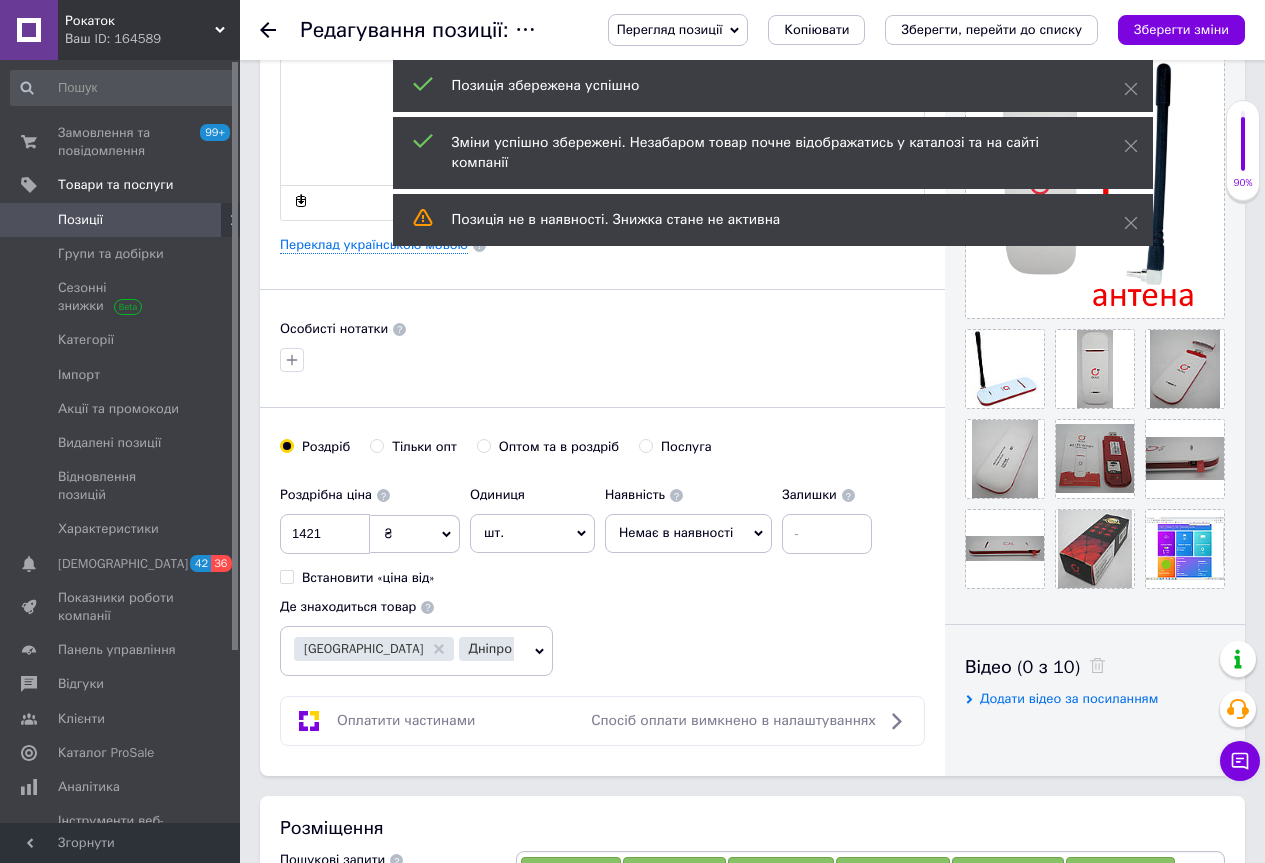 click 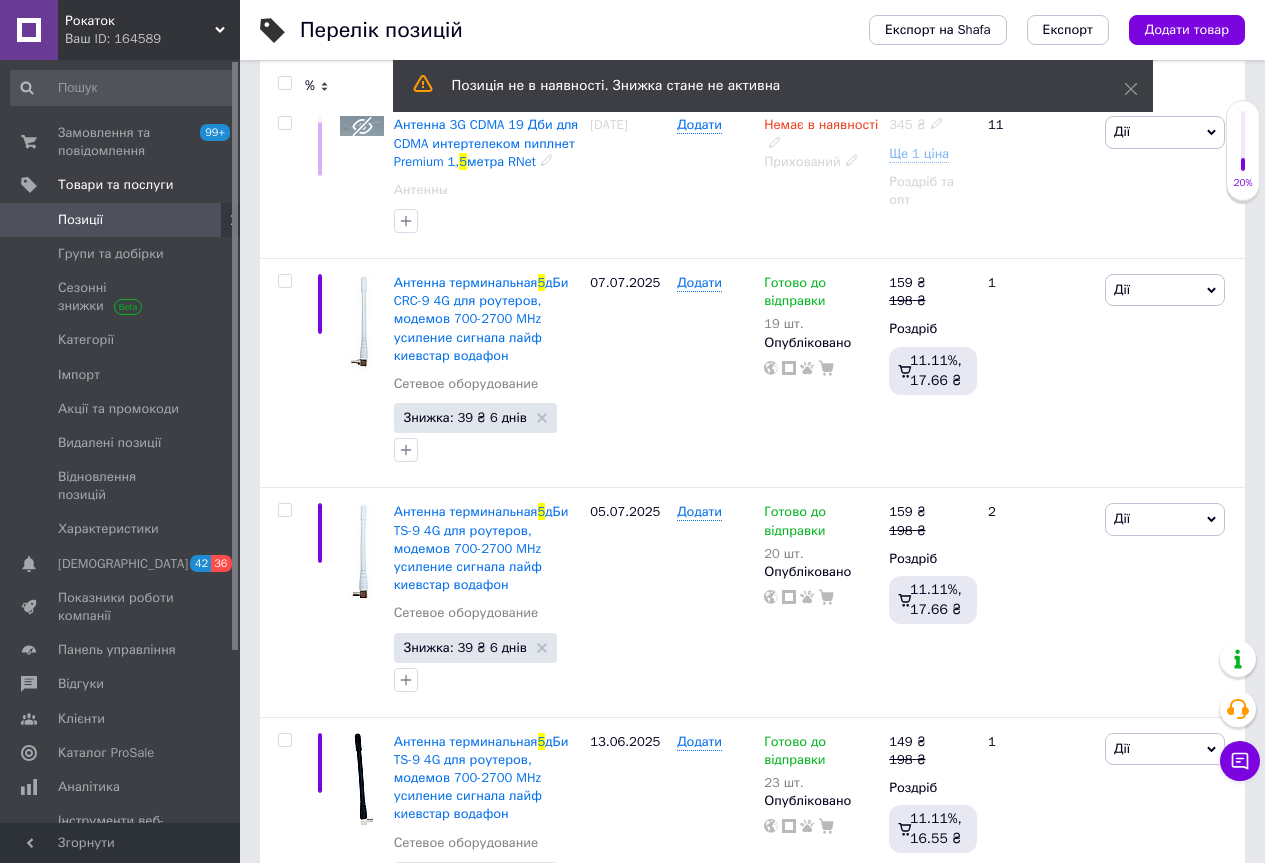 scroll, scrollTop: 800, scrollLeft: 0, axis: vertical 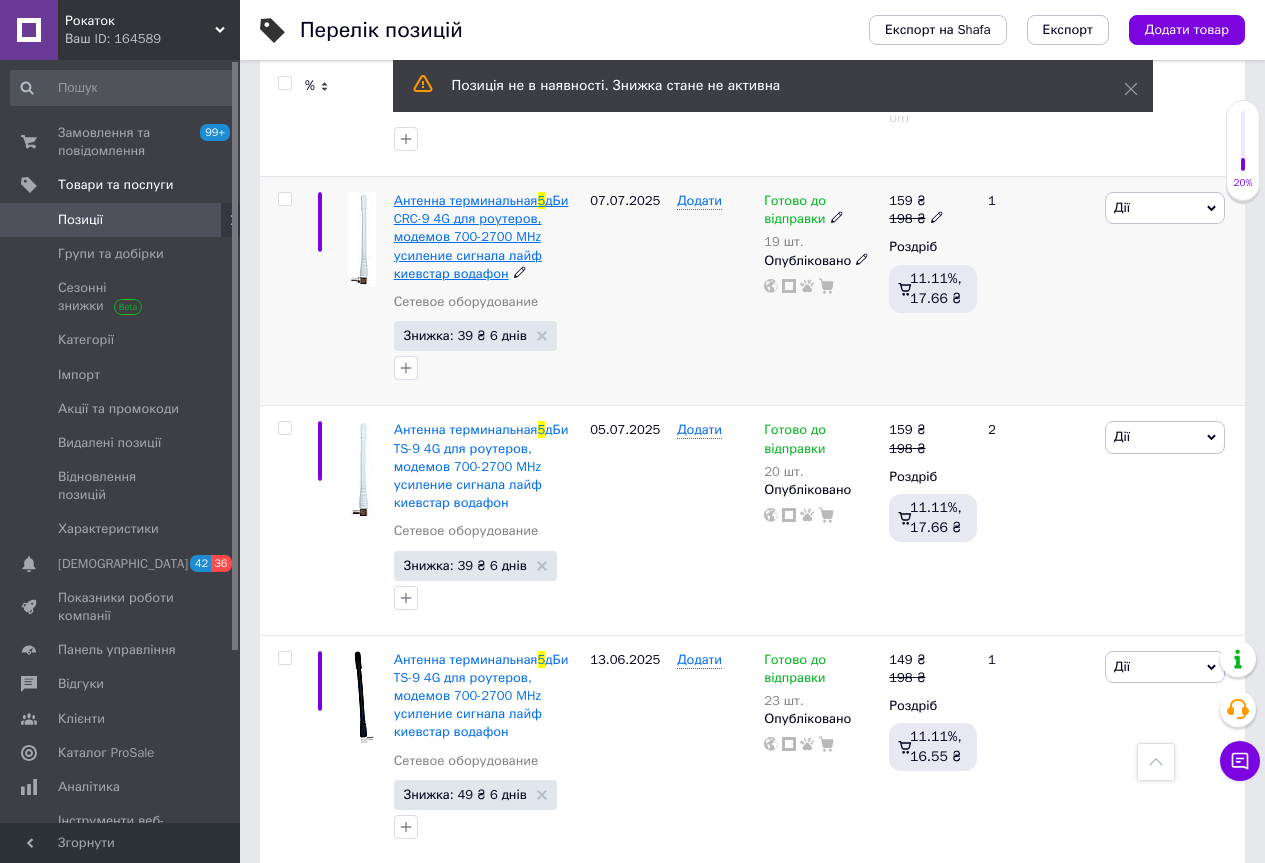 click on "дБи CRC-9 4G для роутеров, модемов 700-2700 MHz усиление сигнала лайф киевстар водафон" at bounding box center (481, 237) 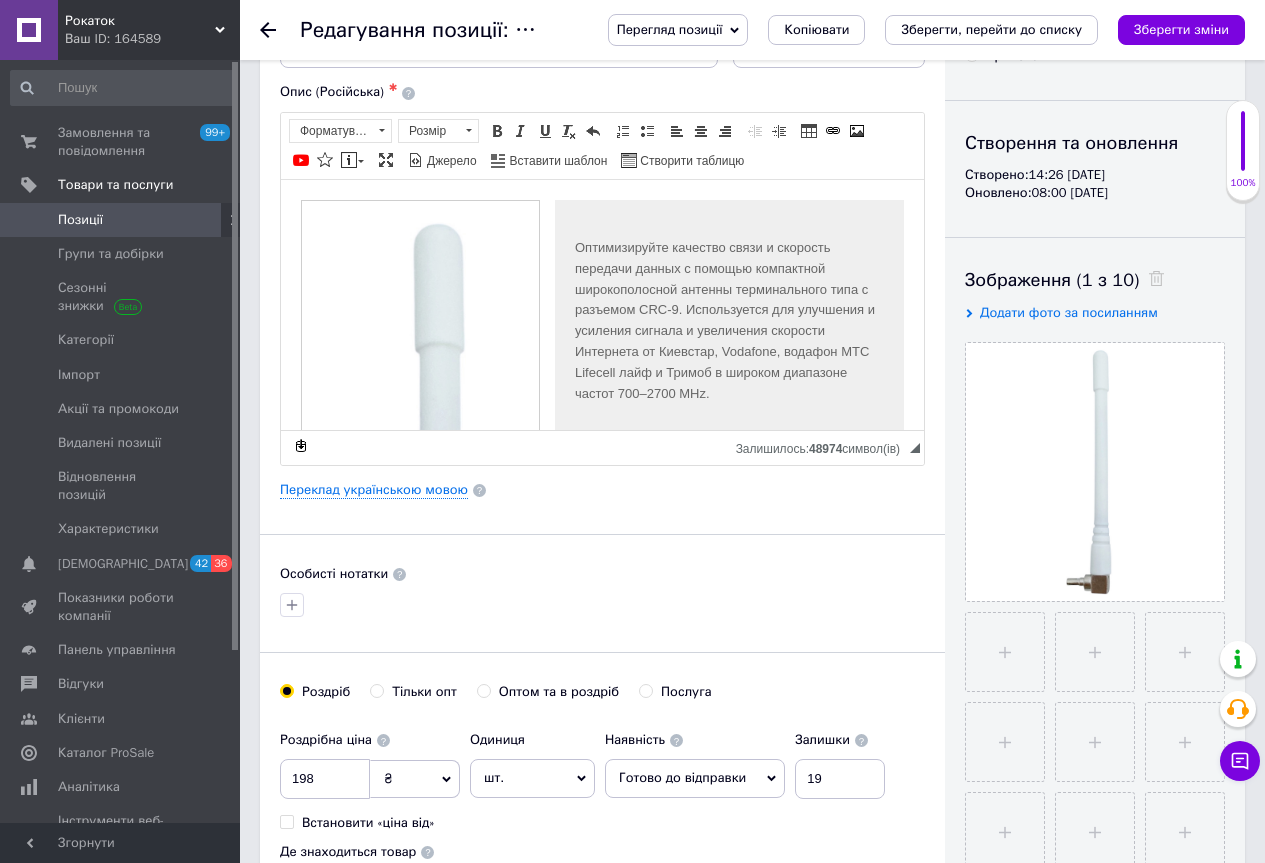scroll, scrollTop: 500, scrollLeft: 0, axis: vertical 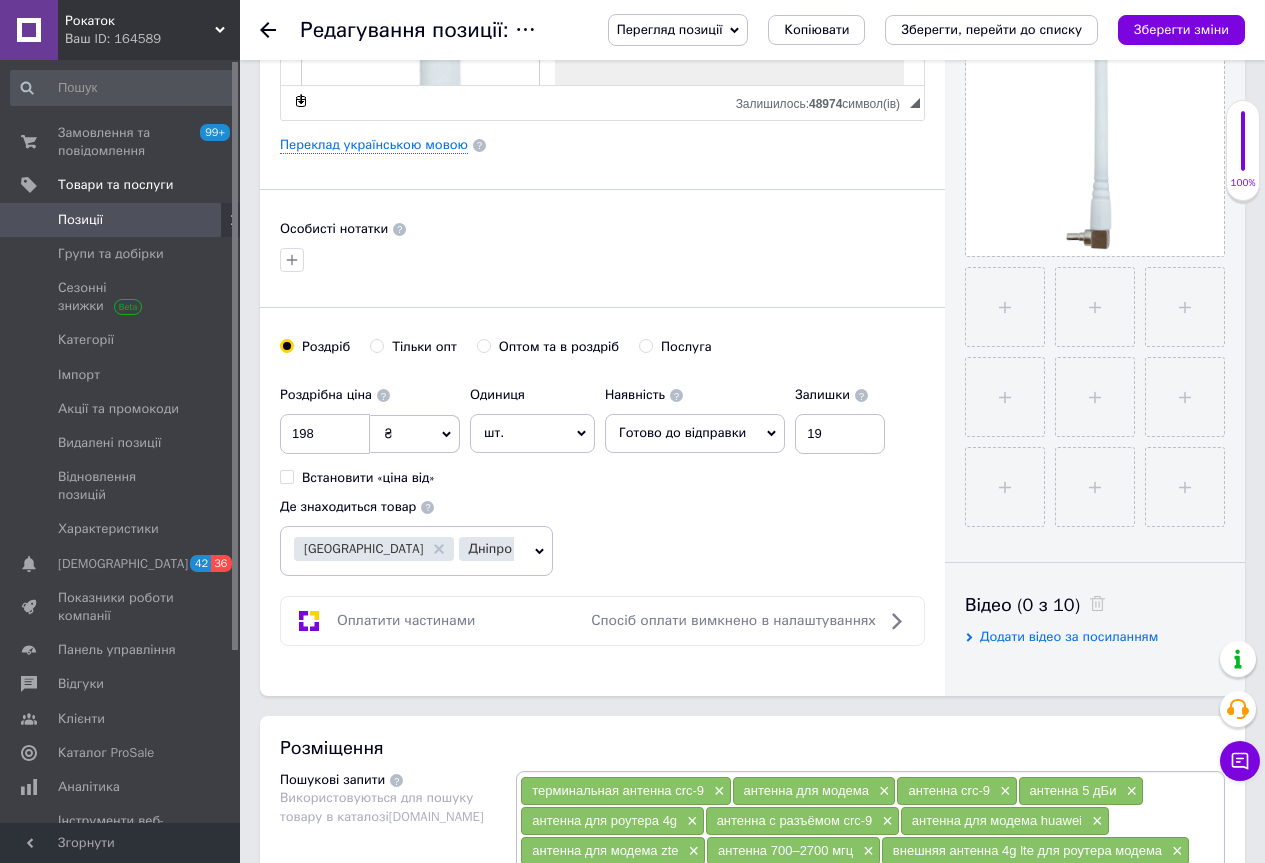 click on "Готово до відправки" at bounding box center [682, 432] 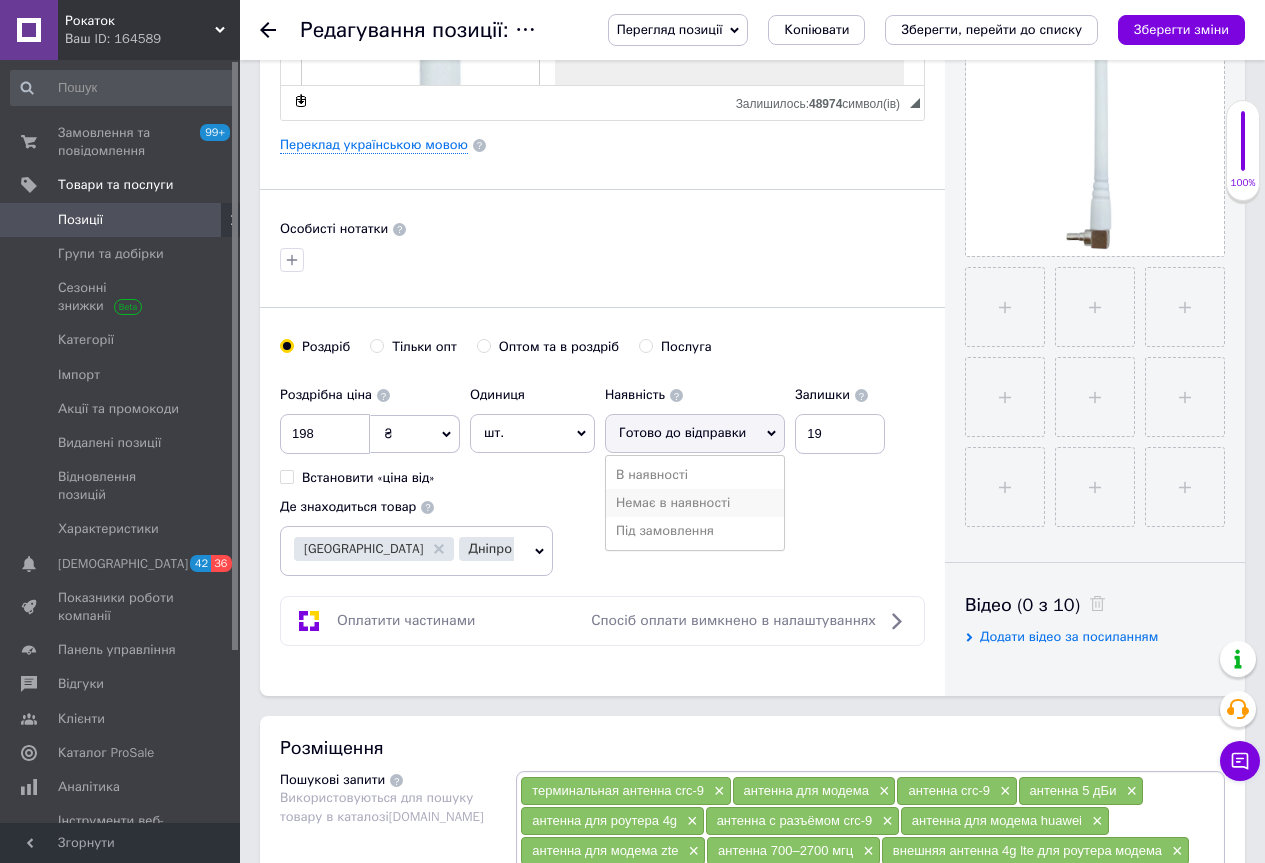 click on "Немає в наявності" at bounding box center [695, 503] 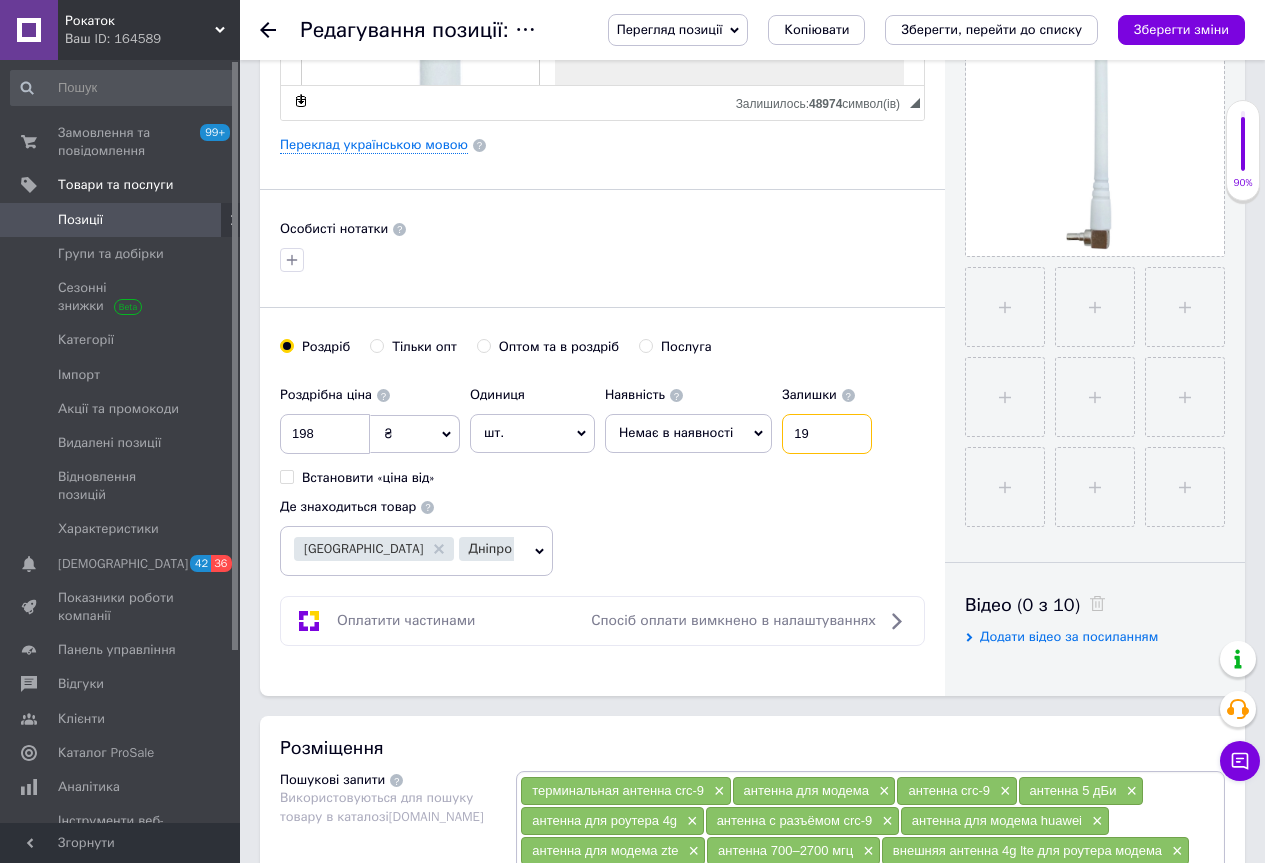 drag, startPoint x: 836, startPoint y: 433, endPoint x: 834, endPoint y: 448, distance: 15.132746 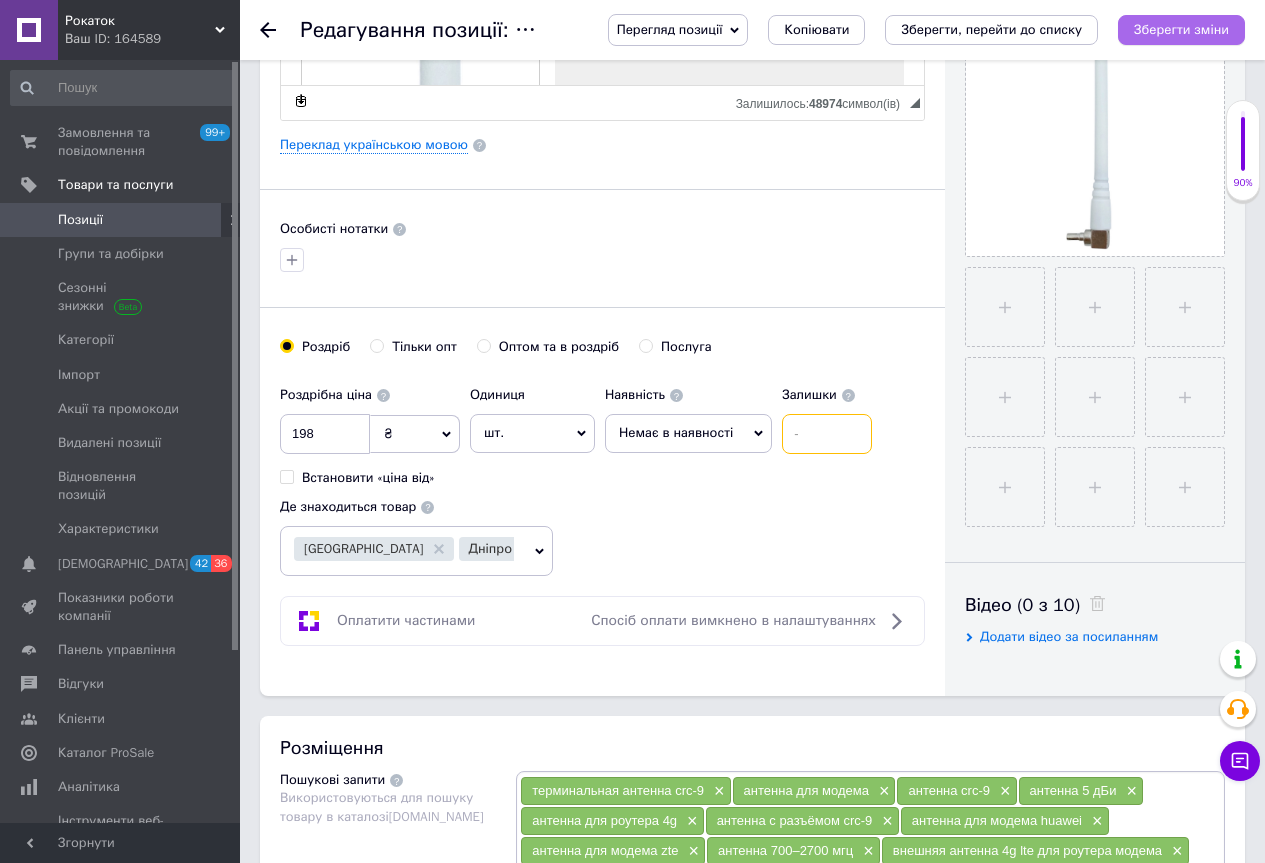 type 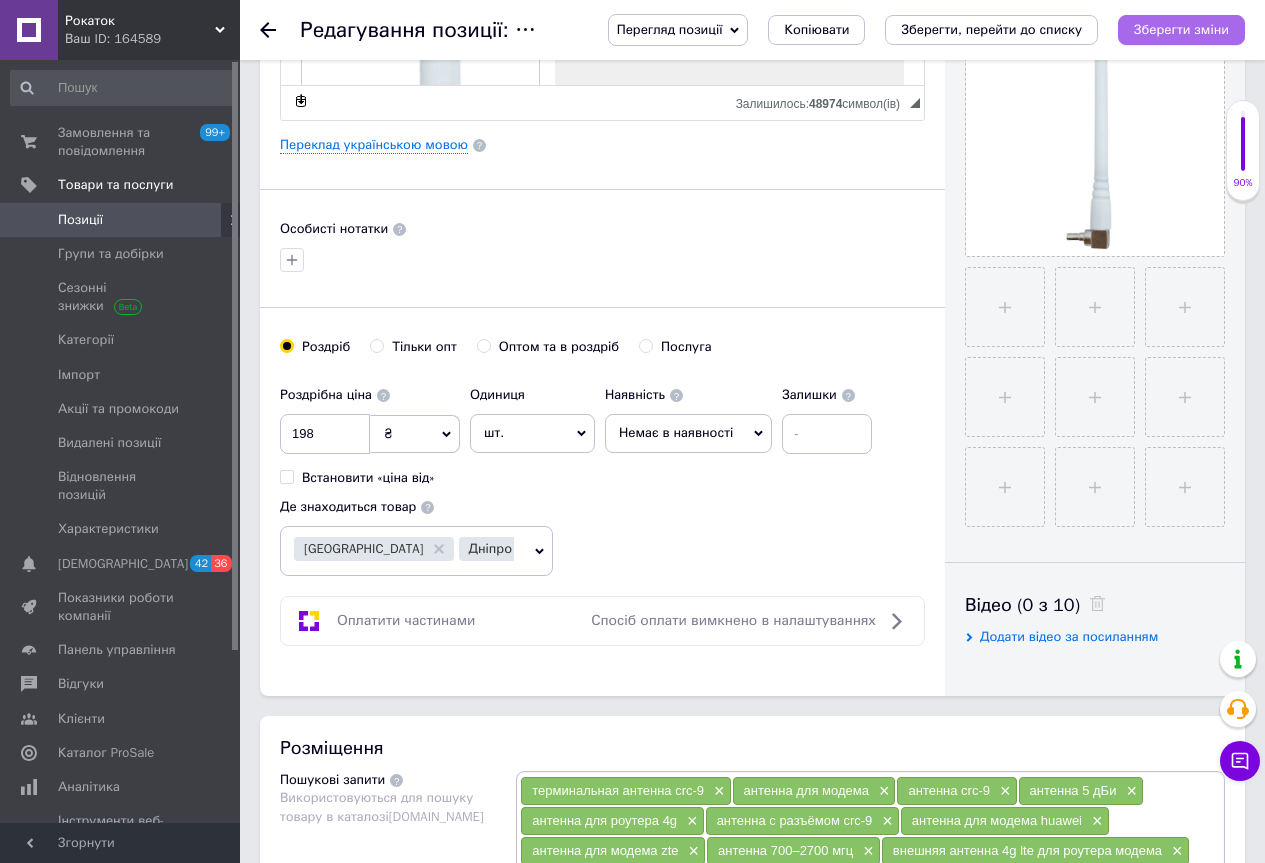 click on "Зберегти зміни" at bounding box center (1181, 29) 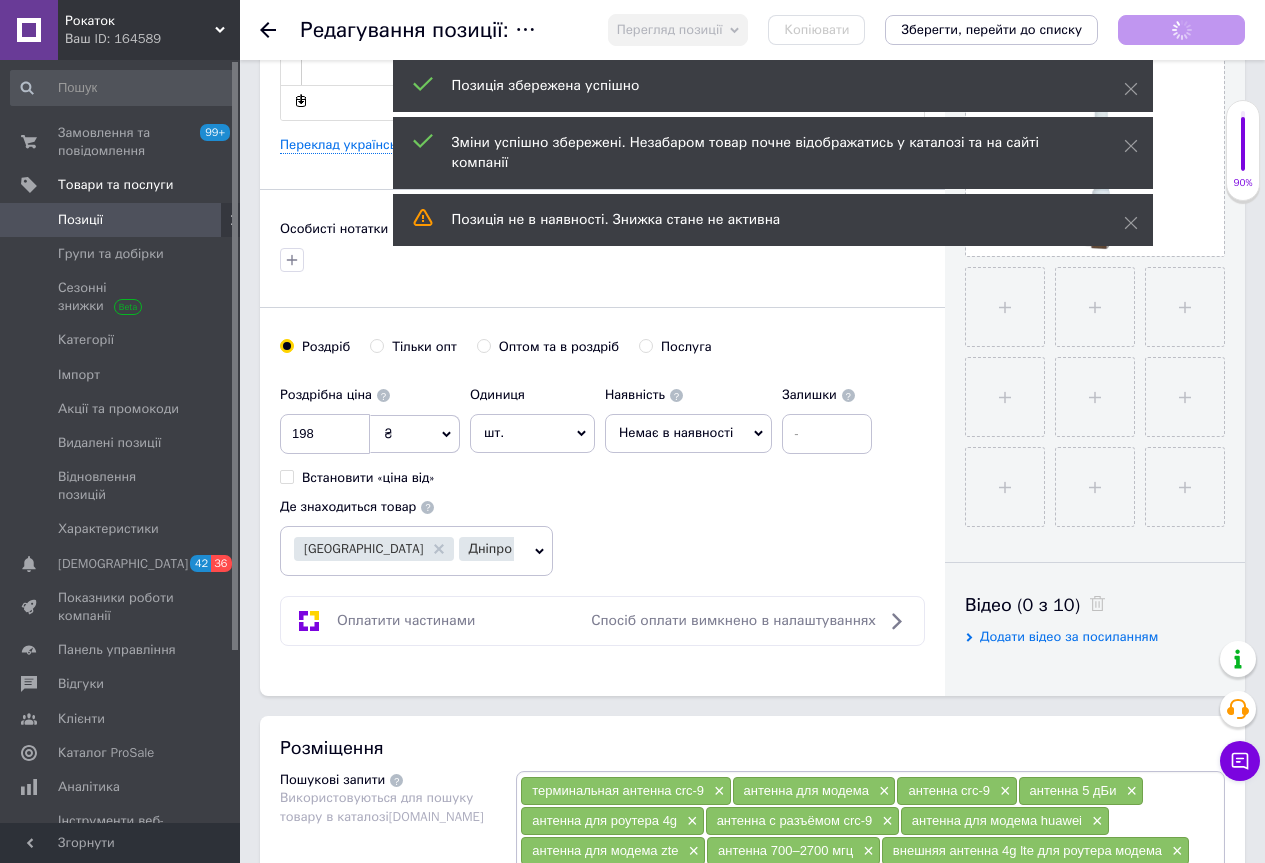 click 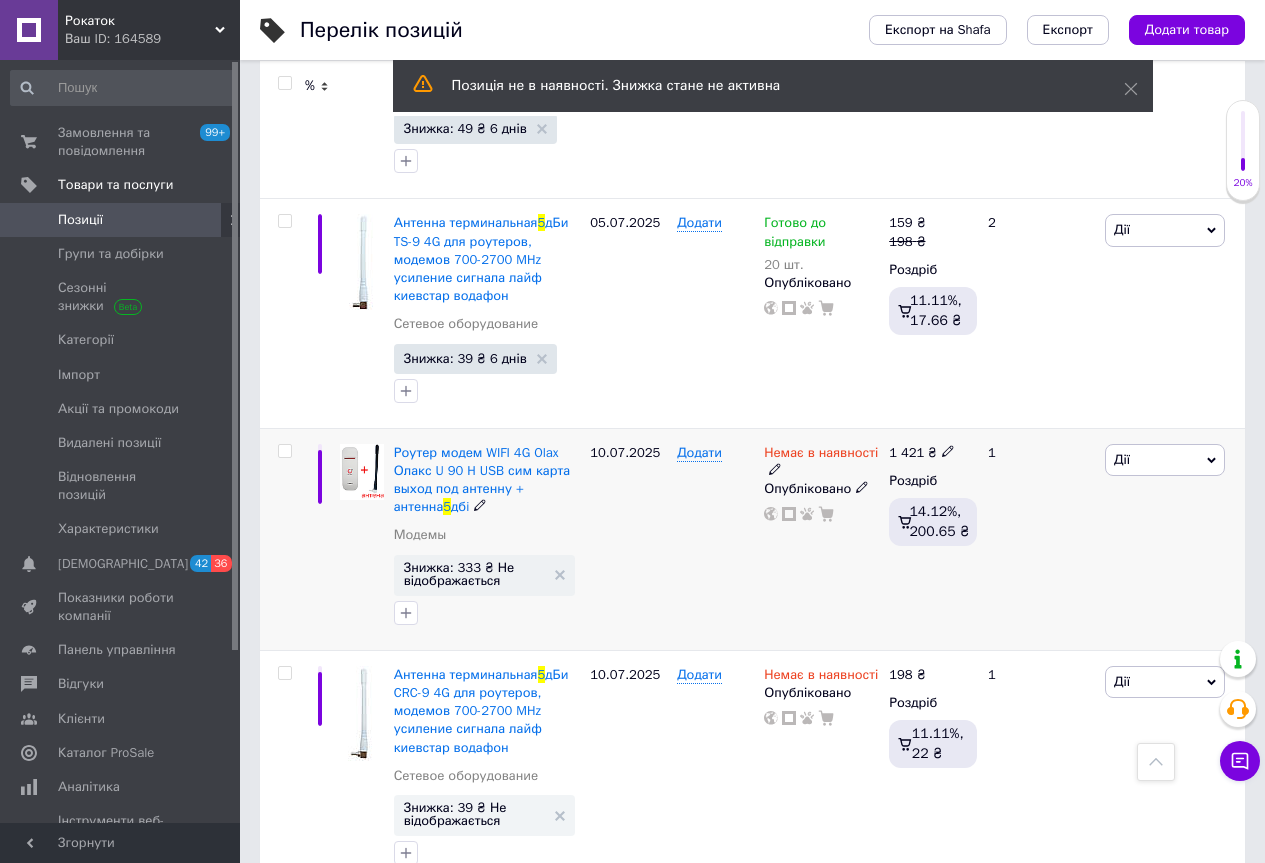 scroll, scrollTop: 1054, scrollLeft: 0, axis: vertical 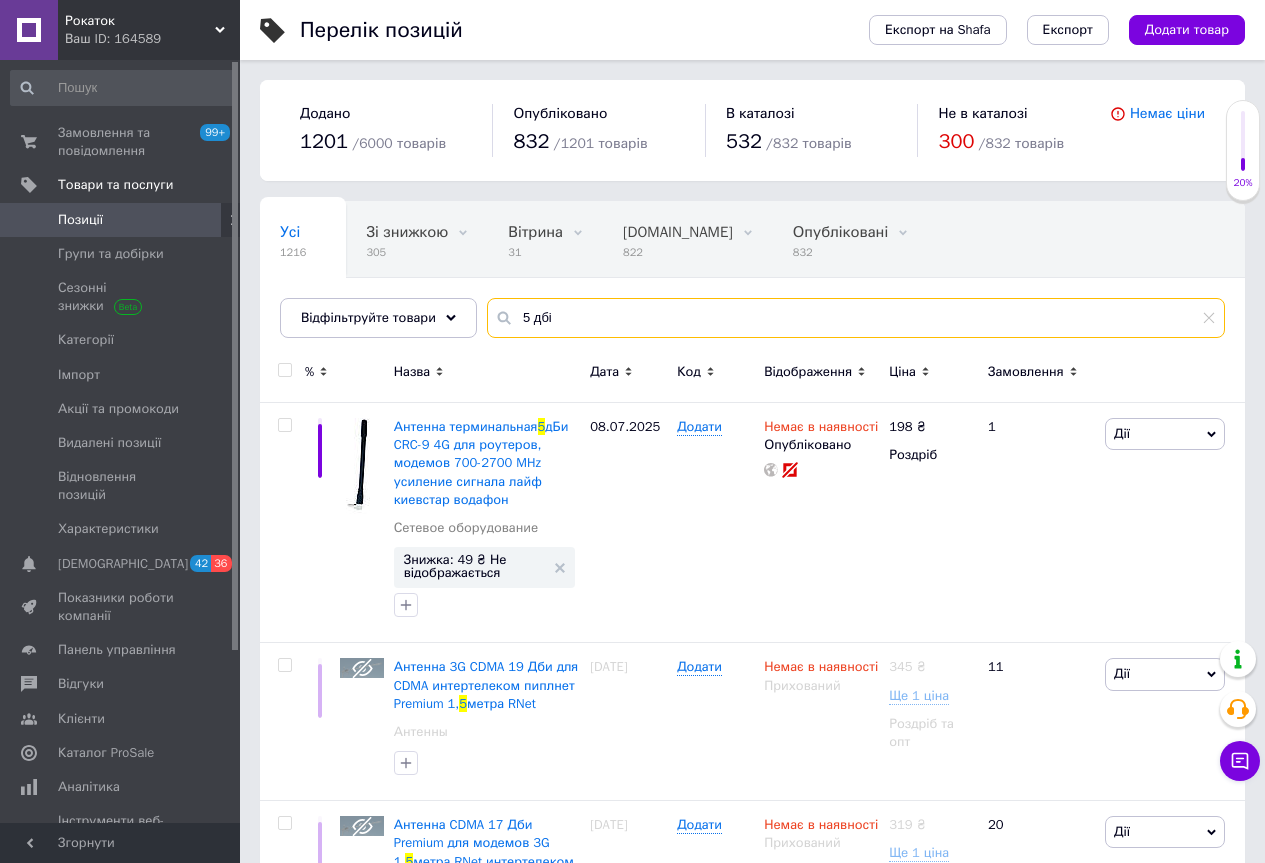 click on "5 дбі" at bounding box center [856, 318] 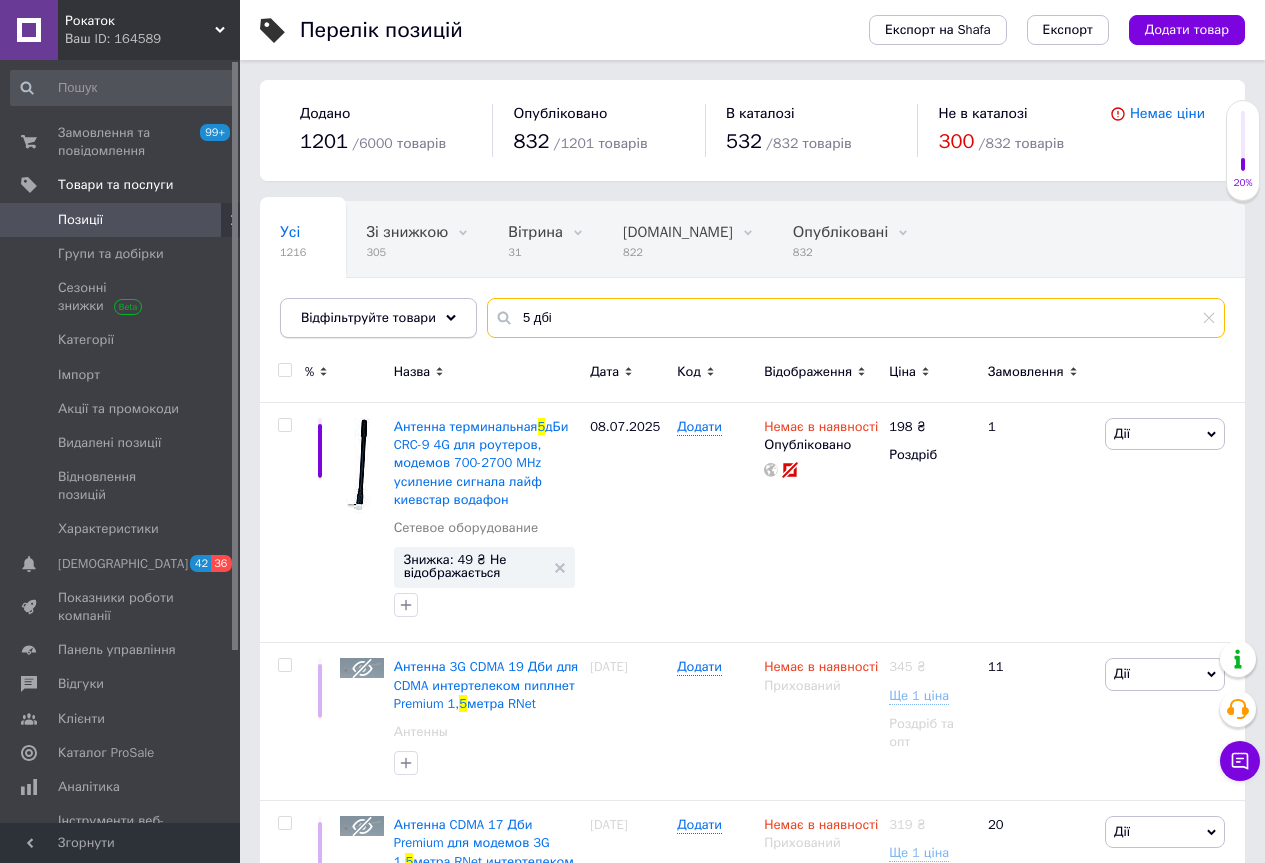 drag, startPoint x: 528, startPoint y: 313, endPoint x: 422, endPoint y: 313, distance: 106 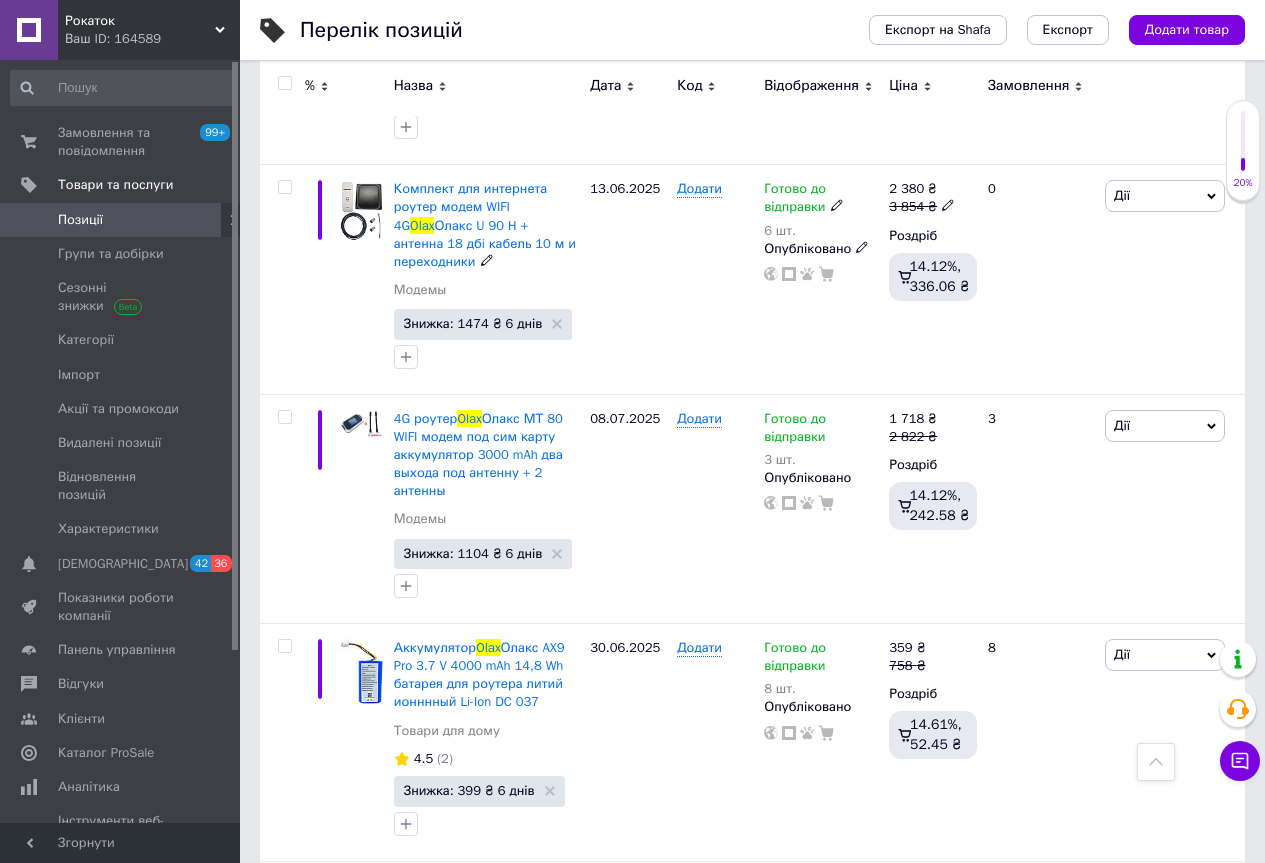 scroll, scrollTop: 1000, scrollLeft: 0, axis: vertical 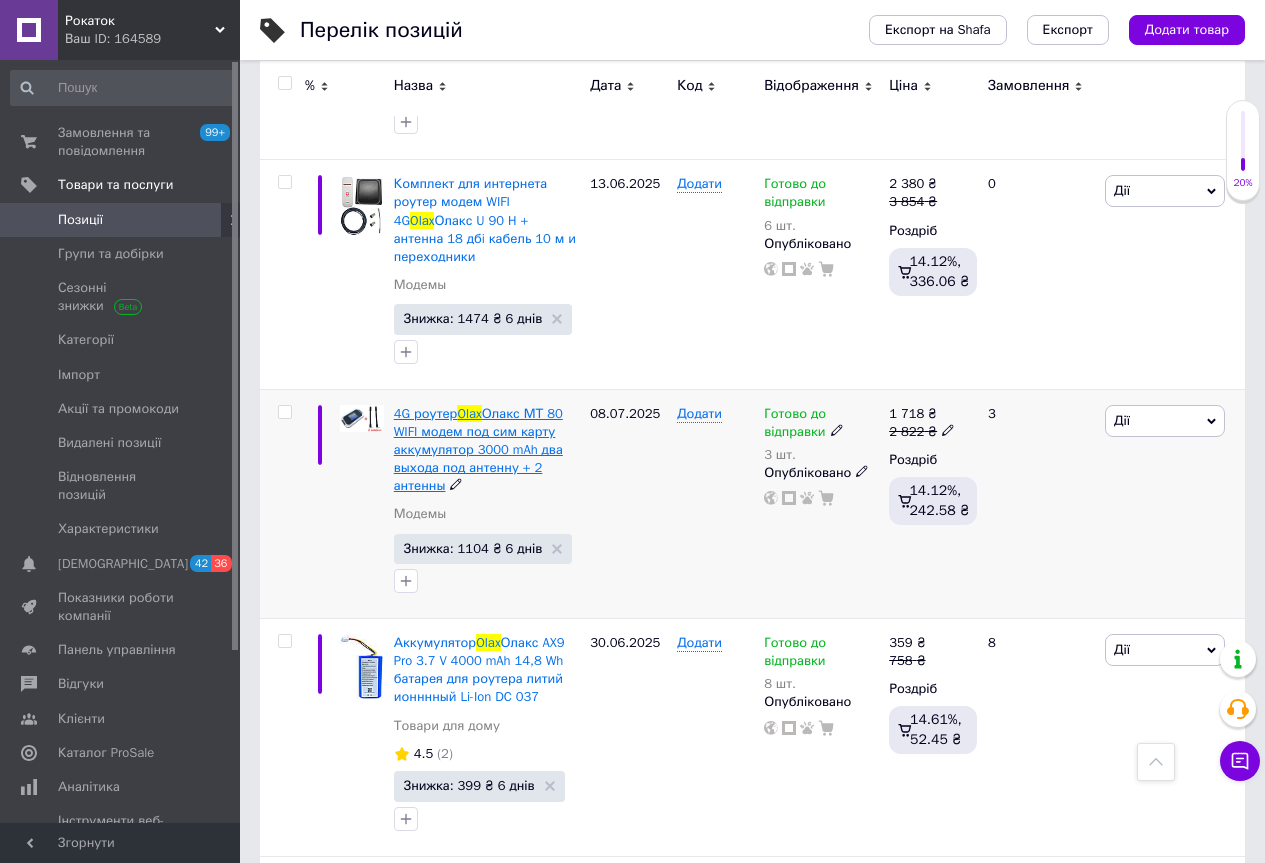 type on "olax" 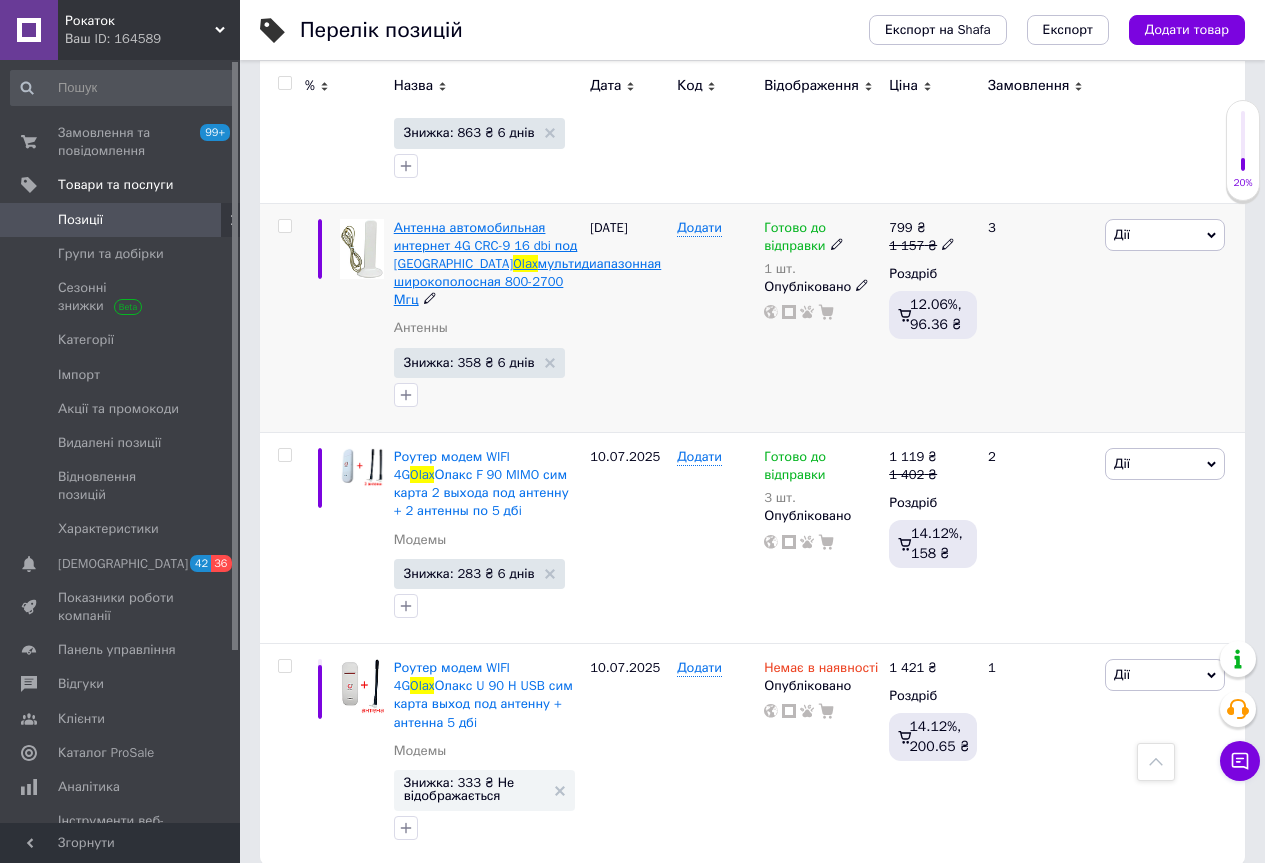 scroll, scrollTop: 4132, scrollLeft: 0, axis: vertical 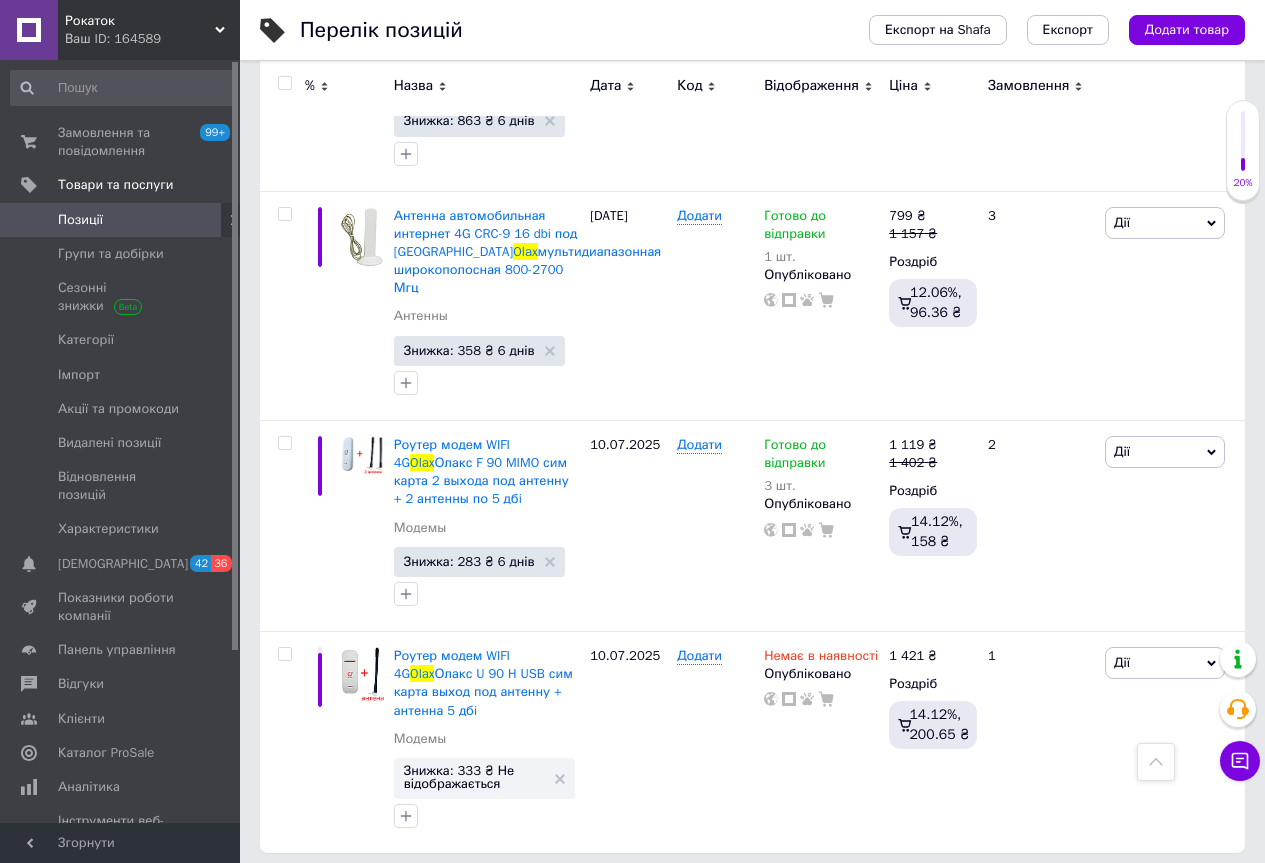 click on "2" at bounding box center (327, 894) 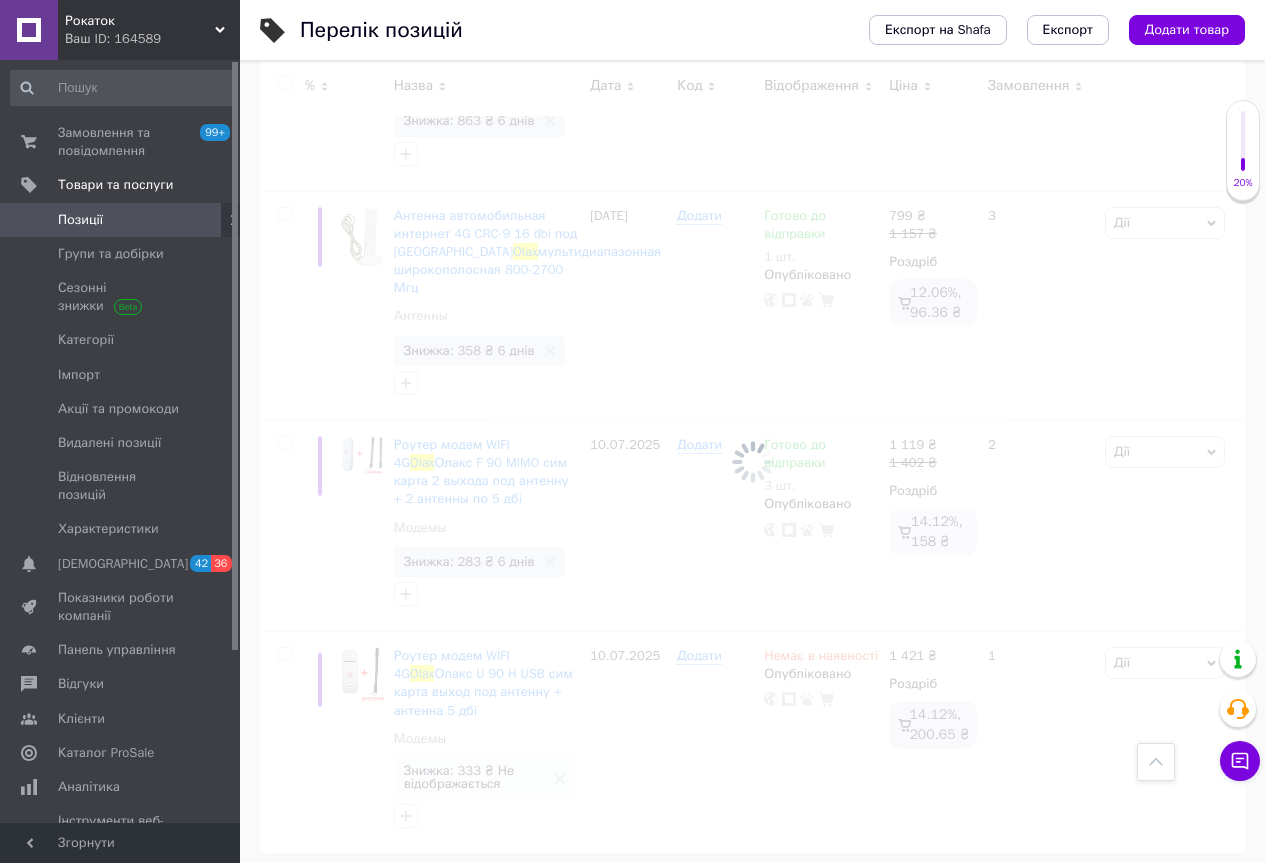 scroll, scrollTop: 0, scrollLeft: 0, axis: both 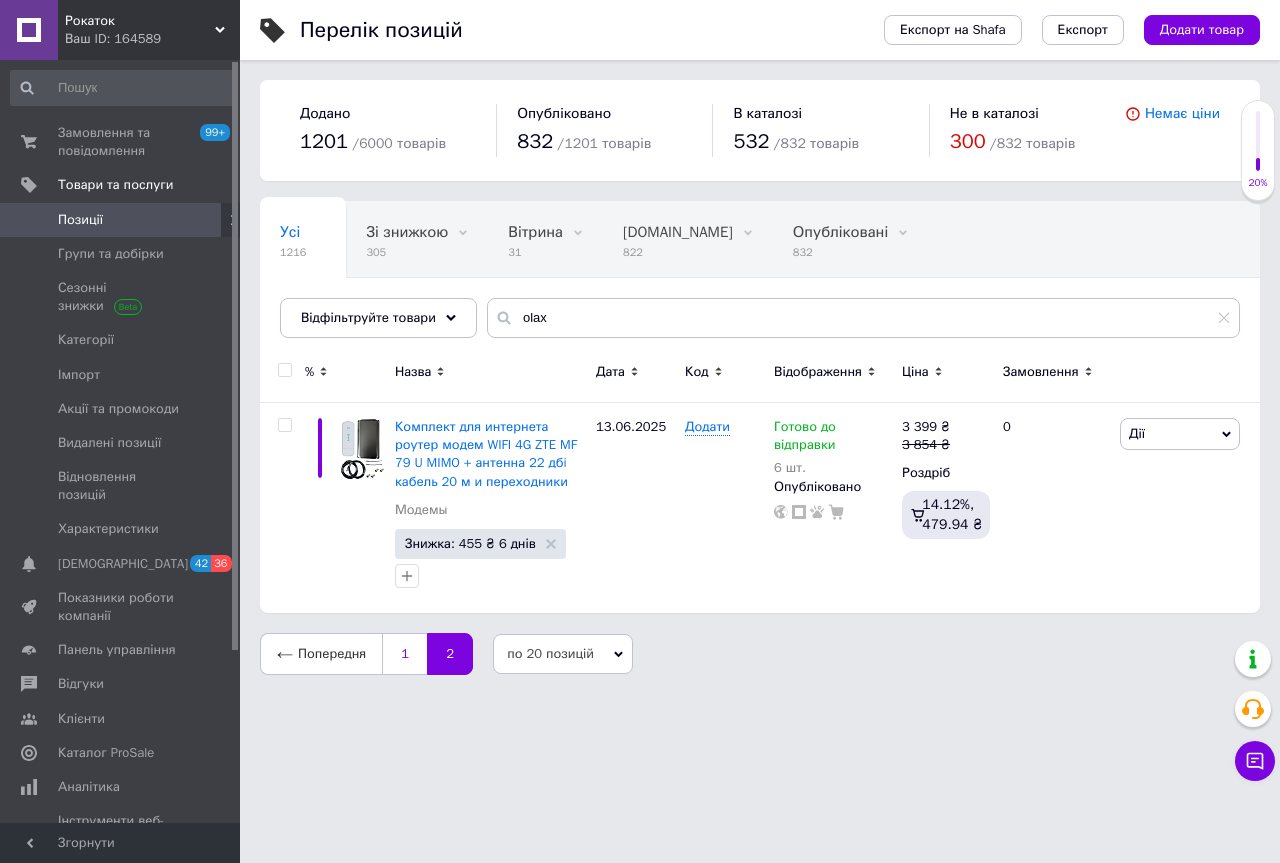 click on "1" at bounding box center (404, 654) 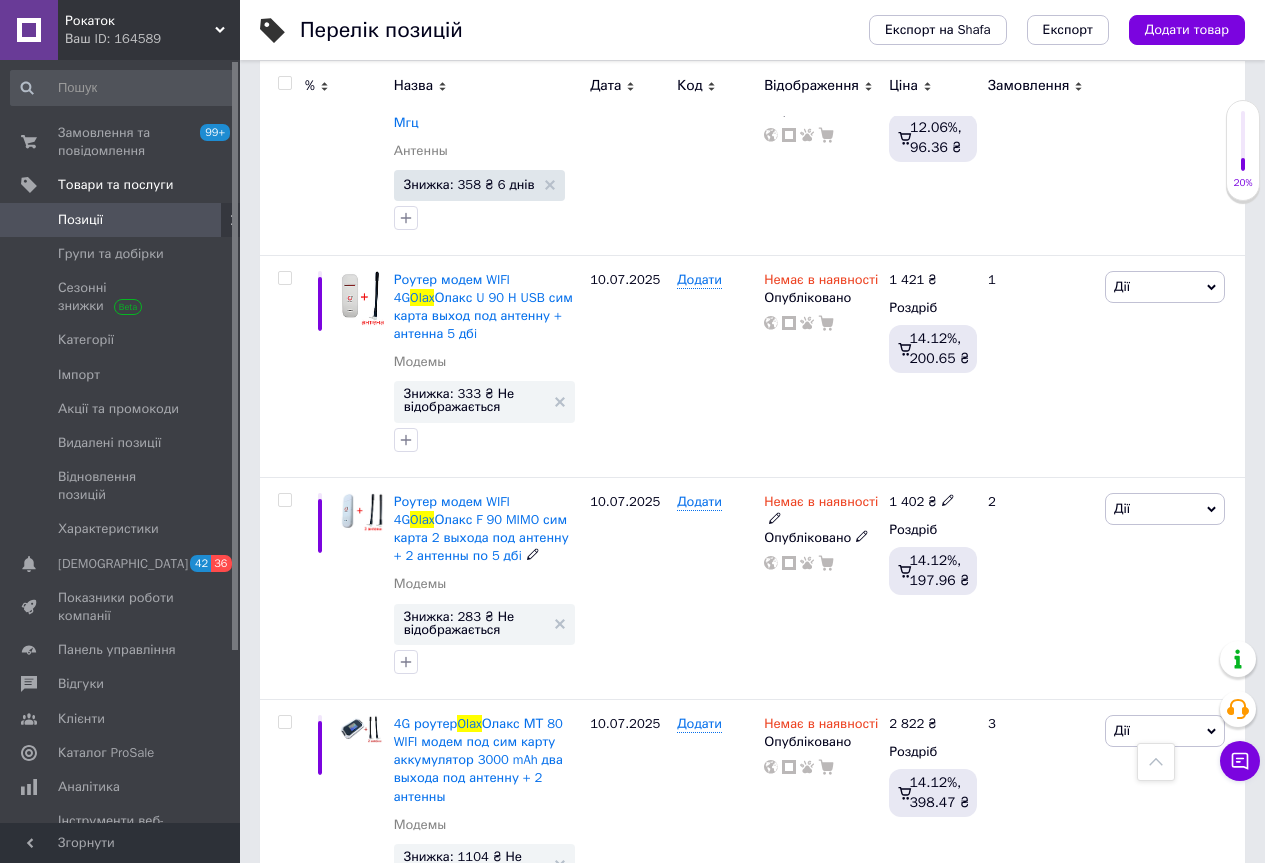 scroll, scrollTop: 4154, scrollLeft: 0, axis: vertical 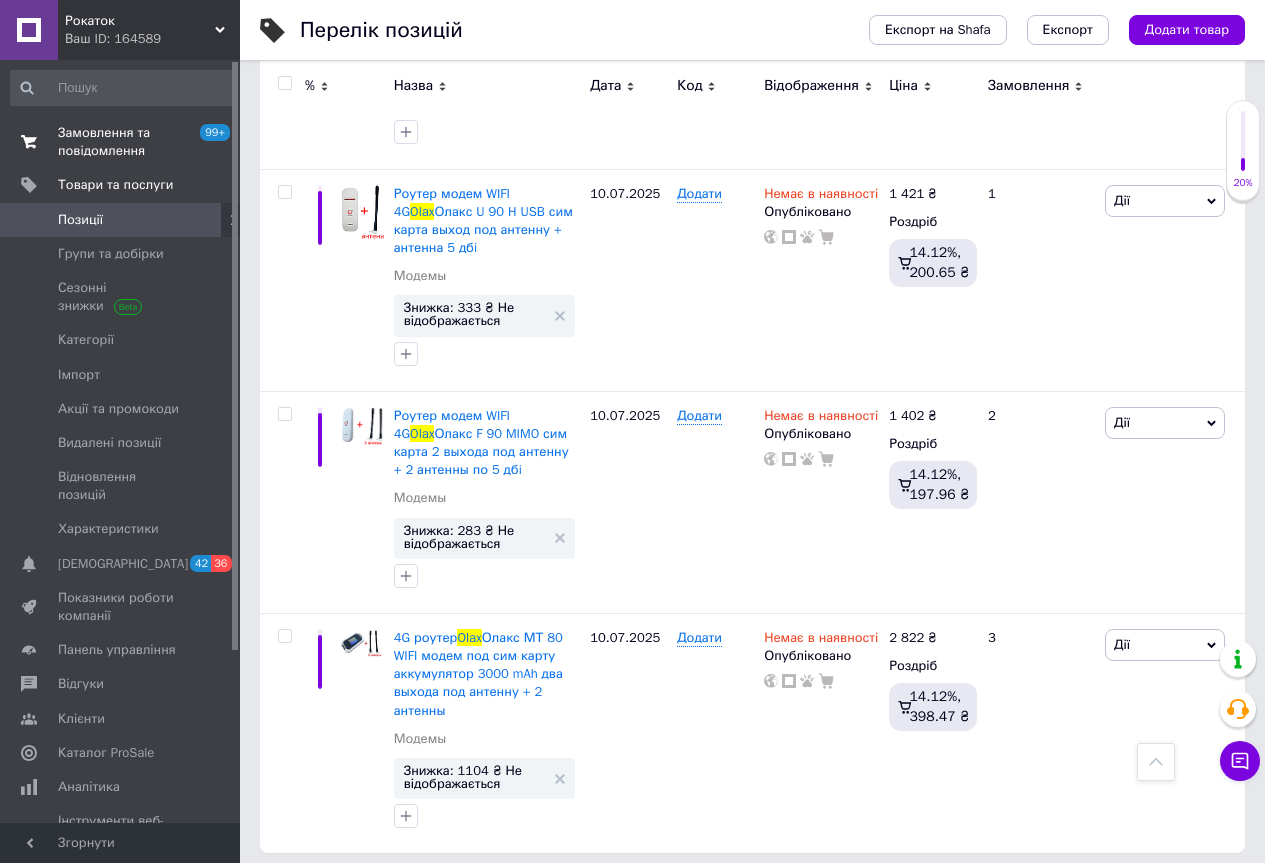 click on "Замовлення та повідомлення" at bounding box center [121, 142] 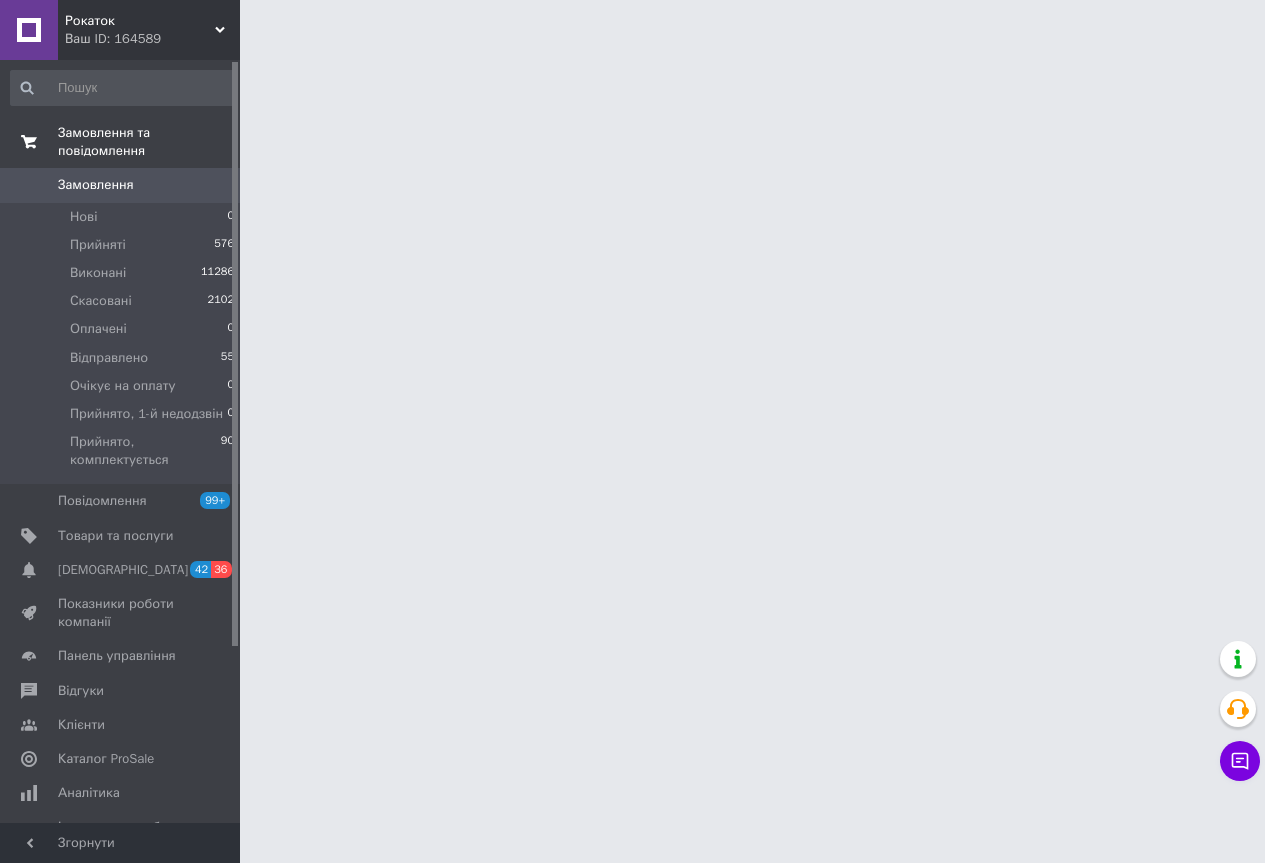 scroll, scrollTop: 0, scrollLeft: 0, axis: both 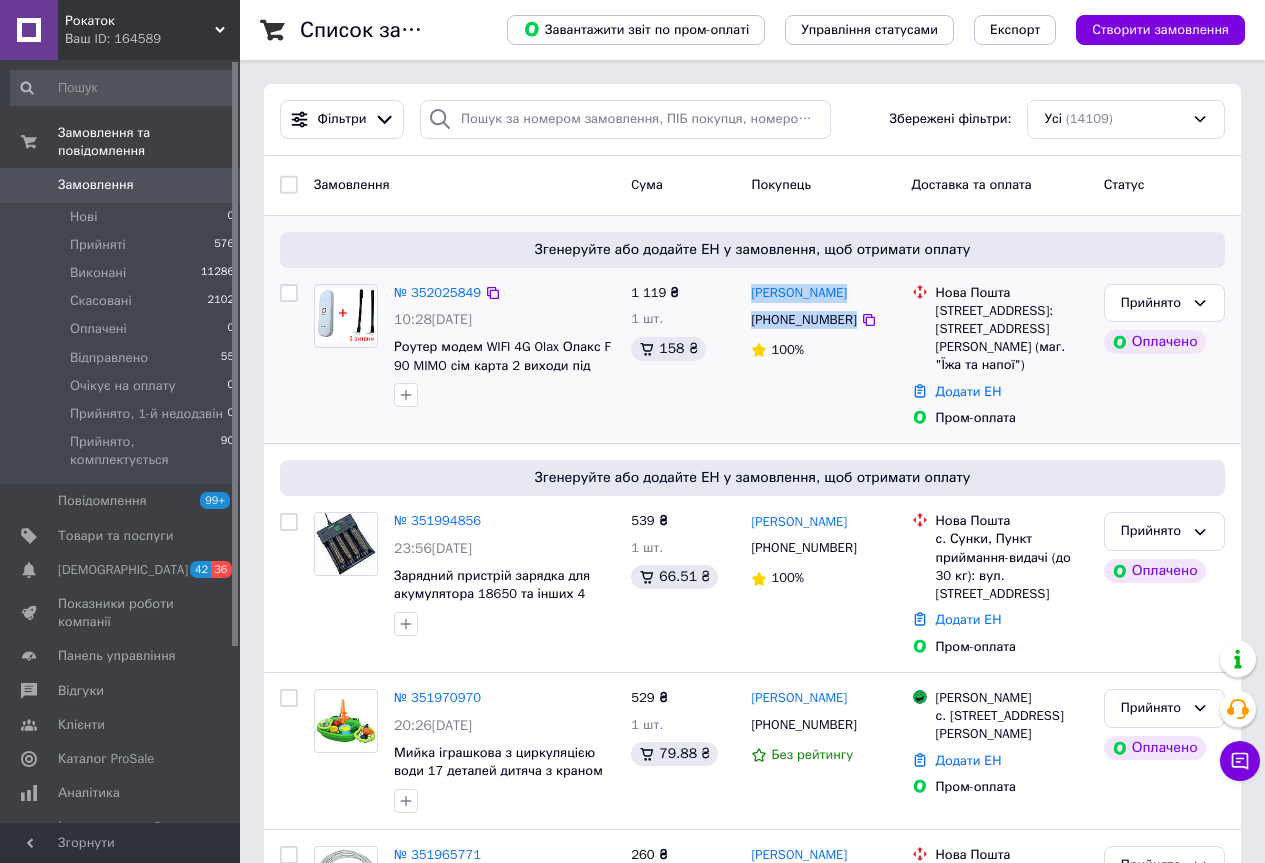 drag, startPoint x: 847, startPoint y: 319, endPoint x: 750, endPoint y: 300, distance: 98.84331 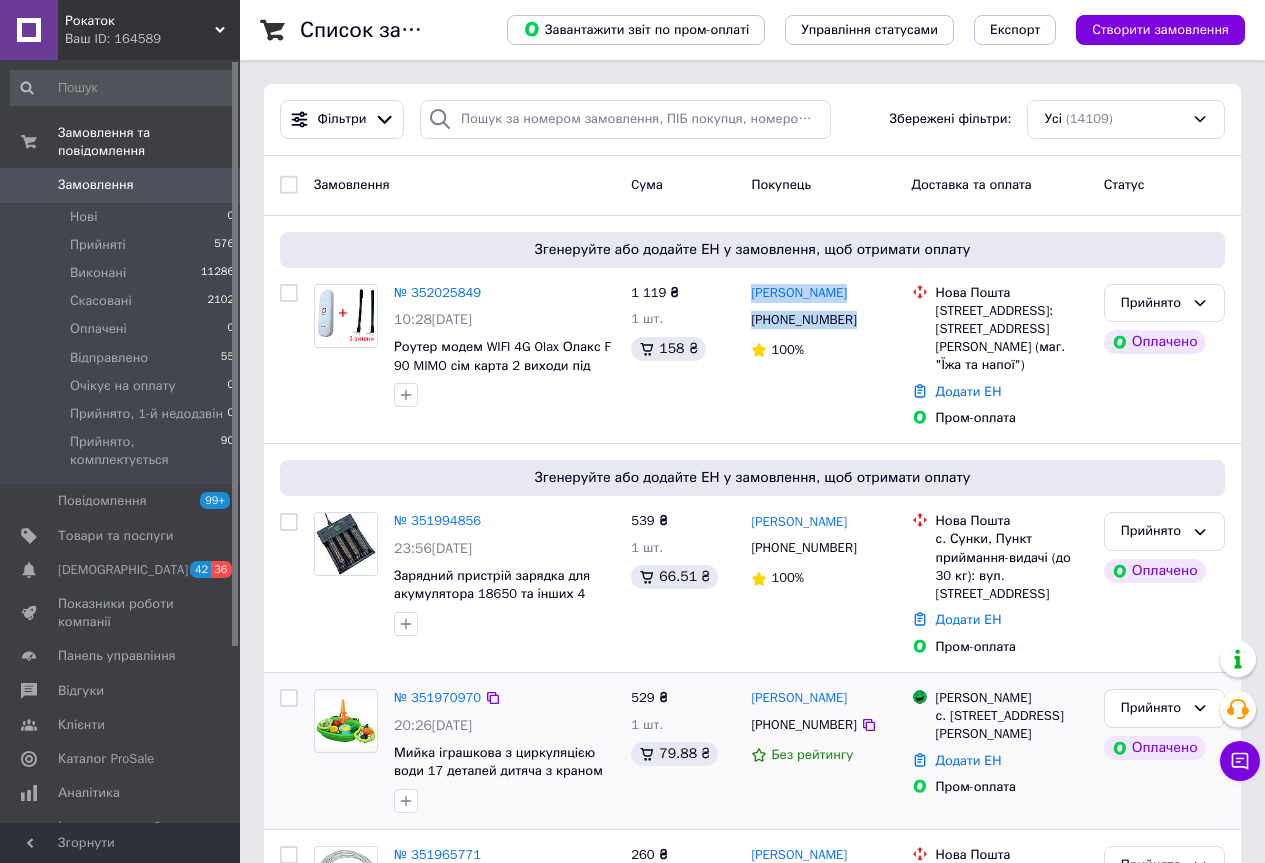 copy on "[PERSON_NAME] [PHONE_NUMBER]" 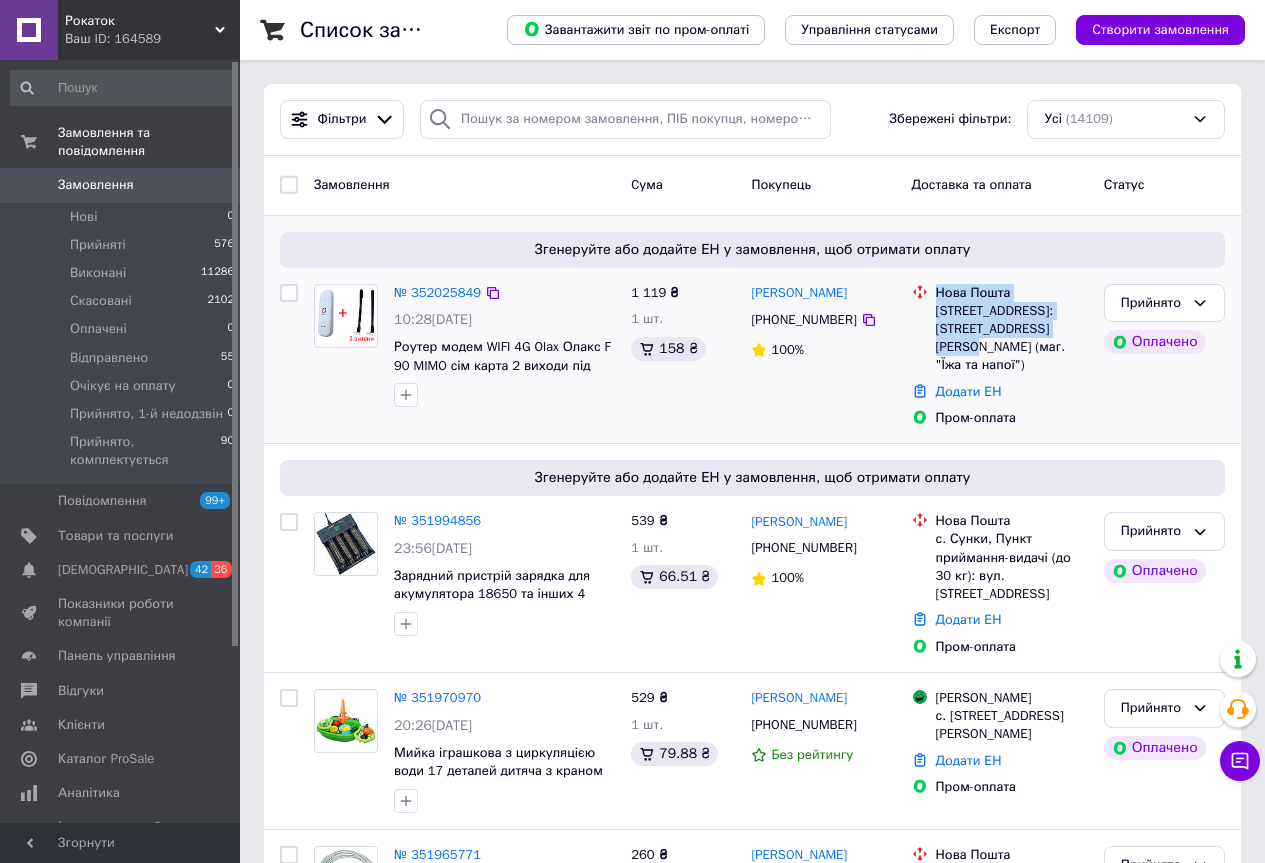 drag, startPoint x: 1061, startPoint y: 329, endPoint x: 925, endPoint y: 317, distance: 136.52838 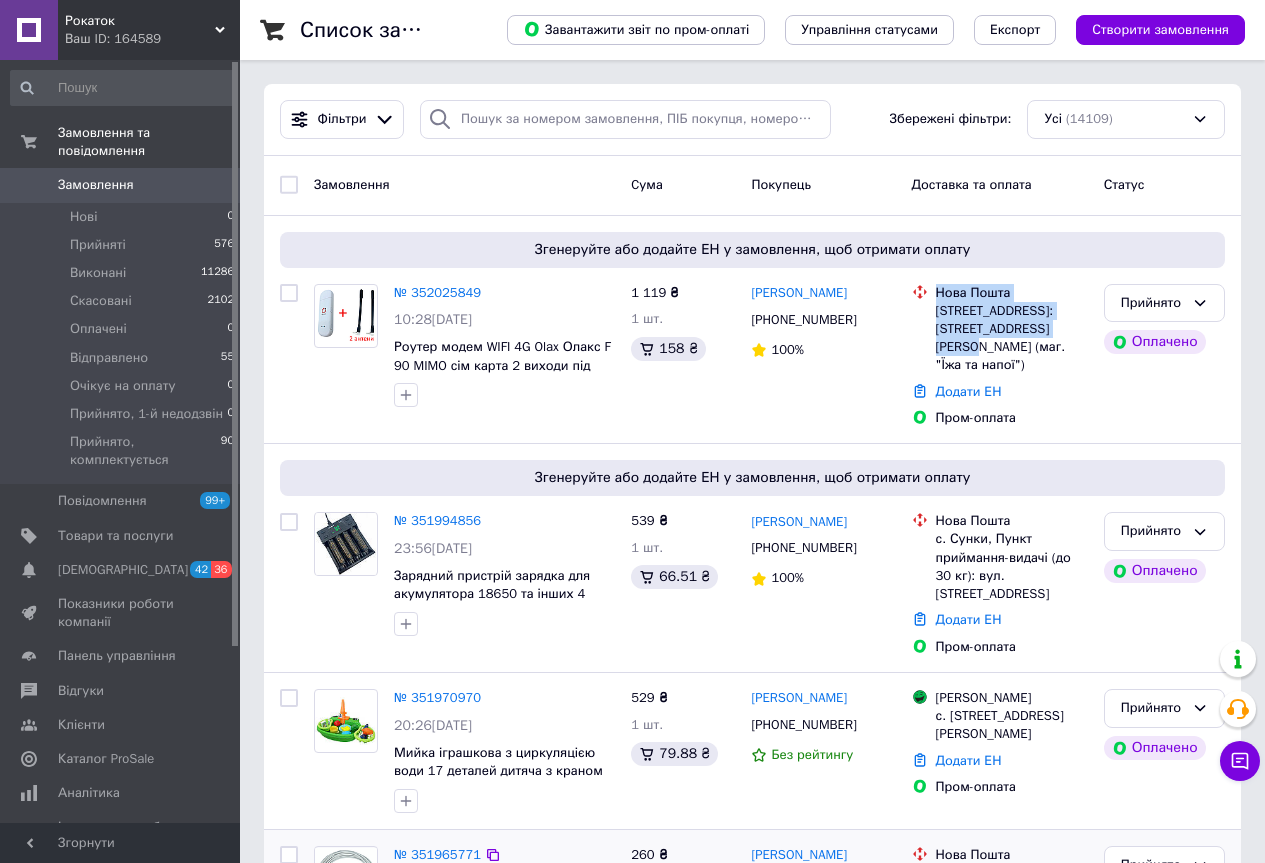 copy on "Нова Пошта Київ ([GEOGRAPHIC_DATA].), Поштомат №42902: в" 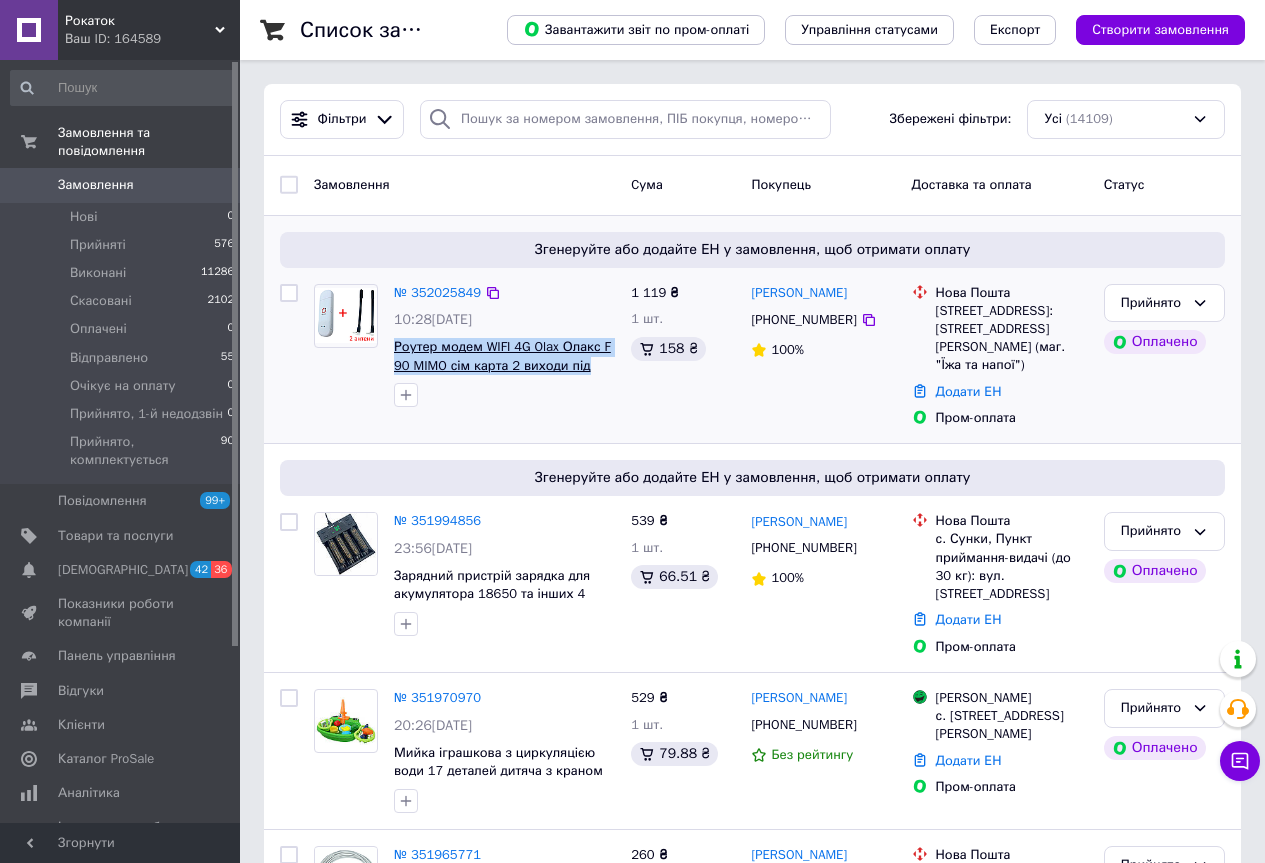 drag, startPoint x: 591, startPoint y: 368, endPoint x: 396, endPoint y: 351, distance: 195.73962 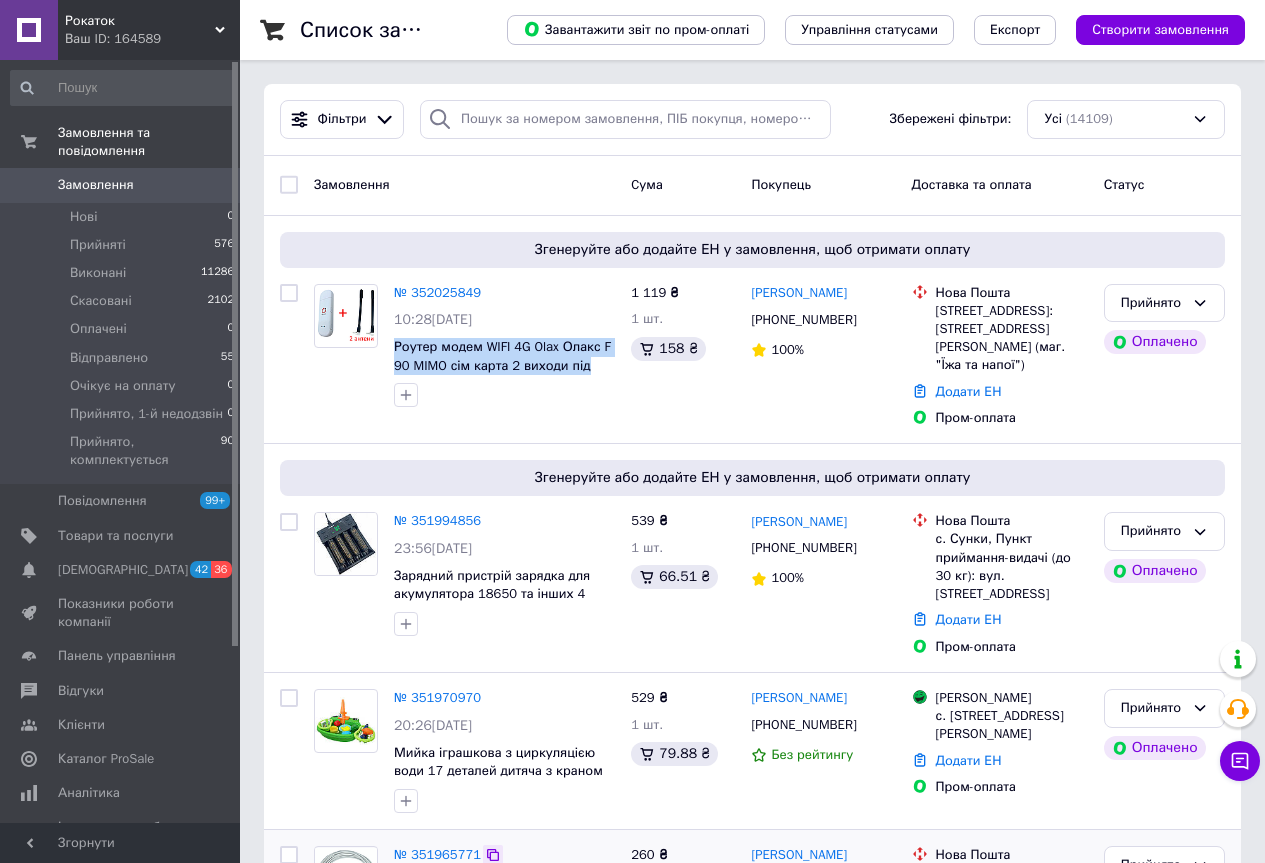 copy on "Роутер модем WIFI 4G Olax Олакс F 90 MIMO сім карта 2 виходи під" 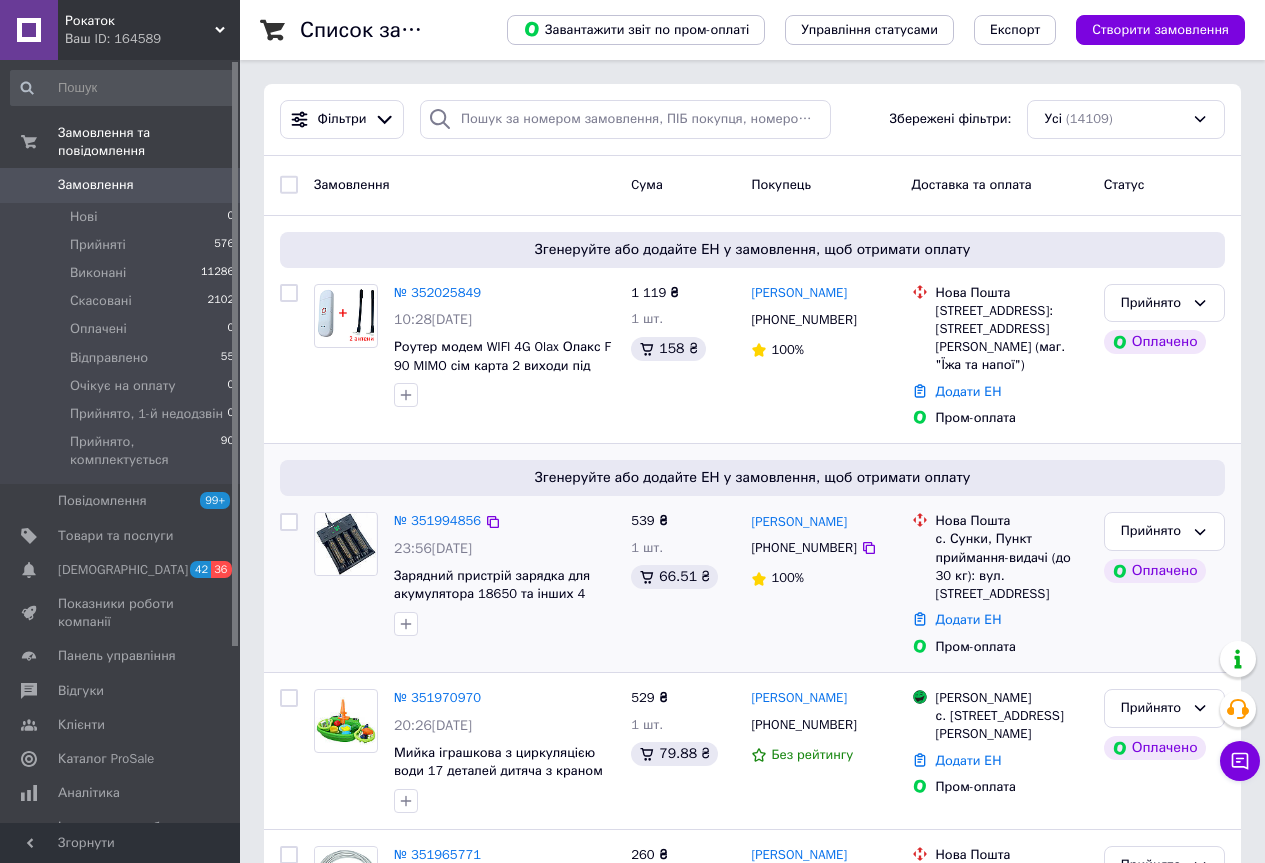 click on "539 ₴ 1 шт. 66.51 ₴" at bounding box center (683, 584) 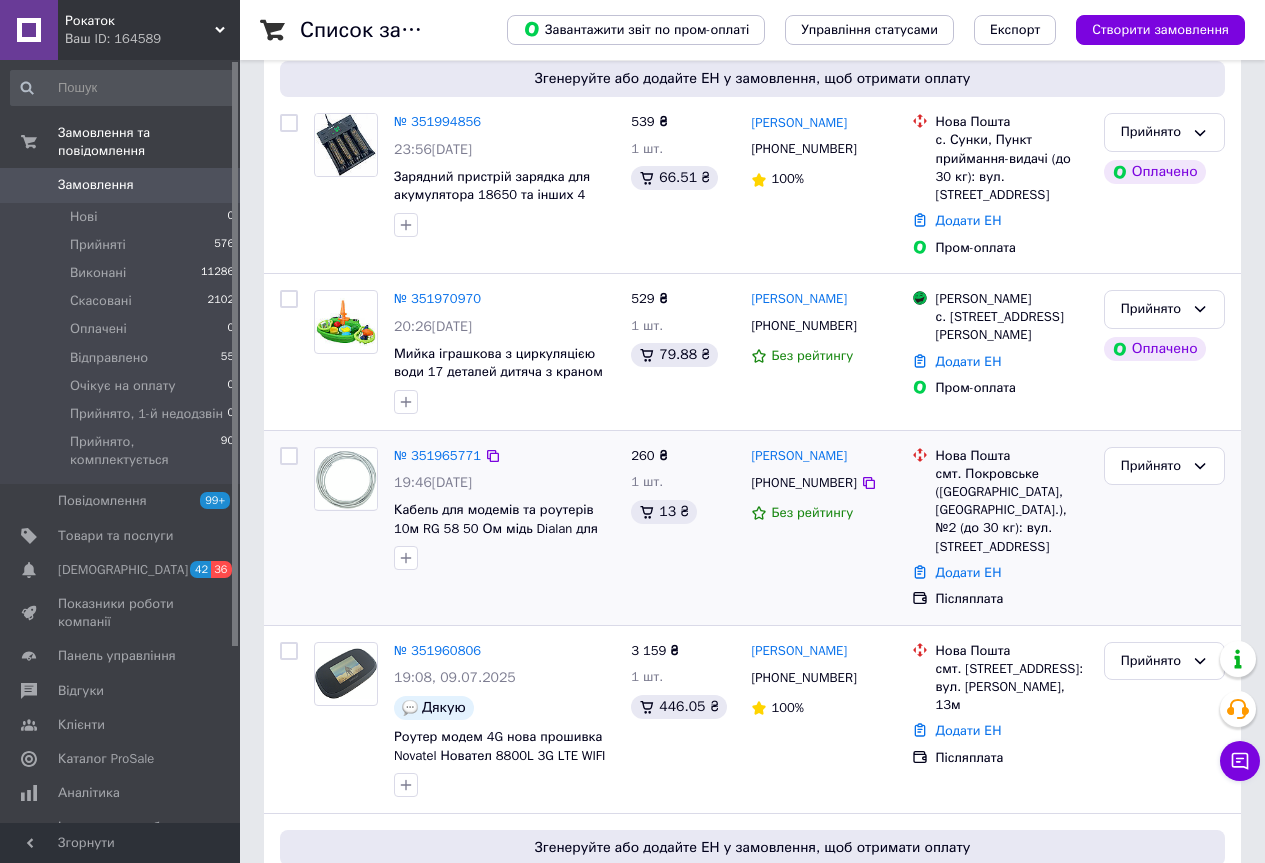 scroll, scrollTop: 400, scrollLeft: 0, axis: vertical 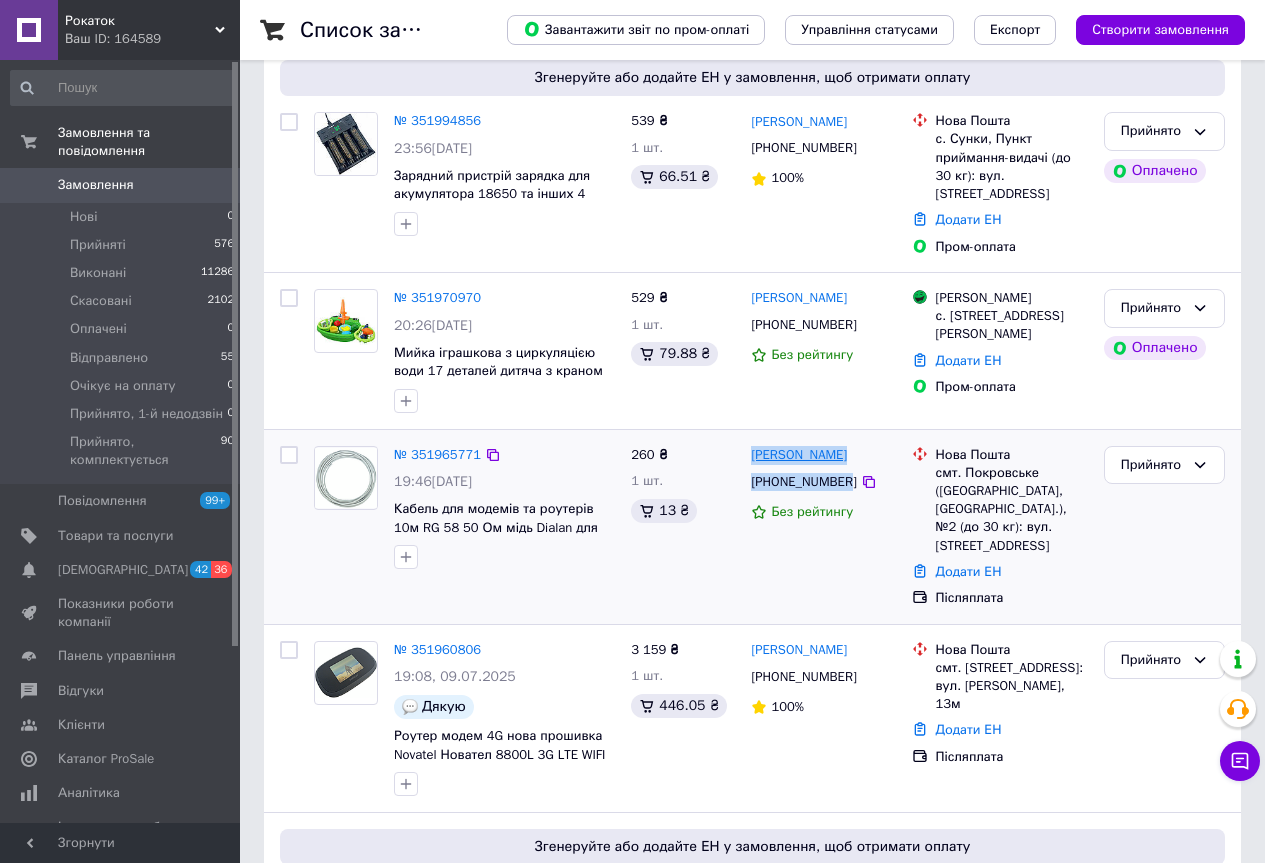 drag, startPoint x: 845, startPoint y: 466, endPoint x: 752, endPoint y: 439, distance: 96.84007 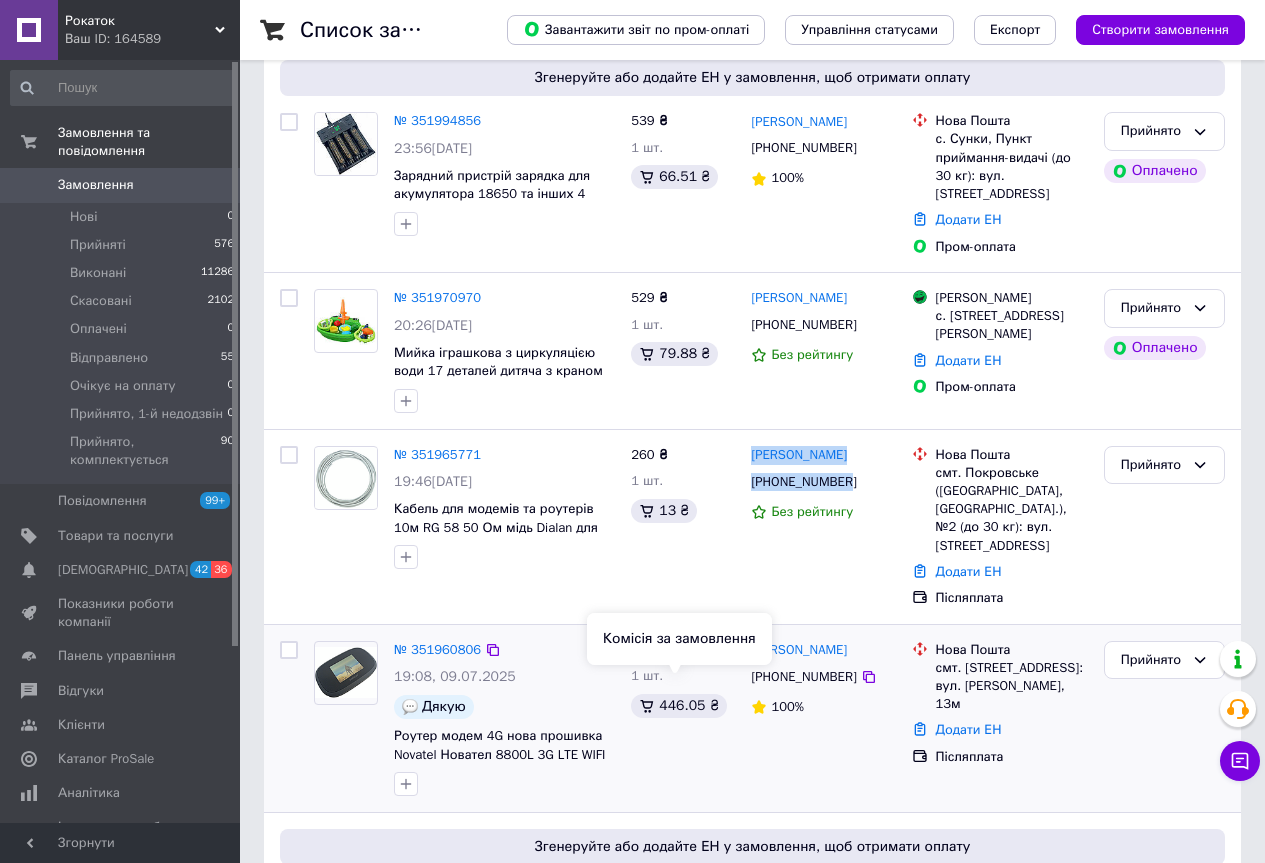 copy on "Дмитрий Торяник +380500561996" 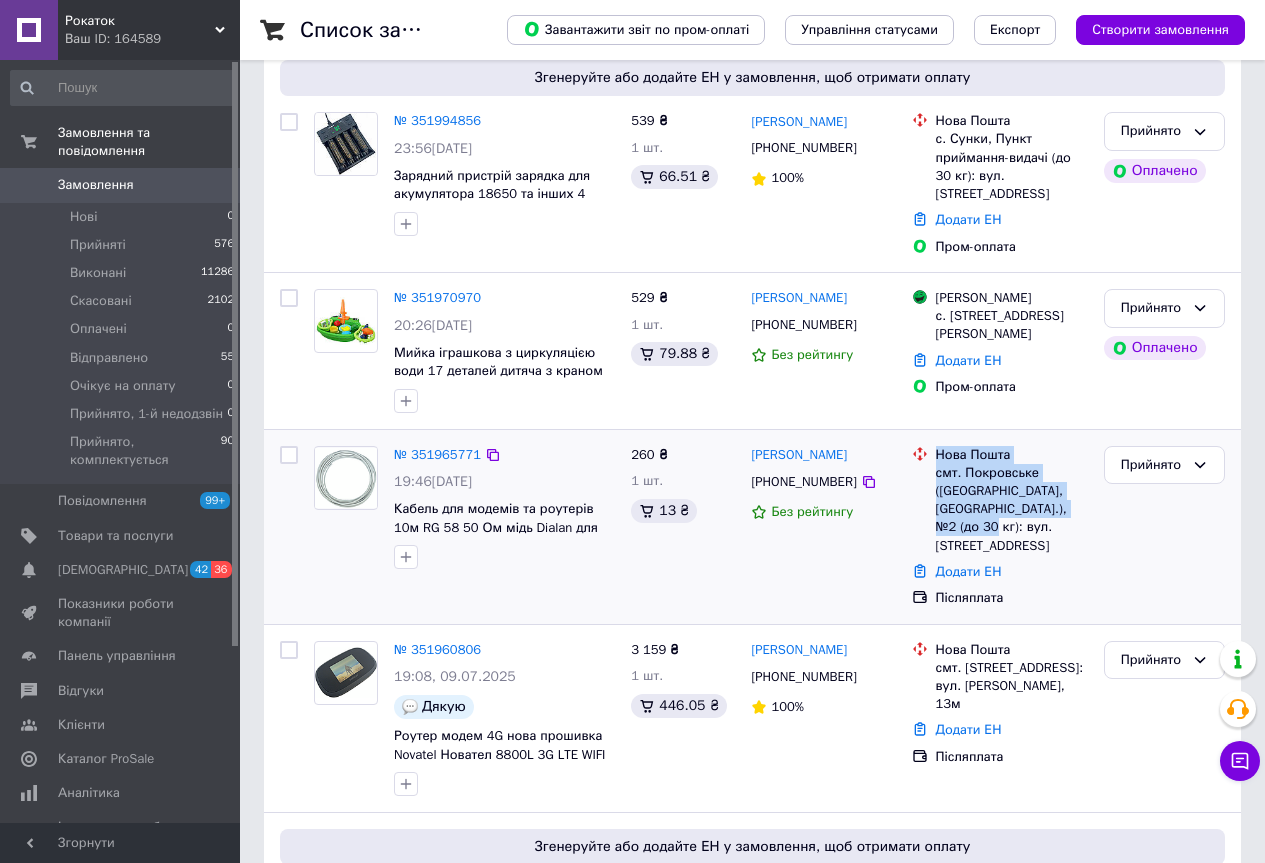 drag, startPoint x: 957, startPoint y: 512, endPoint x: 918, endPoint y: 506, distance: 39.45884 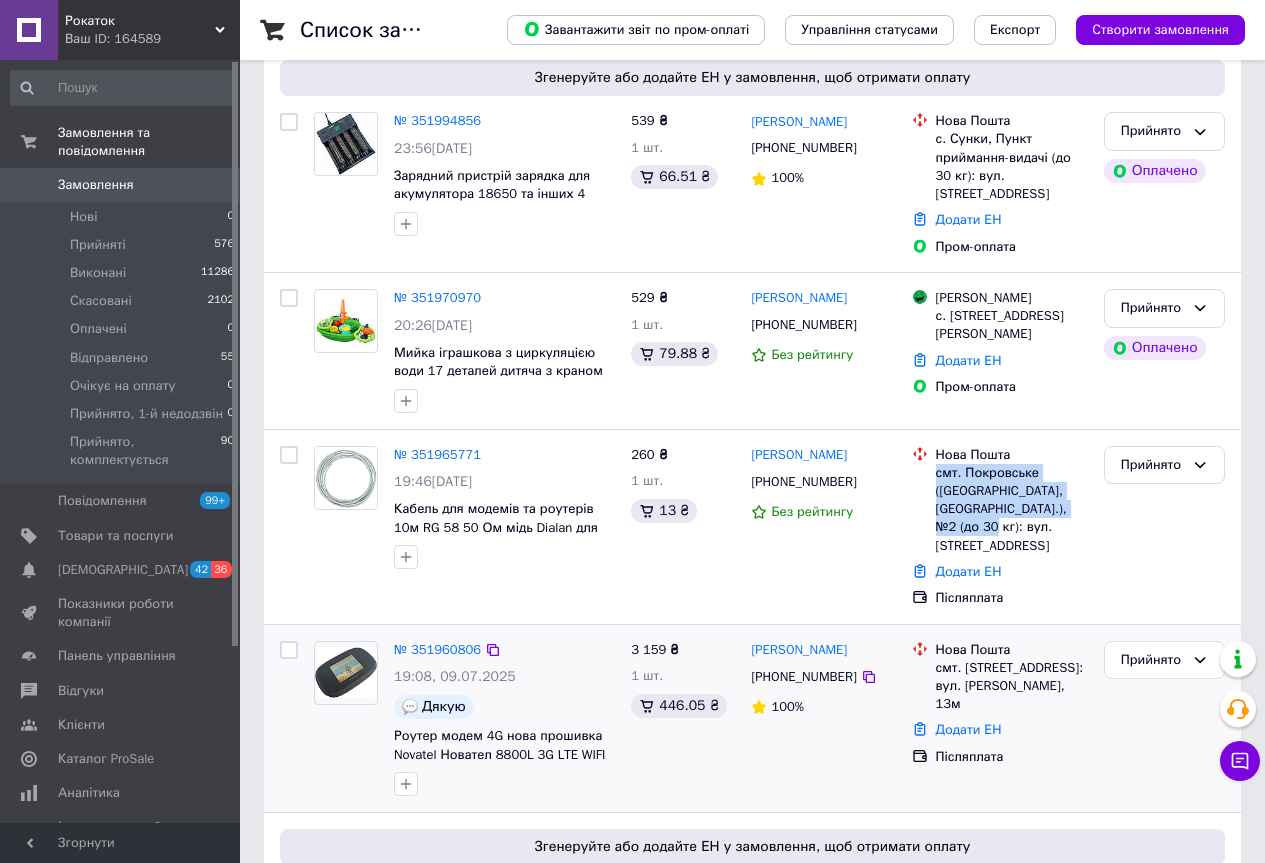 copy on "смт. Покровське (Дніпропетровська обл., Синельниківський р-н.), №2" 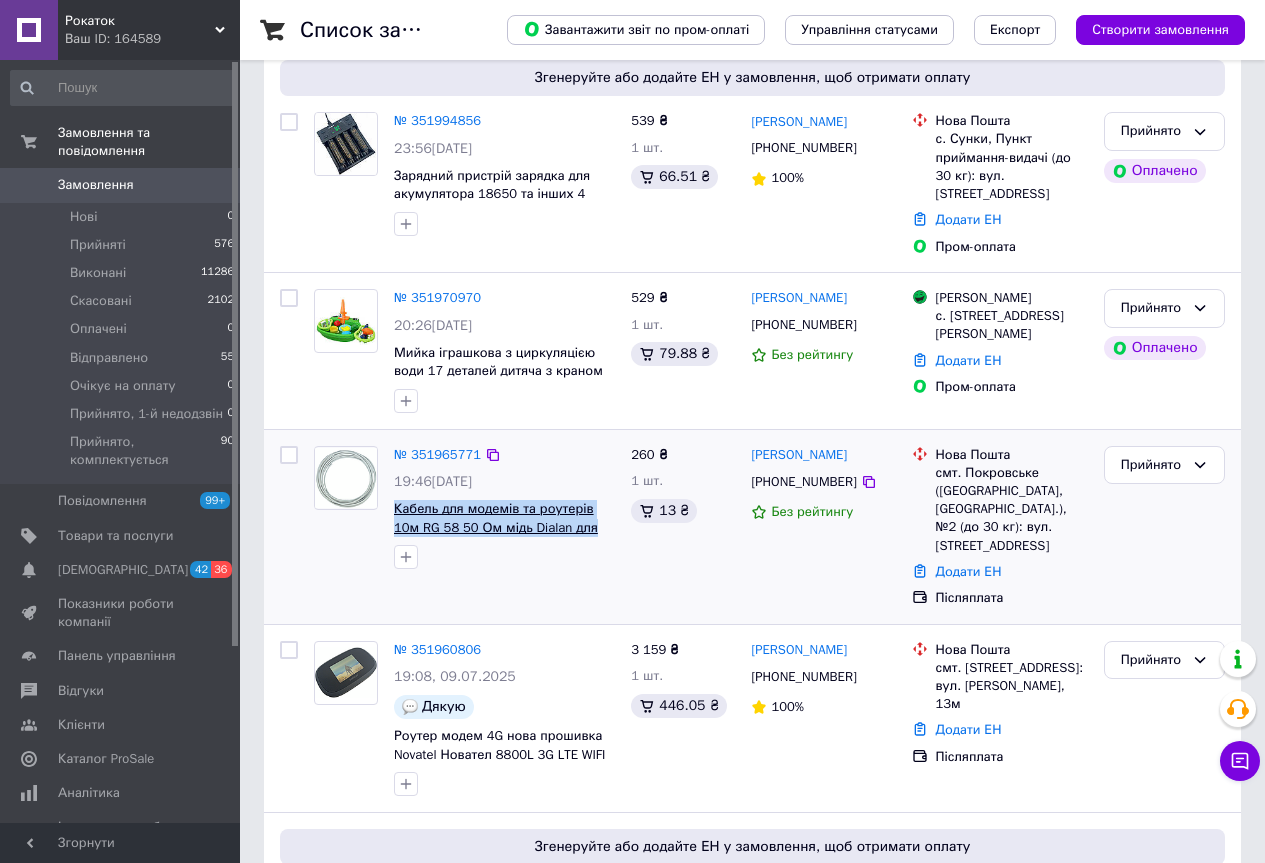 drag, startPoint x: 492, startPoint y: 512, endPoint x: 395, endPoint y: 490, distance: 99.46356 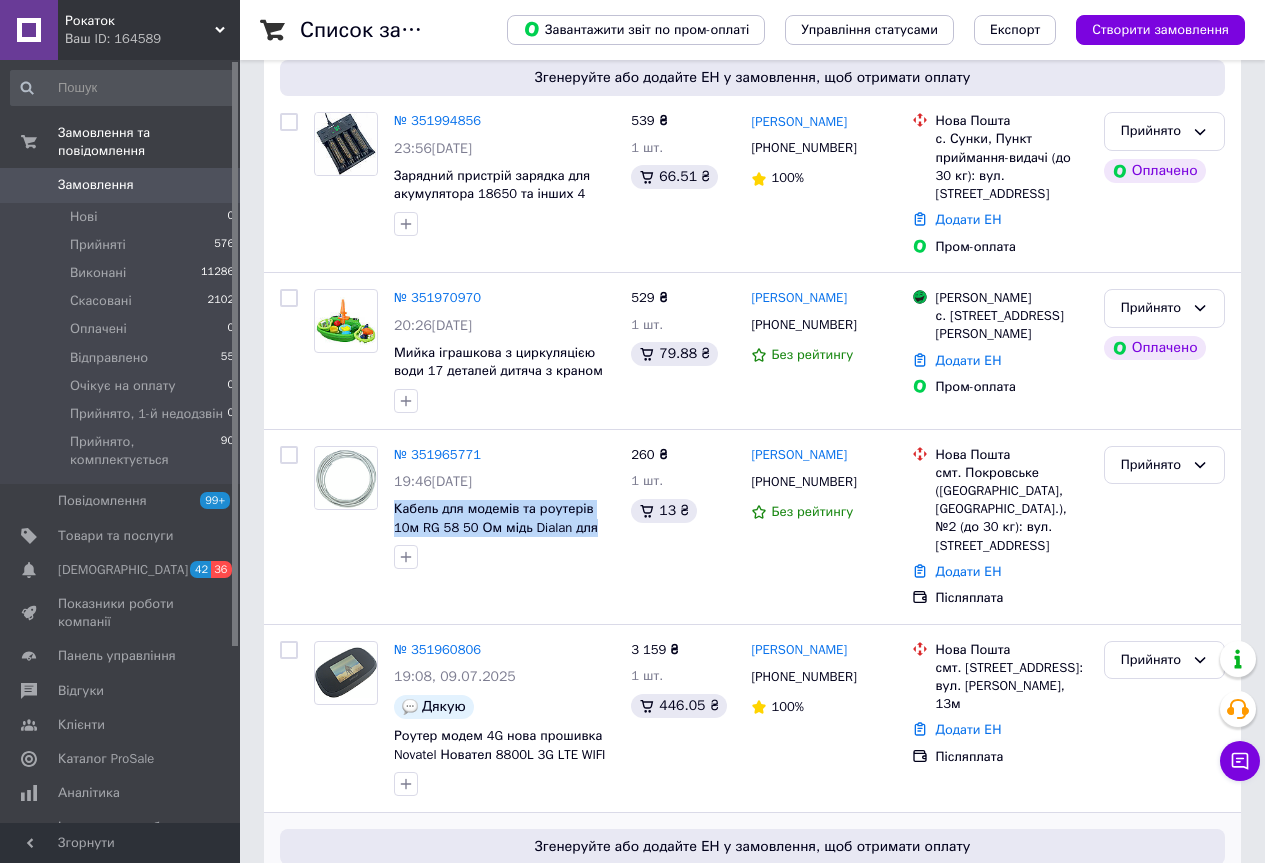 copy on "Кабель для модемів та роутерів 10м RG 58 50 Ом мідь Dialan для" 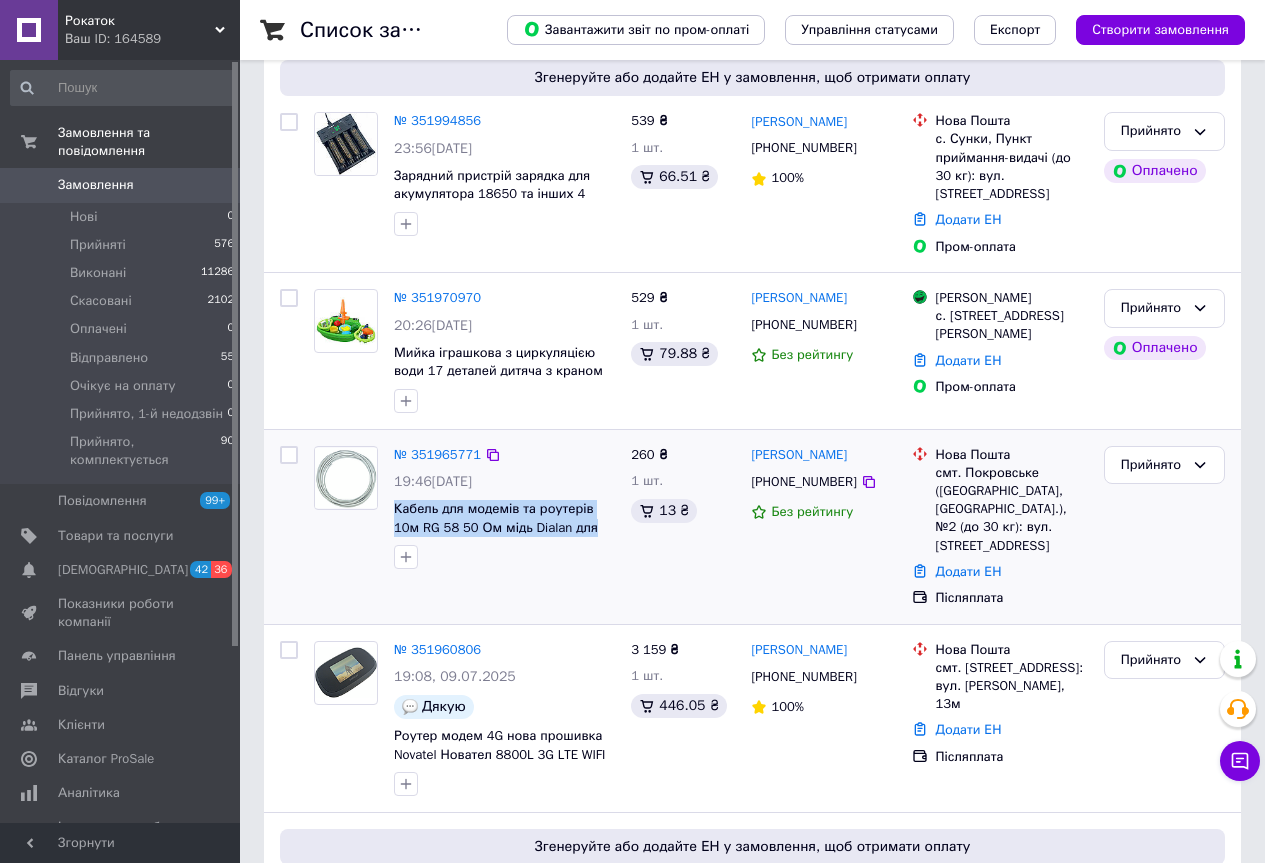 click on "№ 351965771 19:46, 09.07.2025 Кабель для модемів та роутерів 10м RG 58 50 Ом мідь Dialan для інтернету 260 ₴ 1 шт. 13 ₴ Дмитрий Торяник +380500561996 Без рейтингу Нова Пошта смт. Покровське (Дніпропетровська обл., Синельниківський р-н.), №2 (до 30 кг): вул. Горького, 62 Додати ЕН Післяплата Прийнято" at bounding box center (752, 527) 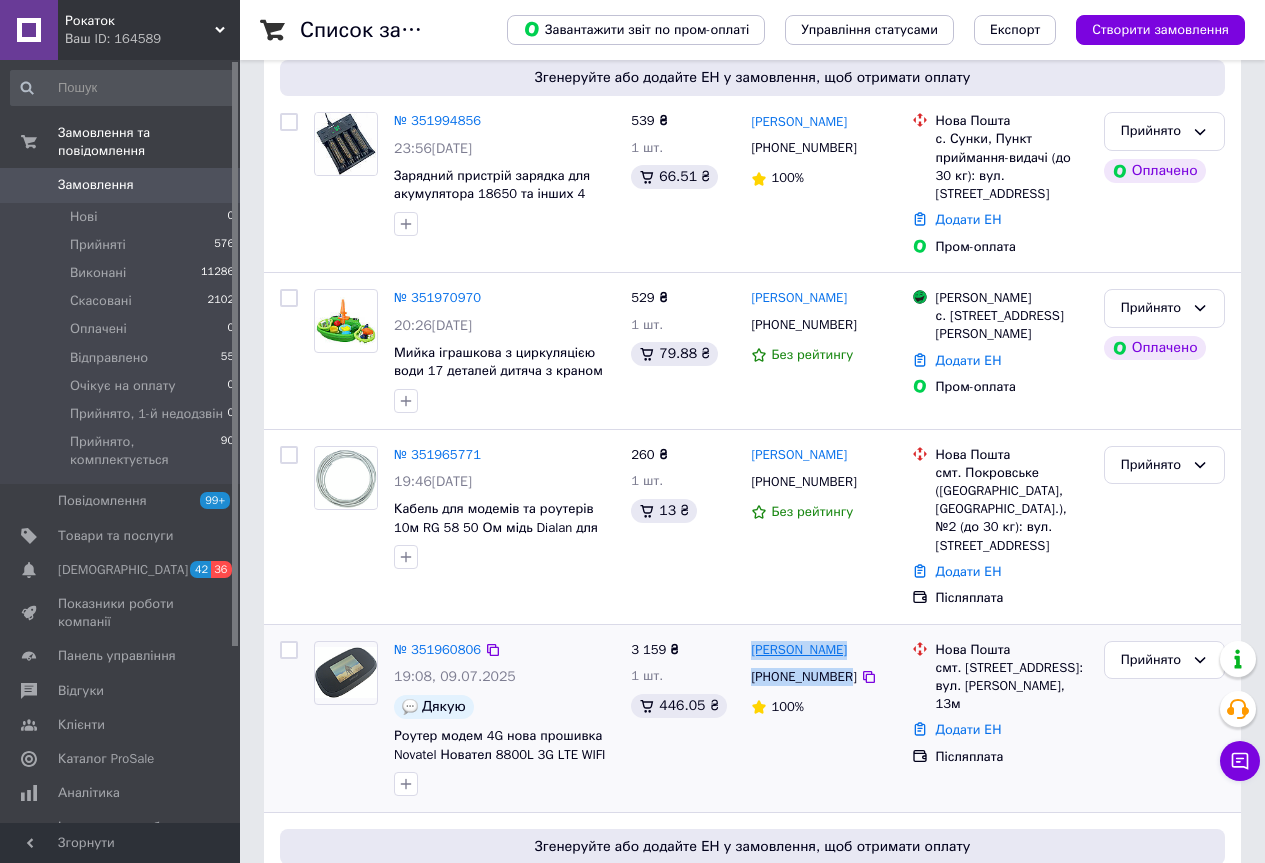 drag, startPoint x: 844, startPoint y: 658, endPoint x: 751, endPoint y: 631, distance: 96.84007 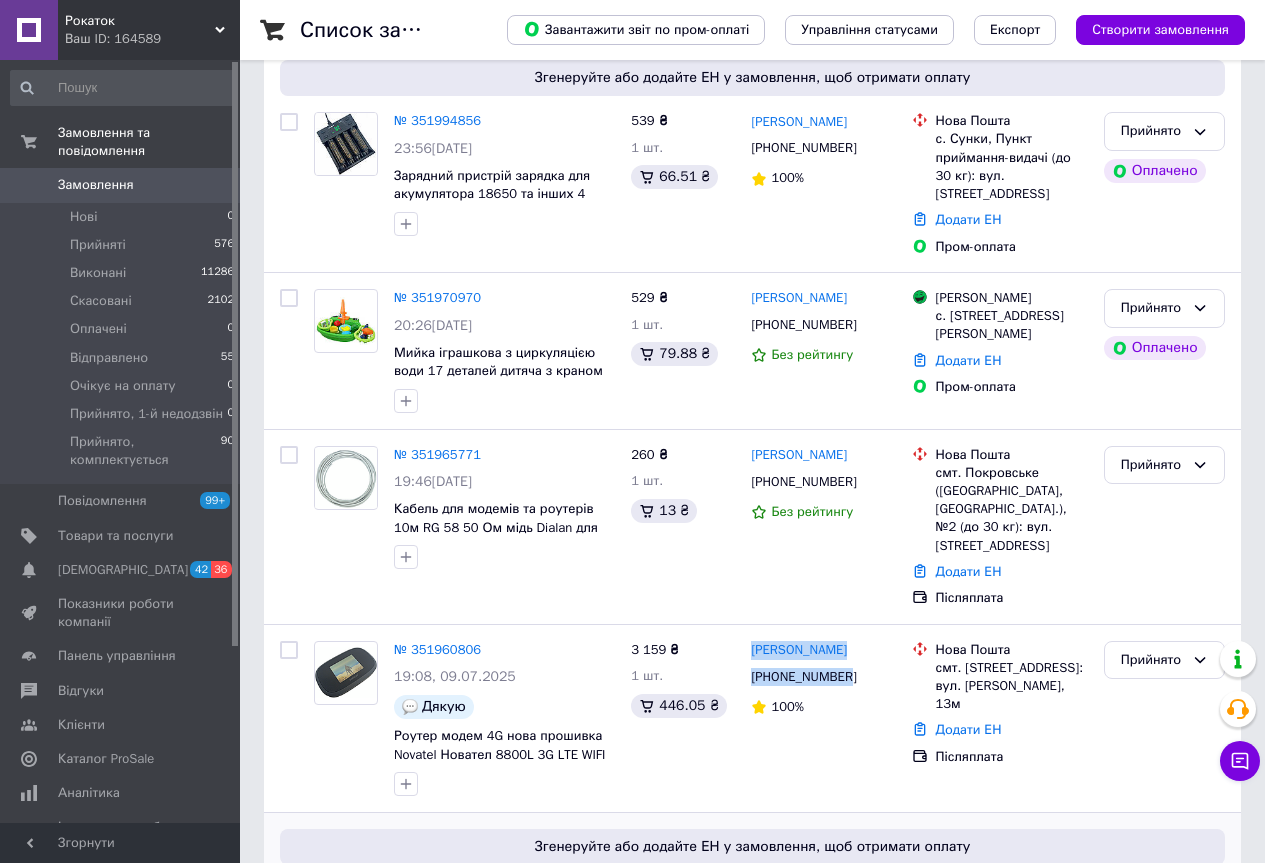 copy on "Сергей Рабченюк +380671926990" 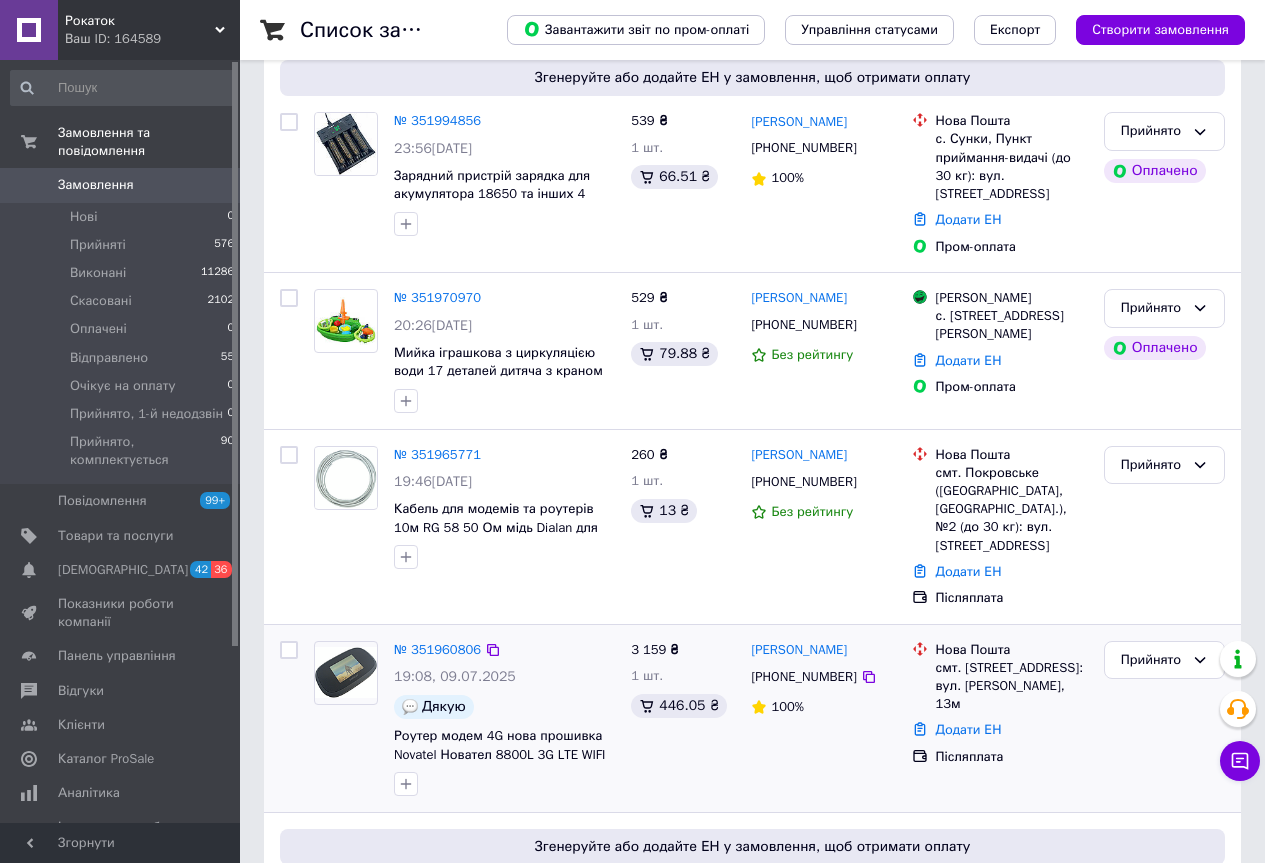 click on "смт. [STREET_ADDRESS]: вул. [PERSON_NAME], 13м" at bounding box center [1012, 686] 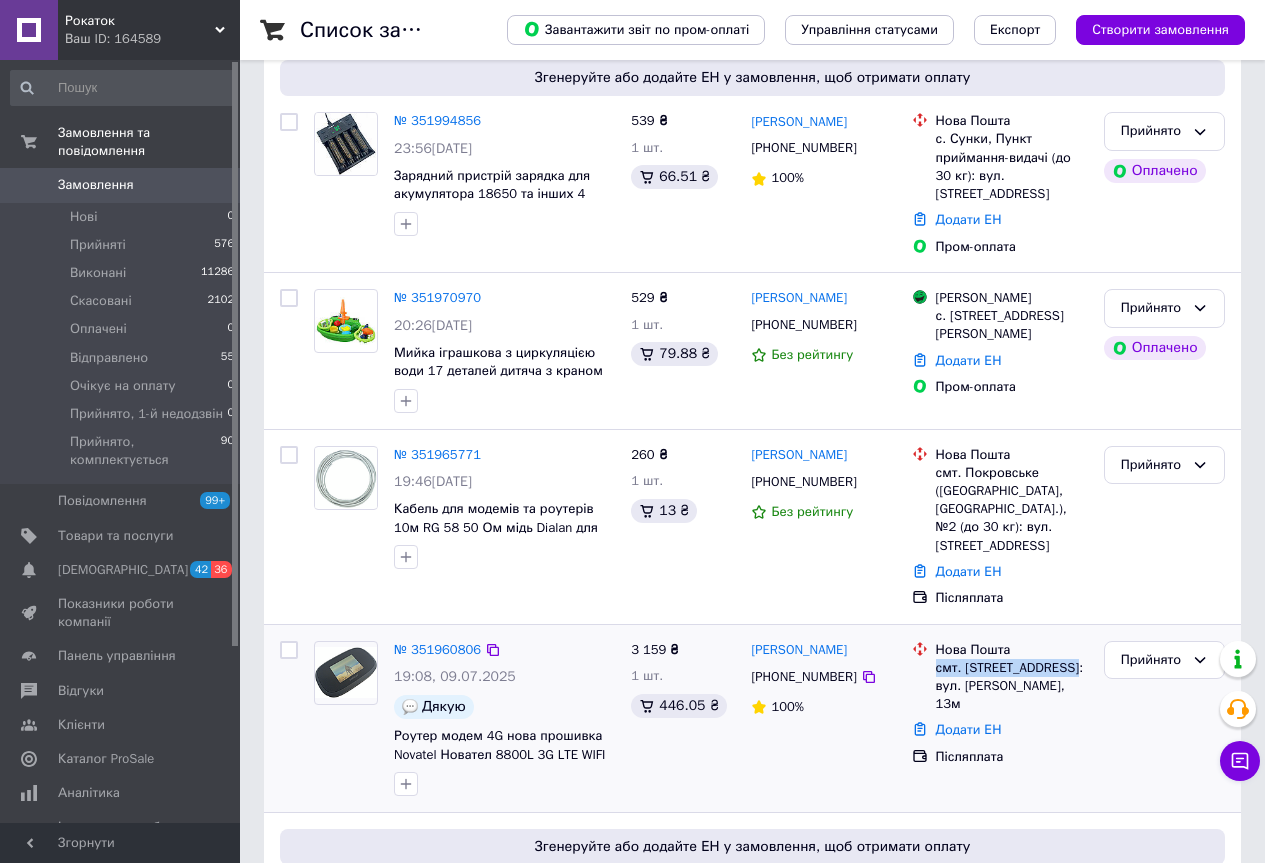 drag, startPoint x: 1078, startPoint y: 647, endPoint x: 937, endPoint y: 654, distance: 141.17365 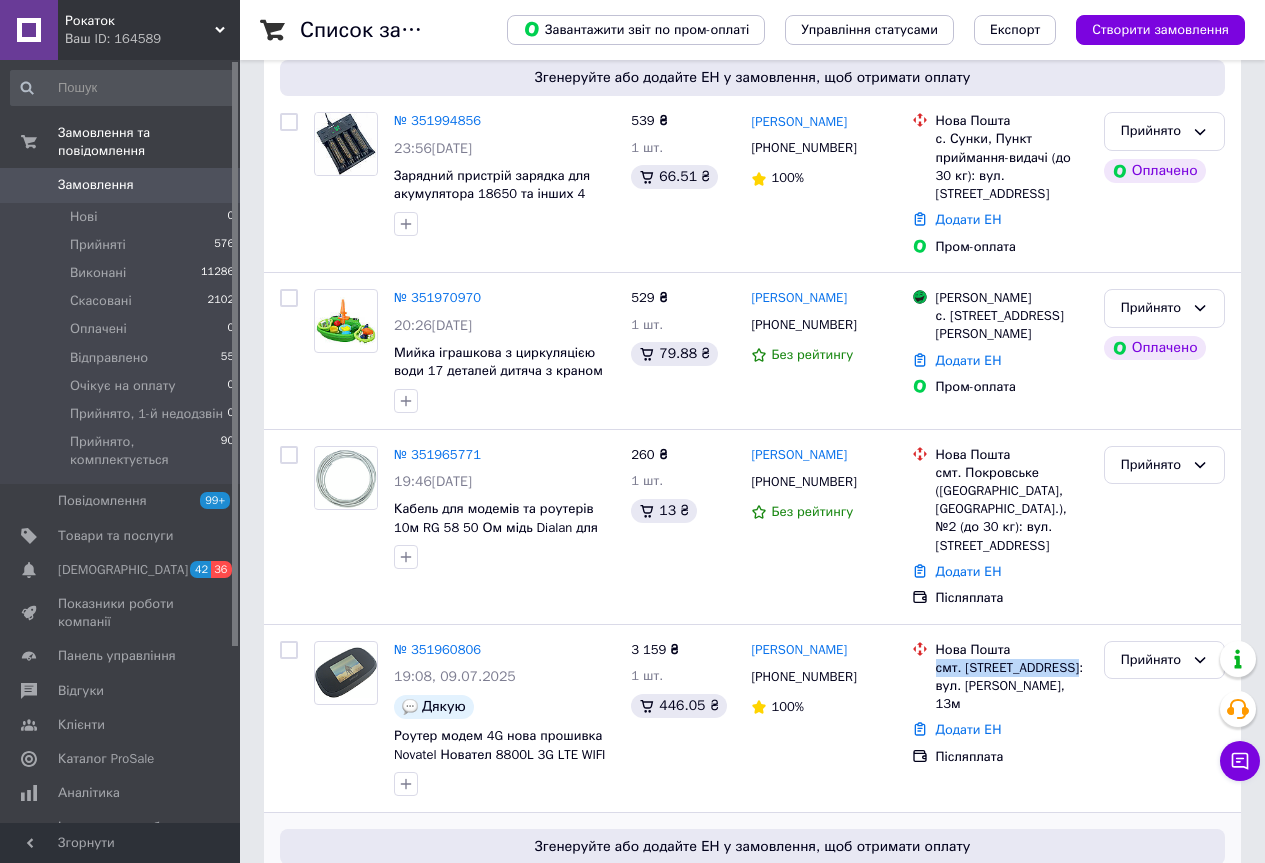 copy on "смт. Коцюбинське, №1:" 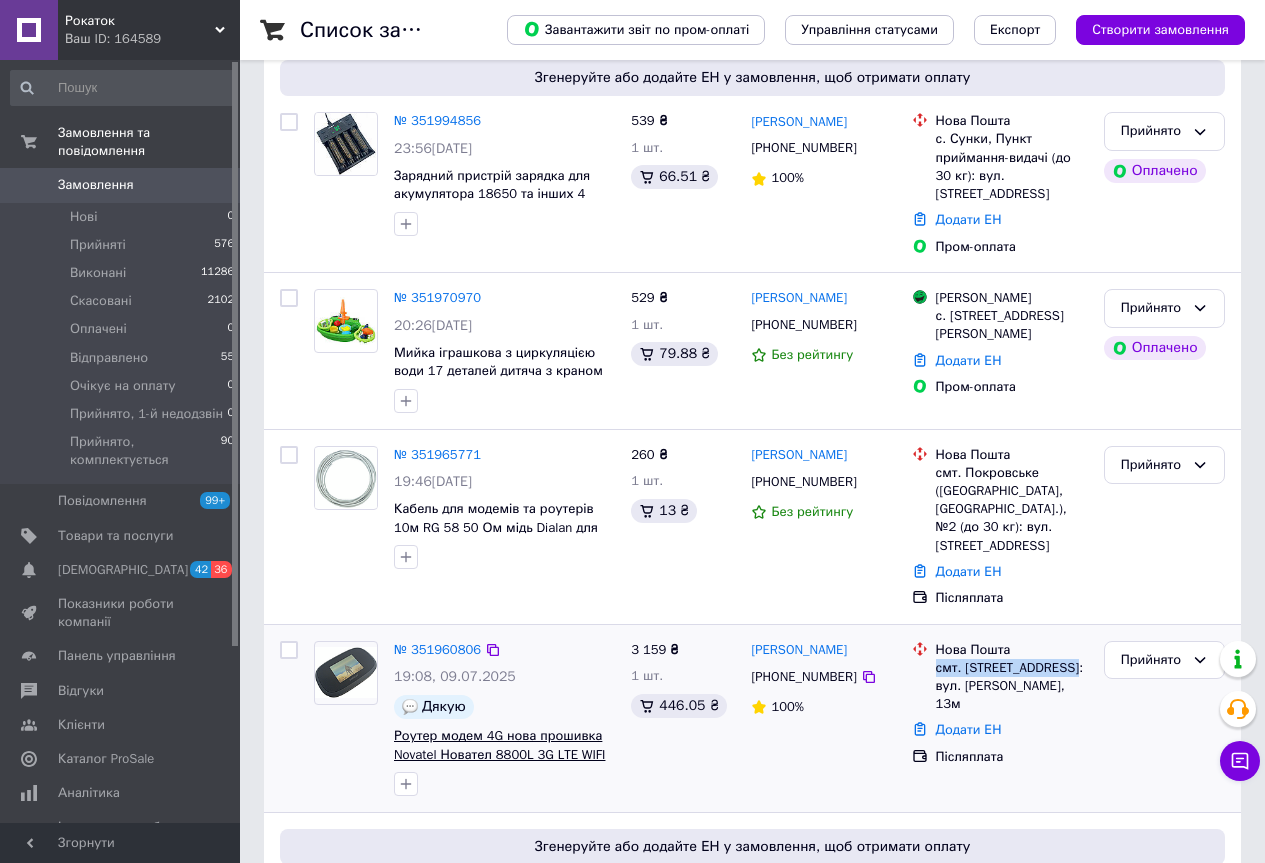 click on "Роутер модем 4G нова прошивка Novatel Новател 8800L 3G LTE WIFI 1,2 Гбіт виходи під антену всі оператори BOX" at bounding box center (499, 763) 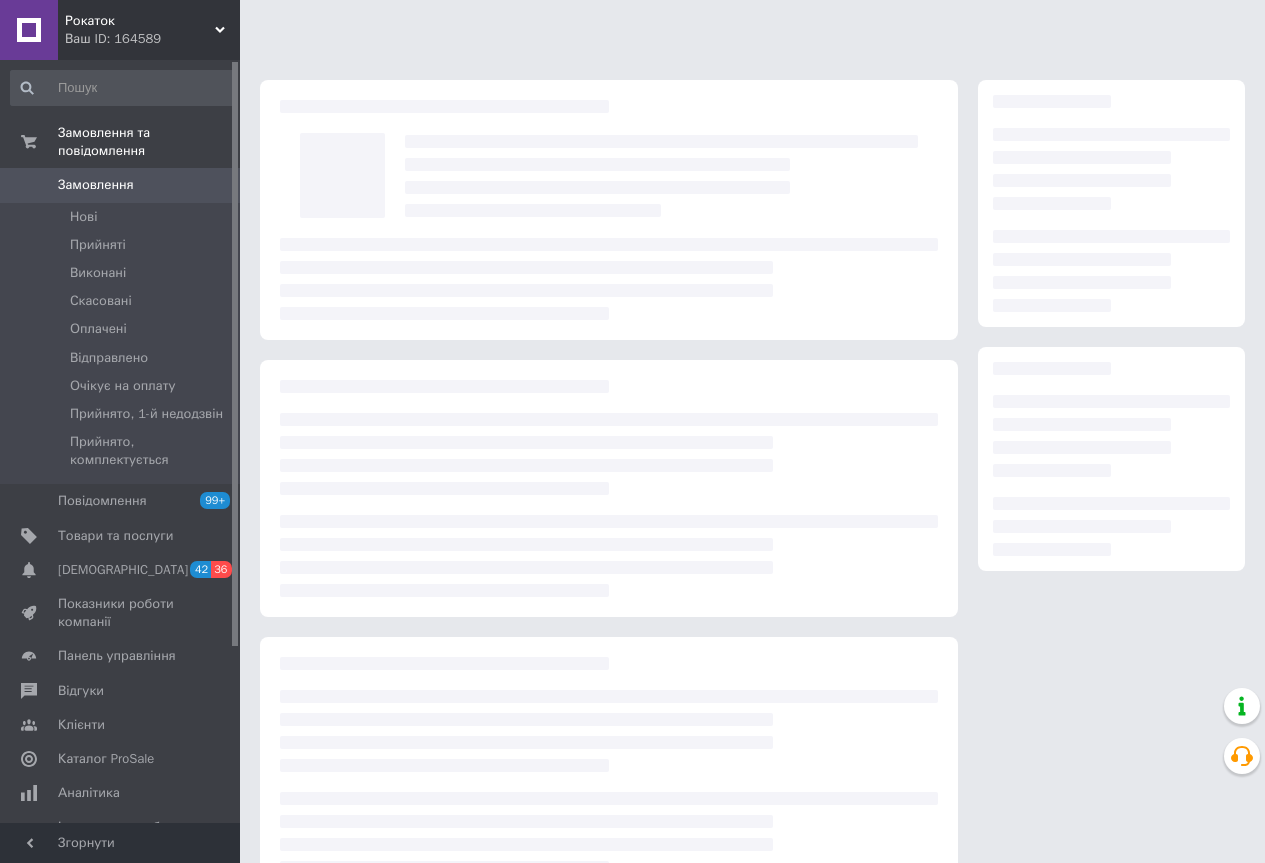 scroll, scrollTop: 0, scrollLeft: 0, axis: both 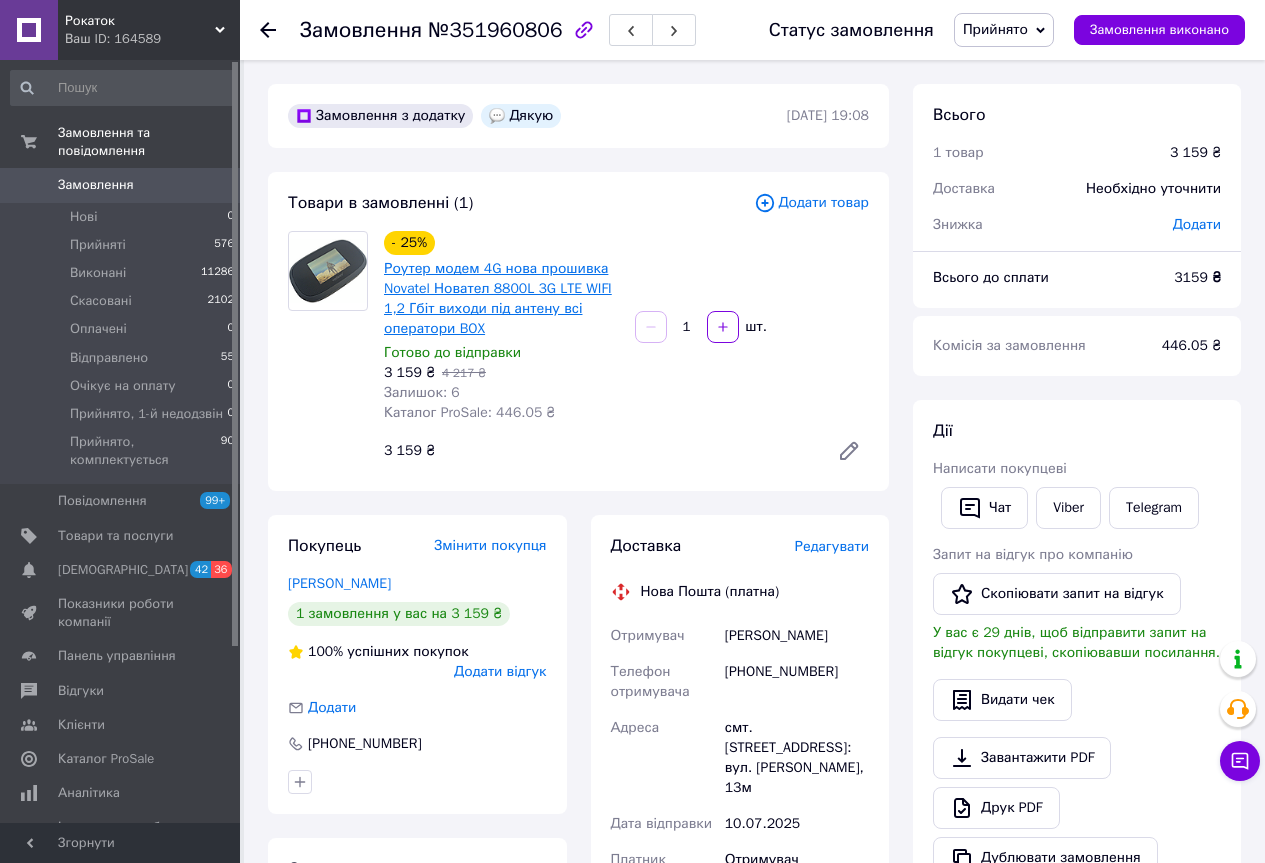 click on "Роутер модем 4G нова прошивка Novatel Новател 8800L 3G LTE WIFI 1,2 Гбіт виходи під антену всі оператори BOX" at bounding box center [498, 298] 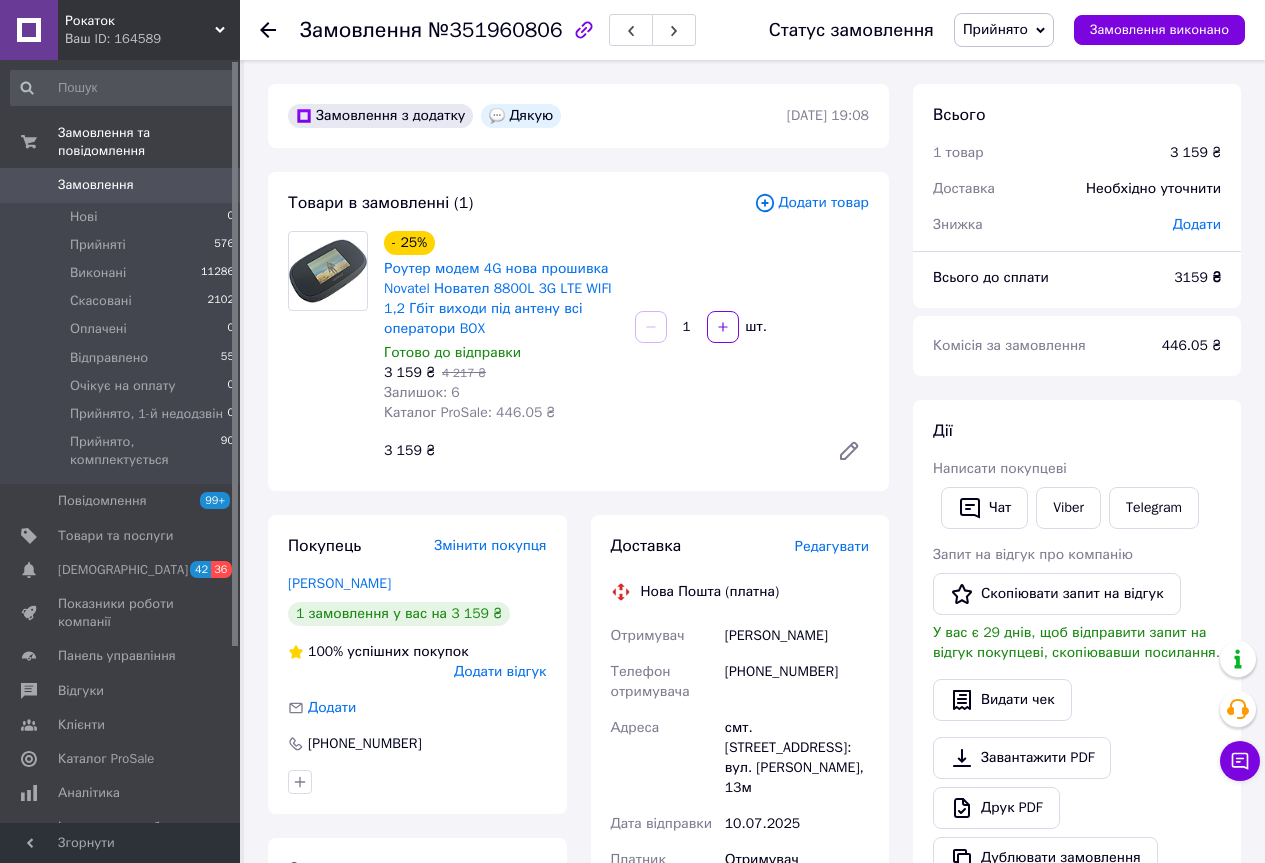 click on "Замовлення" at bounding box center (121, 185) 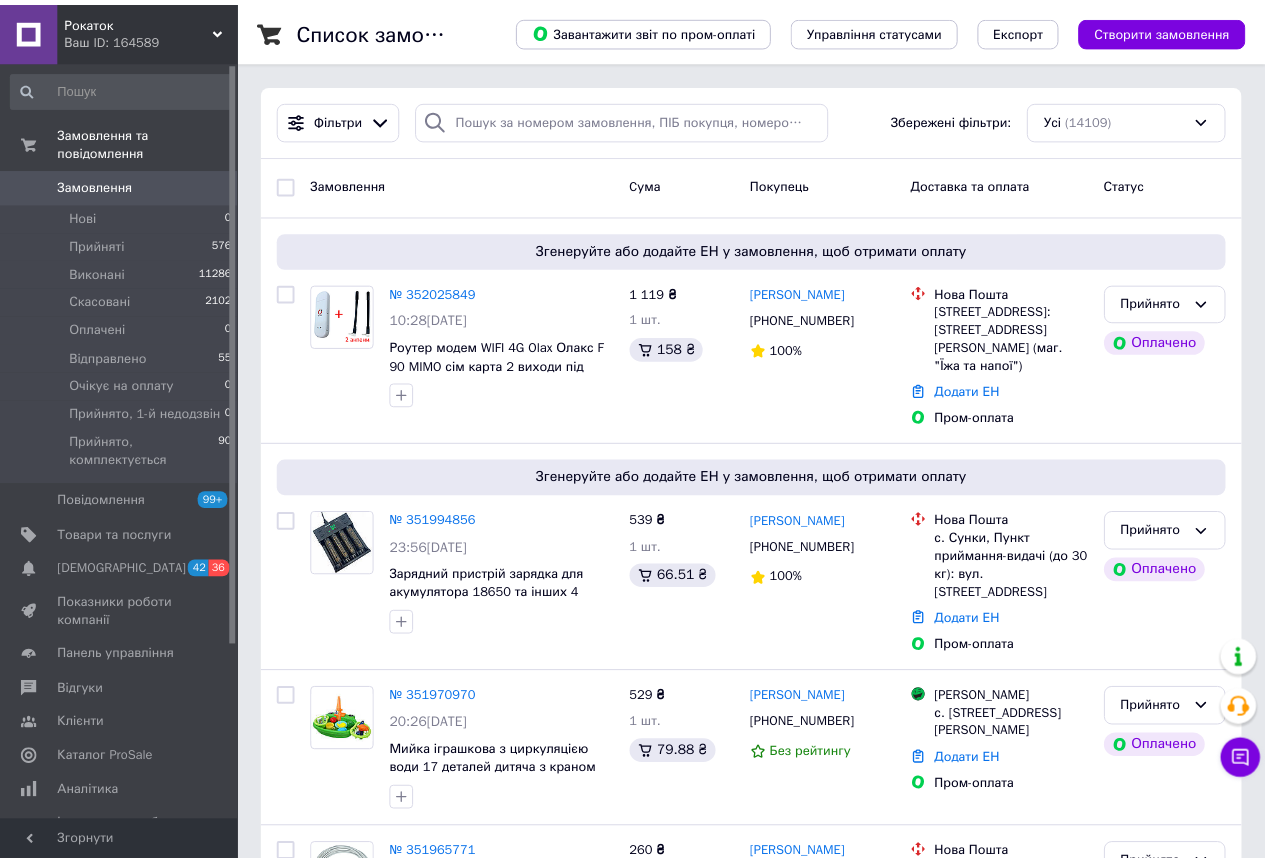 scroll, scrollTop: 0, scrollLeft: 0, axis: both 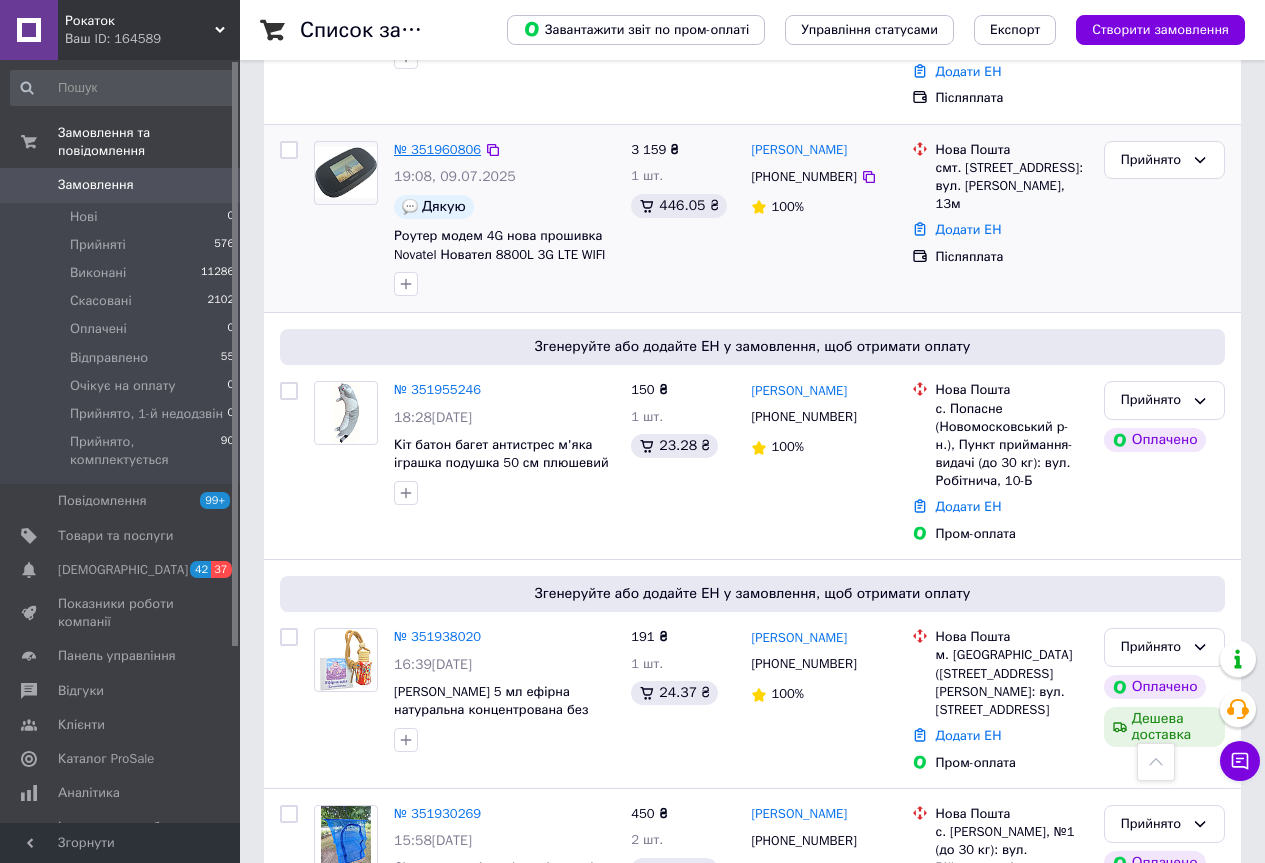 click on "№ 351960806" at bounding box center [437, 149] 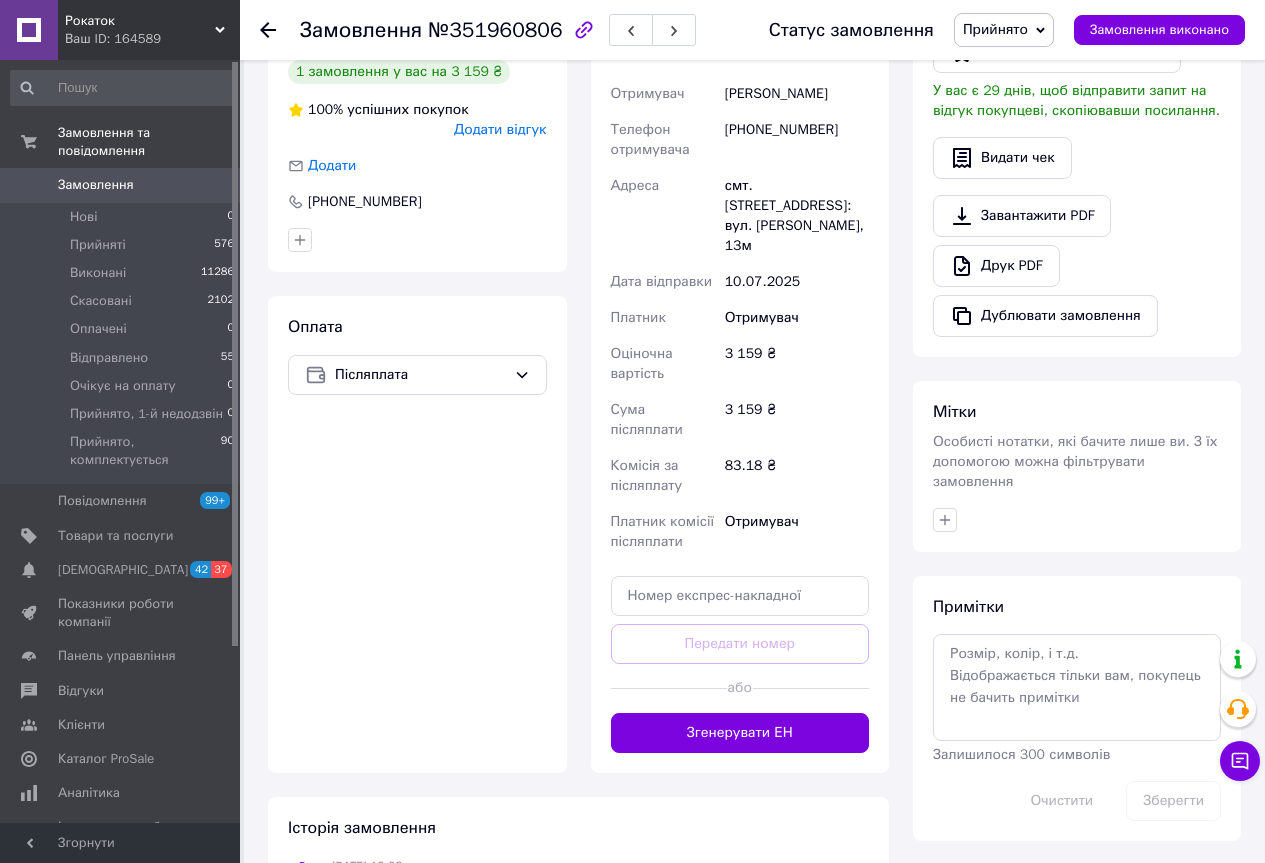 scroll, scrollTop: 600, scrollLeft: 0, axis: vertical 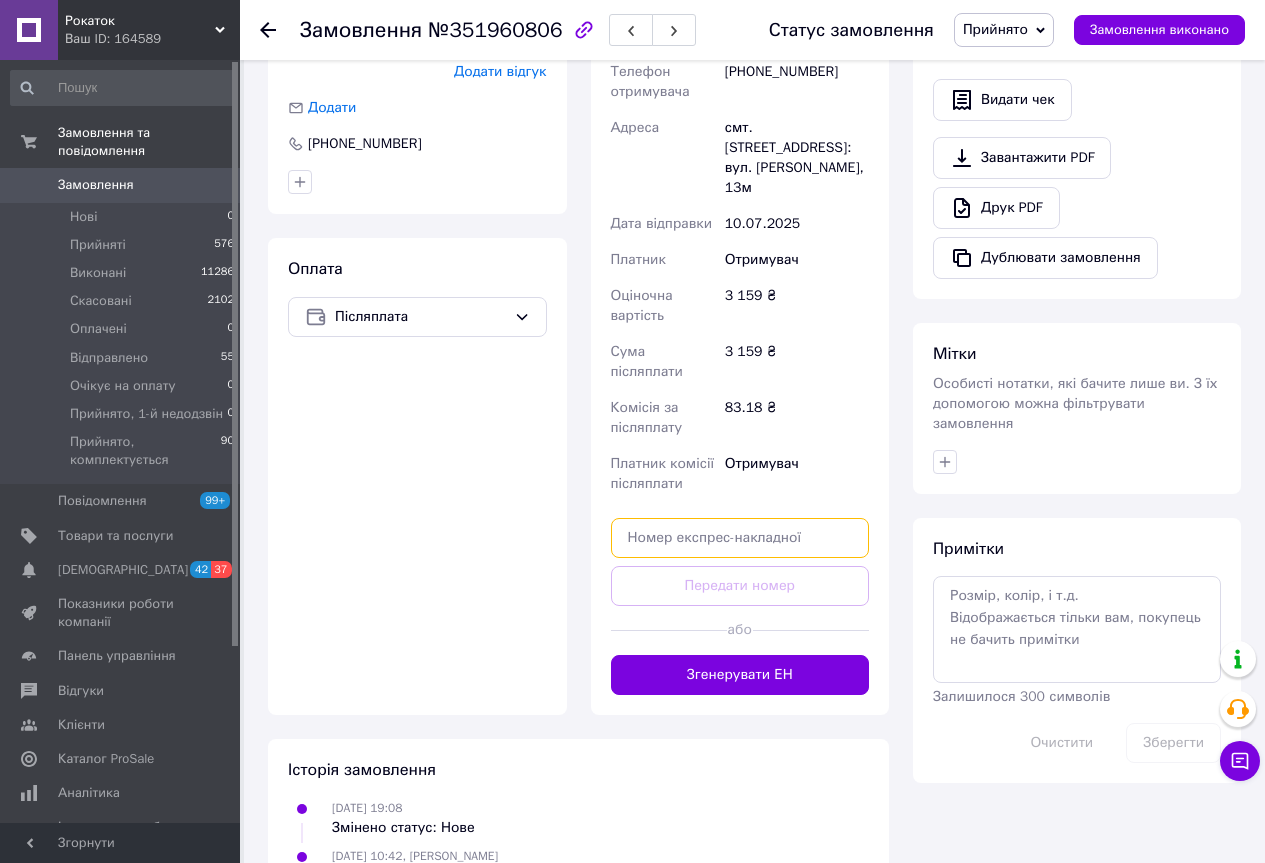 click at bounding box center [740, 538] 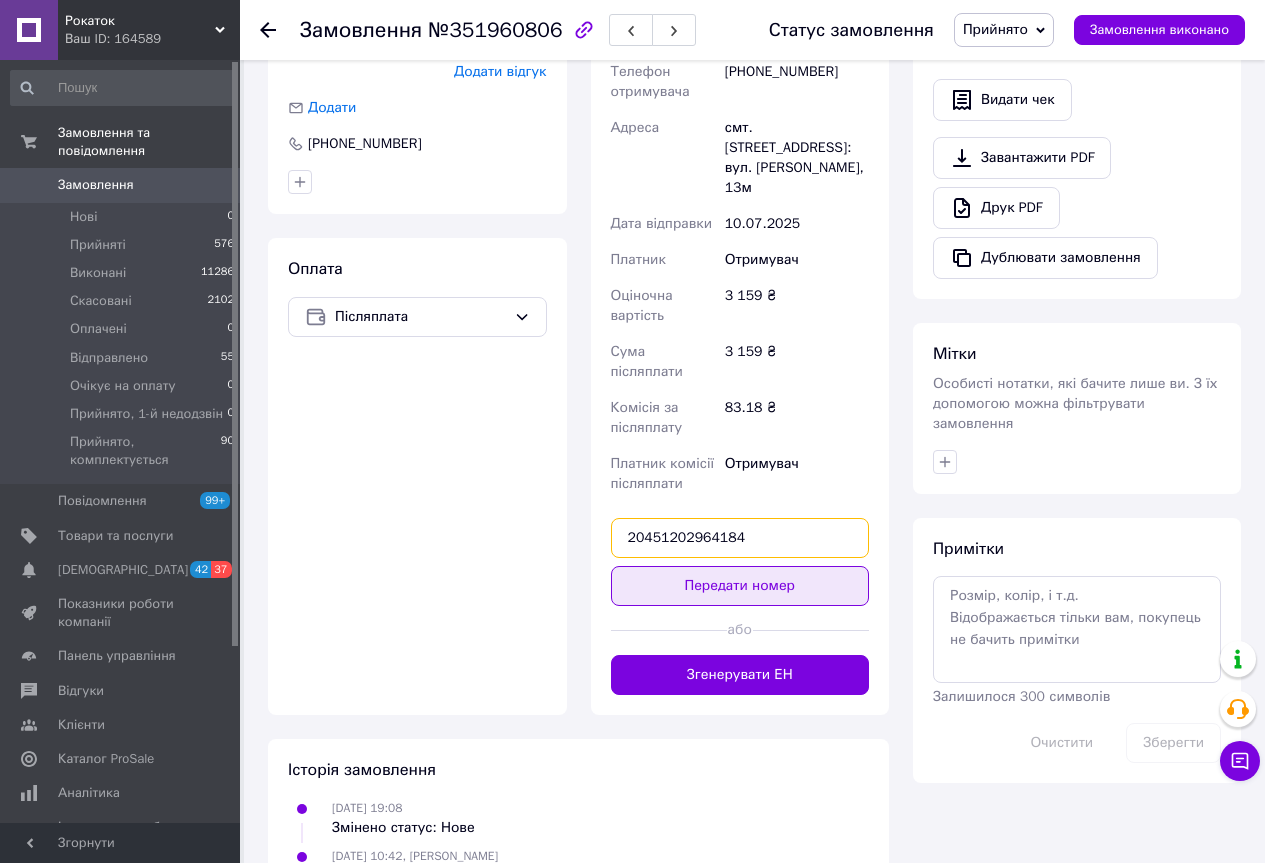 type on "20451202964184" 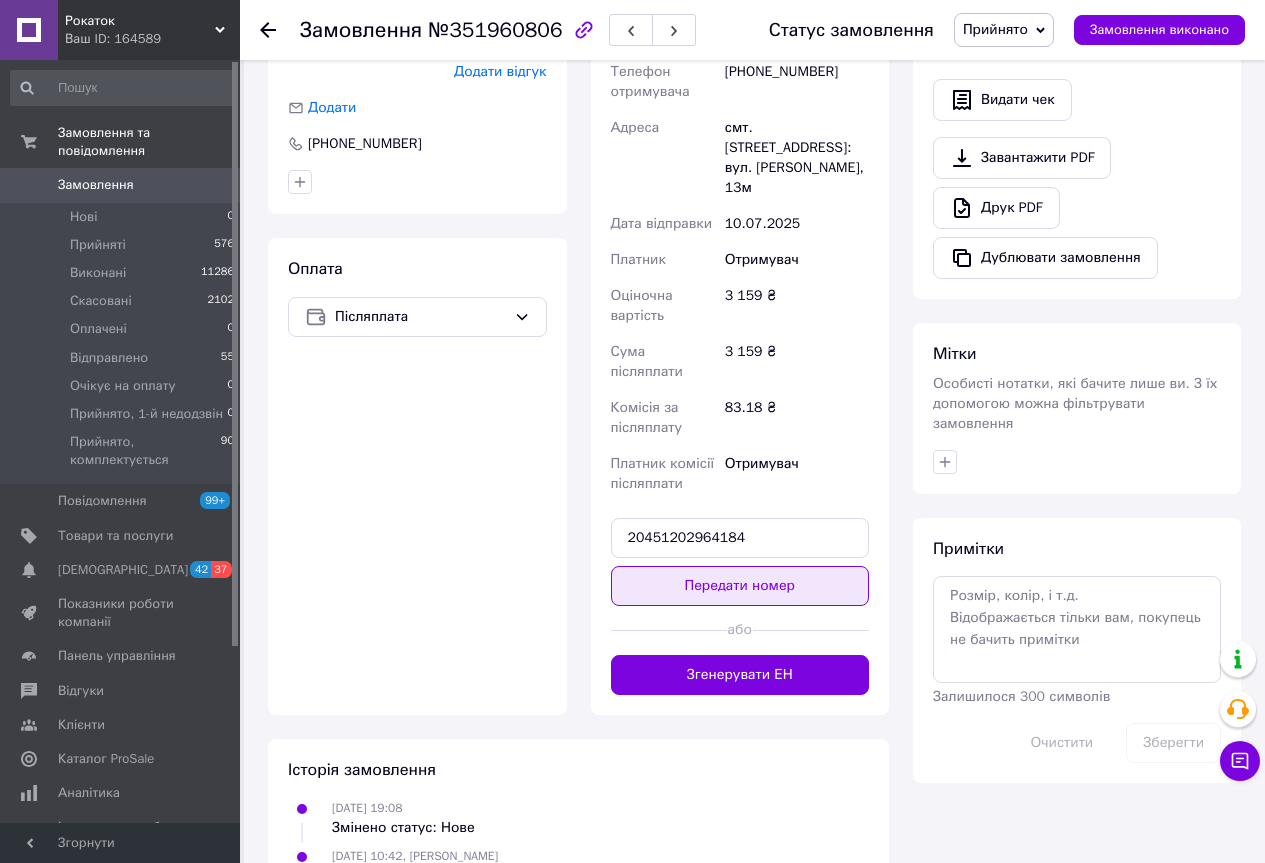 click on "Передати номер" at bounding box center (740, 586) 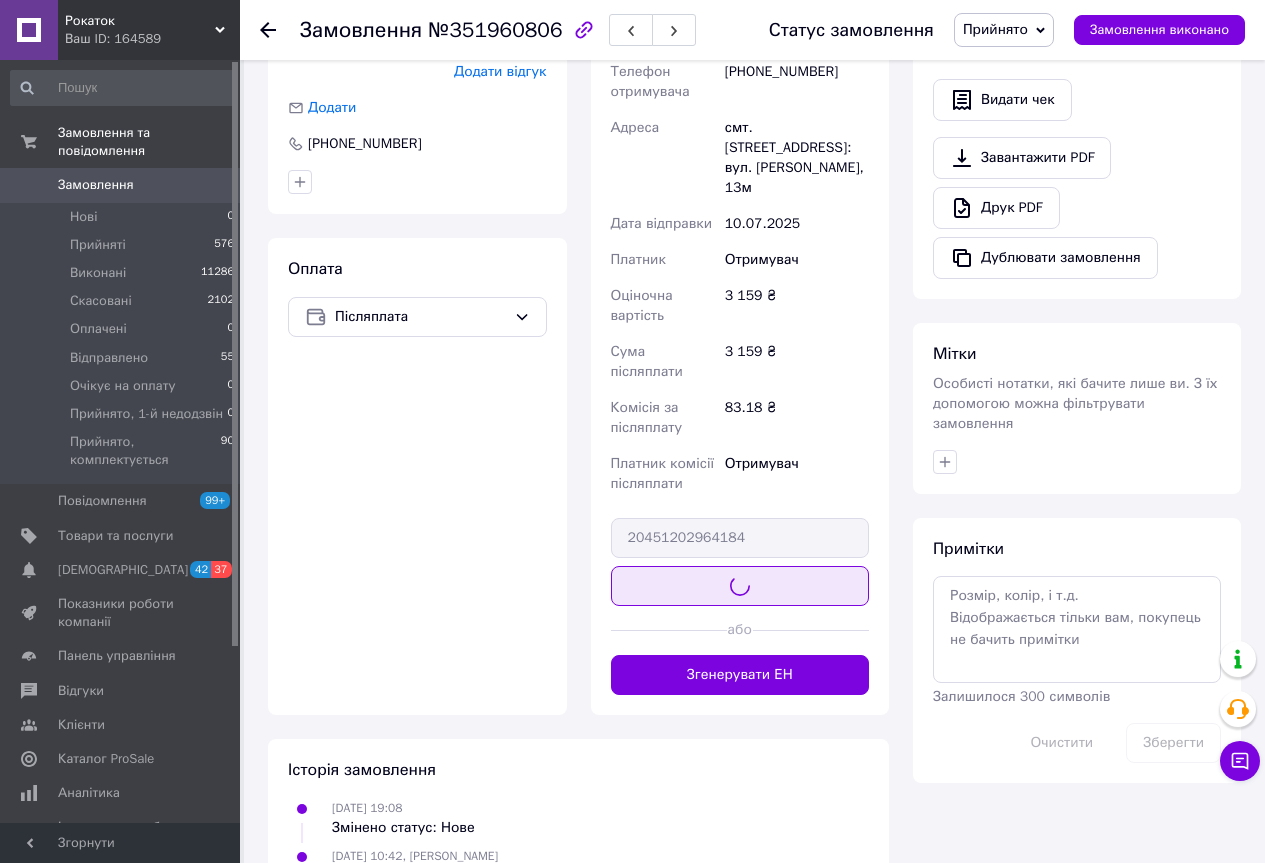 scroll, scrollTop: 524, scrollLeft: 0, axis: vertical 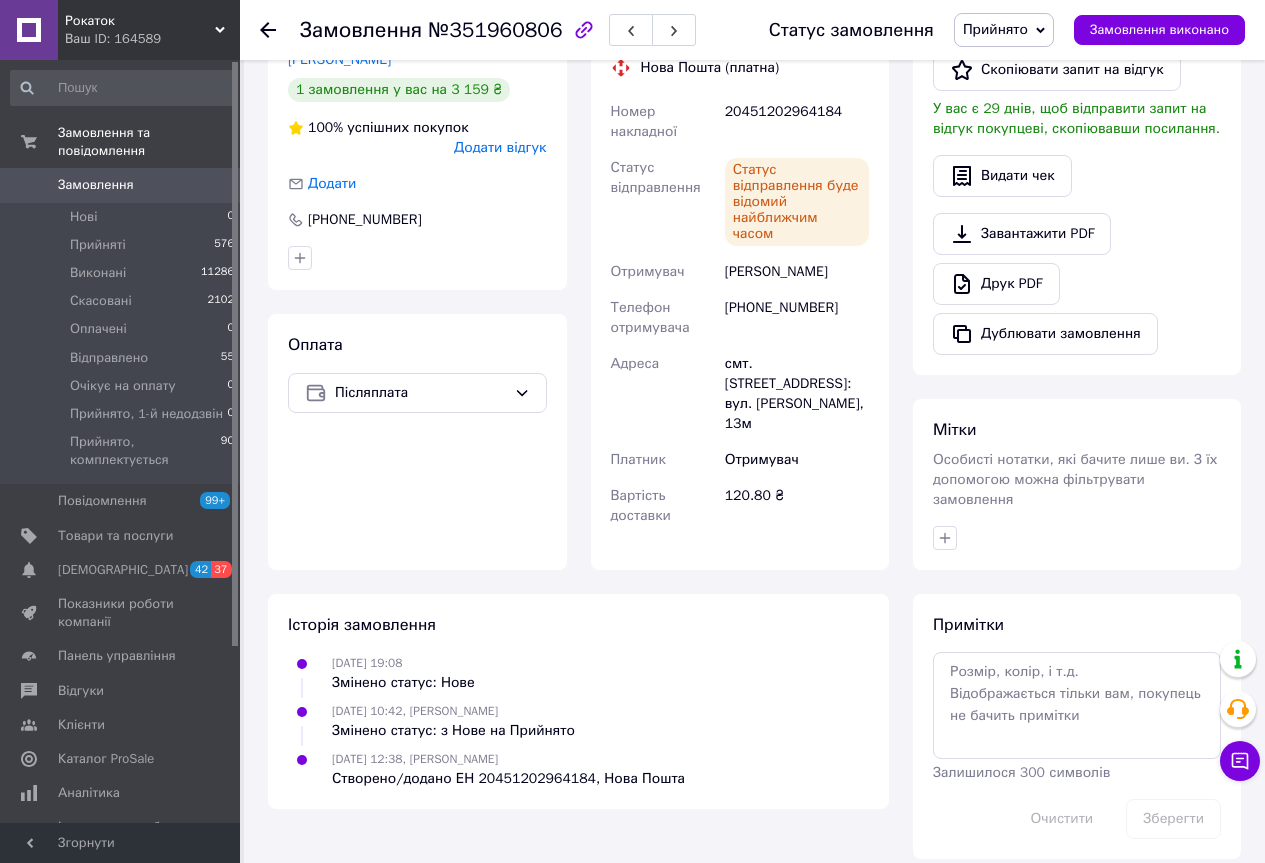 click on "Замовлення" at bounding box center (121, 185) 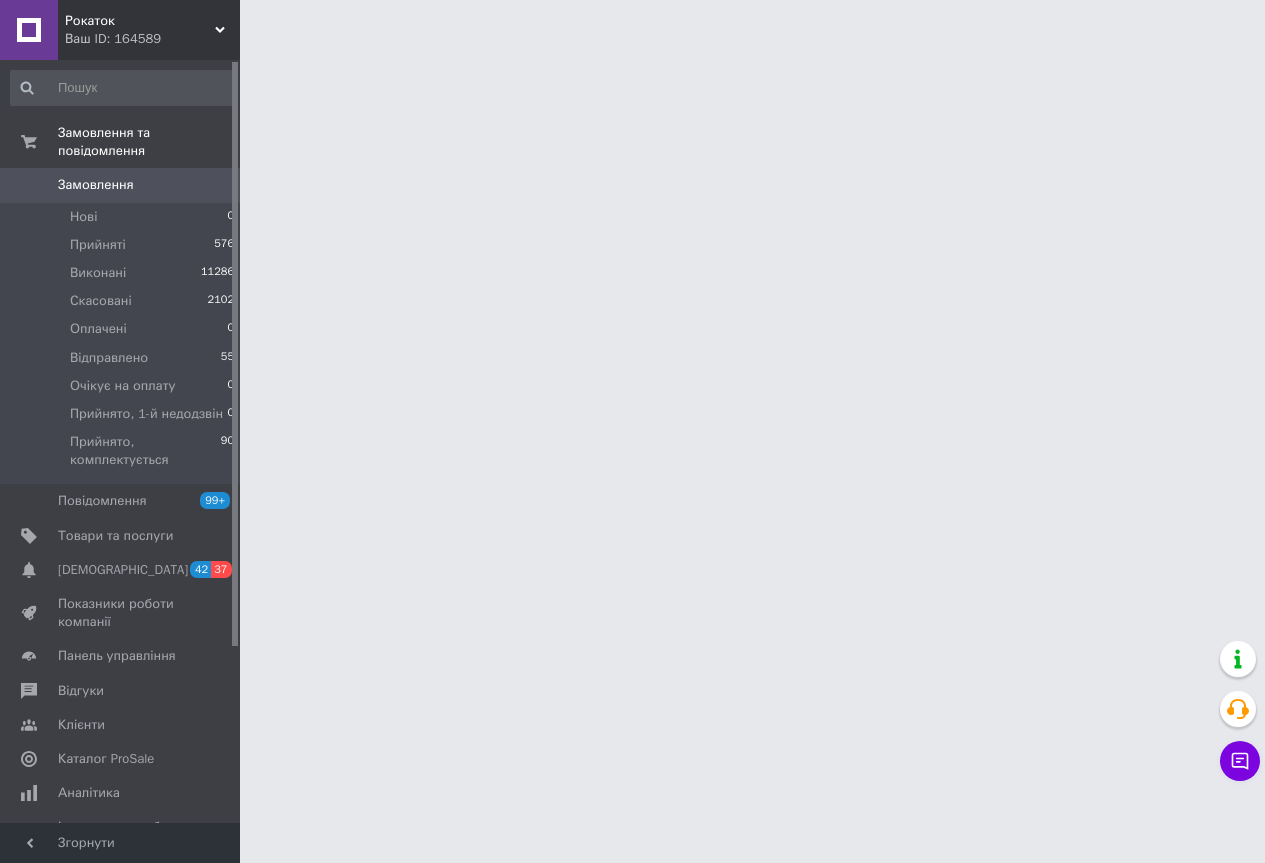 scroll, scrollTop: 0, scrollLeft: 0, axis: both 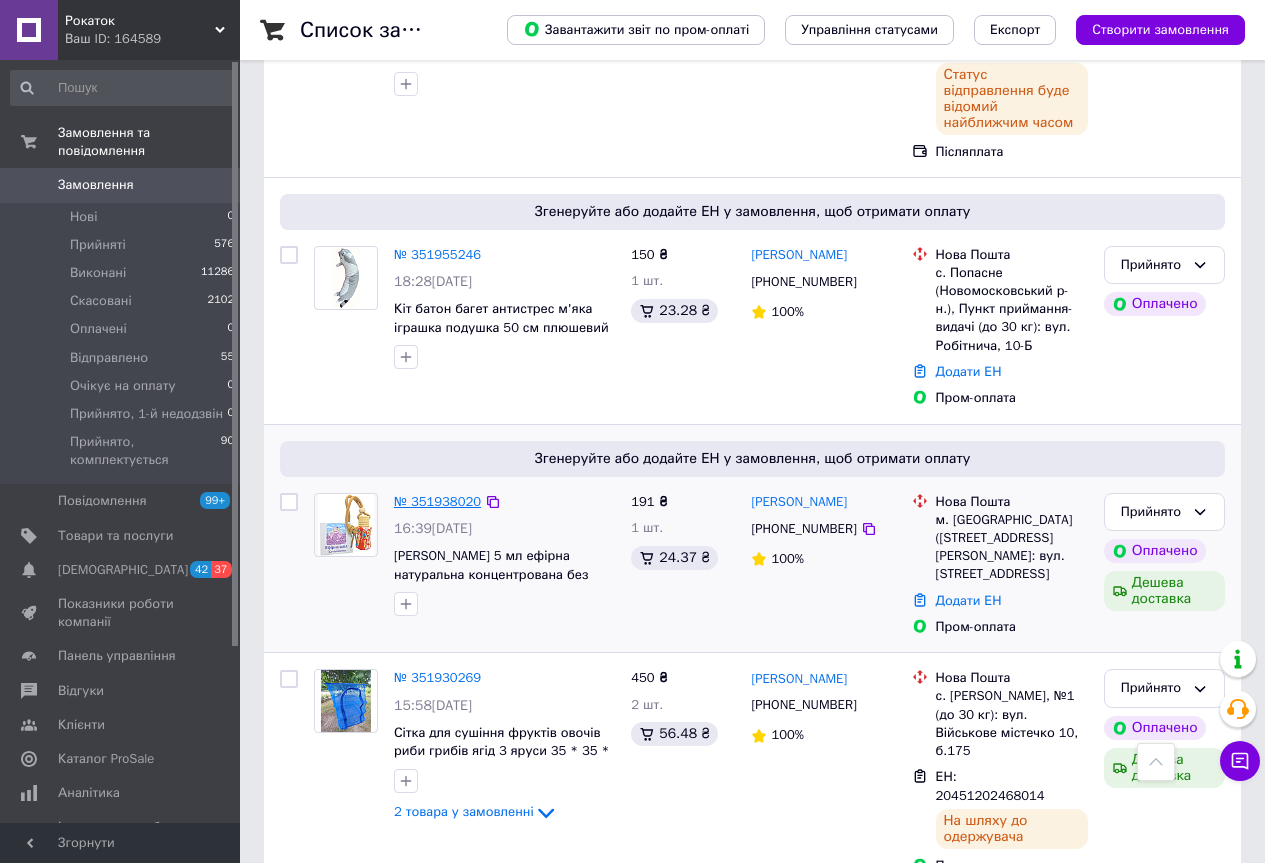 click on "№ 351938020" at bounding box center (437, 501) 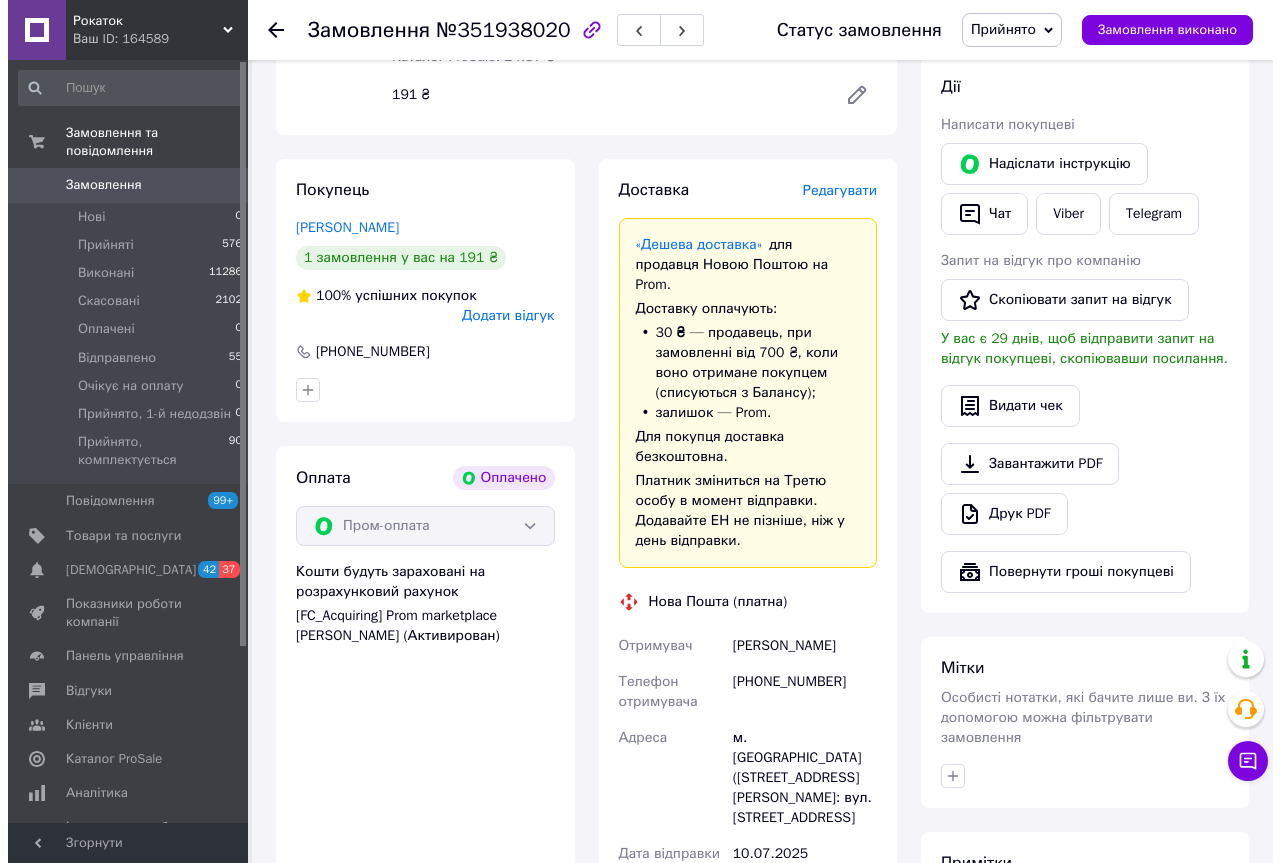 scroll, scrollTop: 900, scrollLeft: 0, axis: vertical 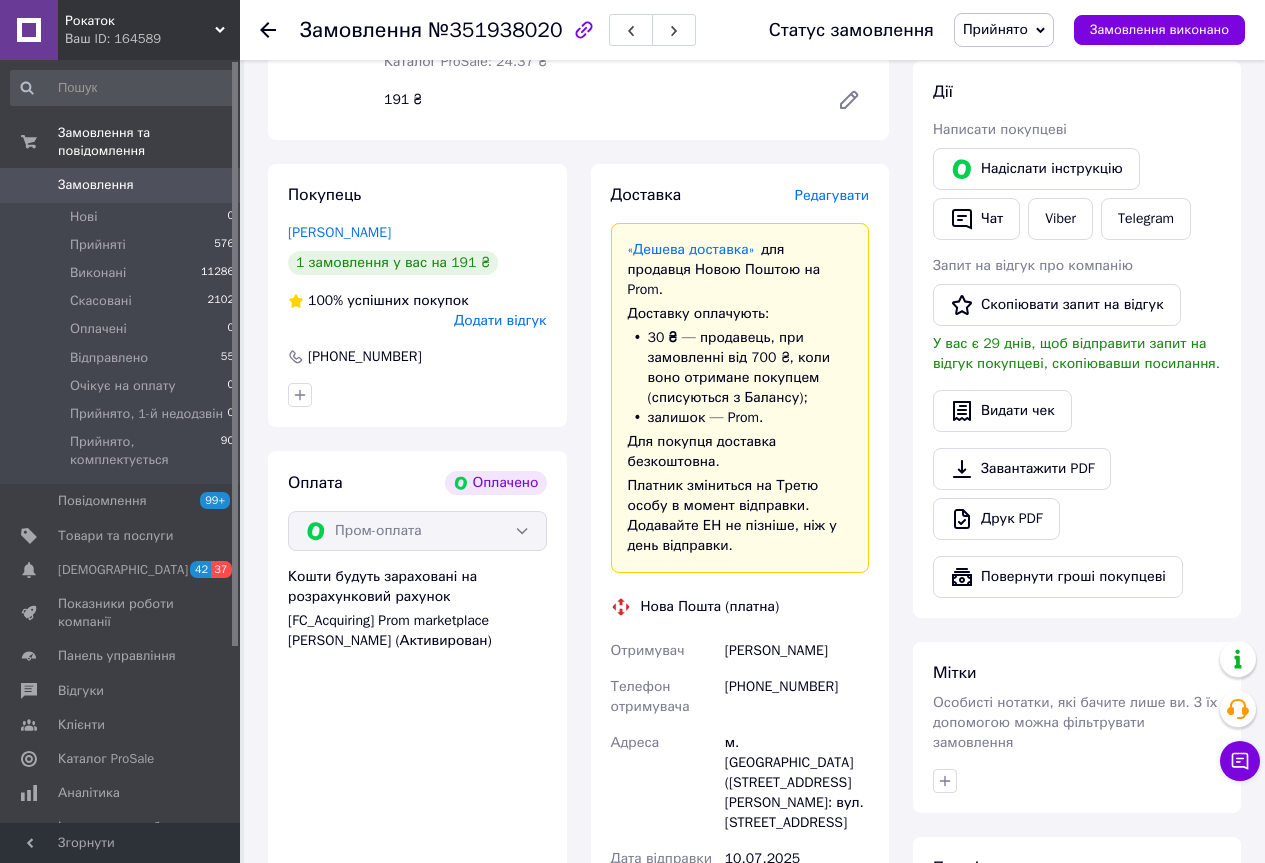 click on "Редагувати" at bounding box center [832, 195] 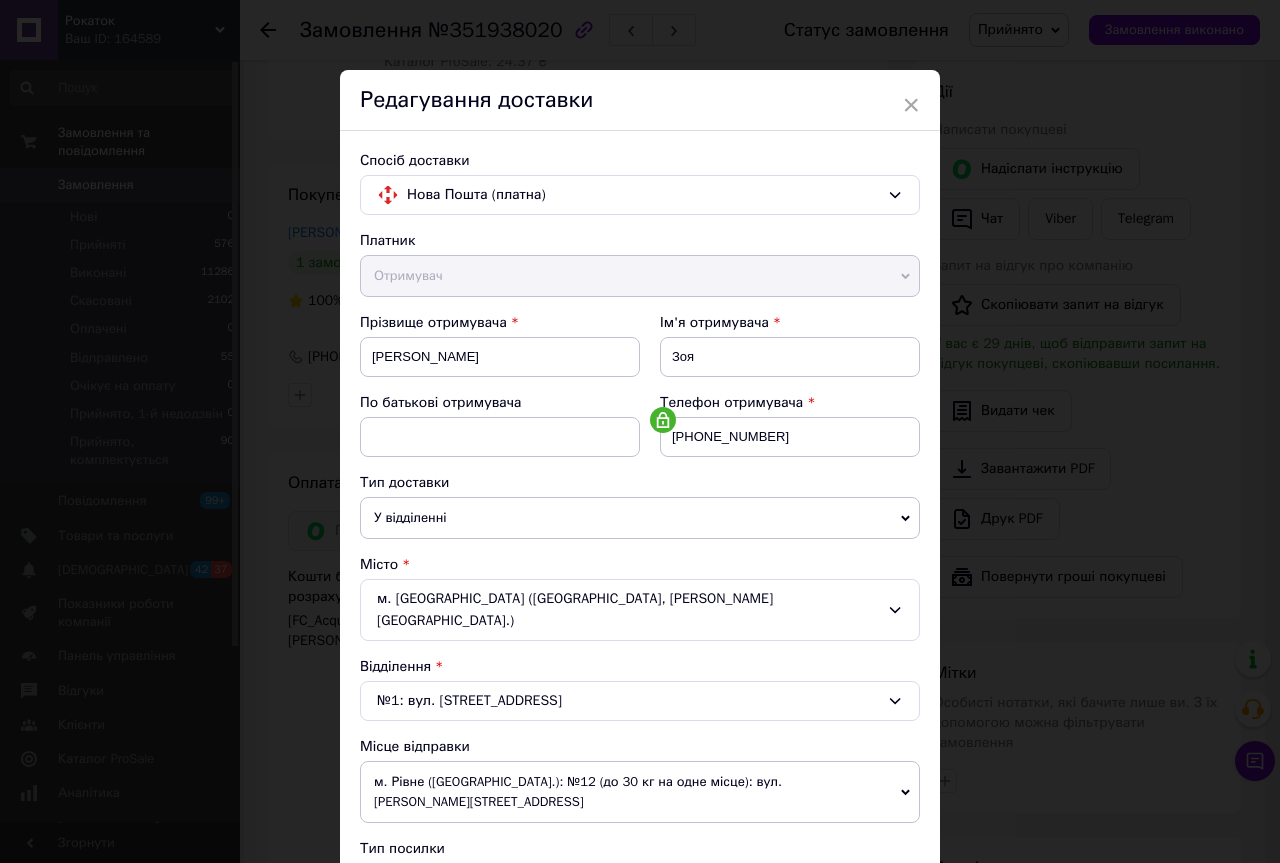 click on "Нова Пошта (платна)" at bounding box center (643, 195) 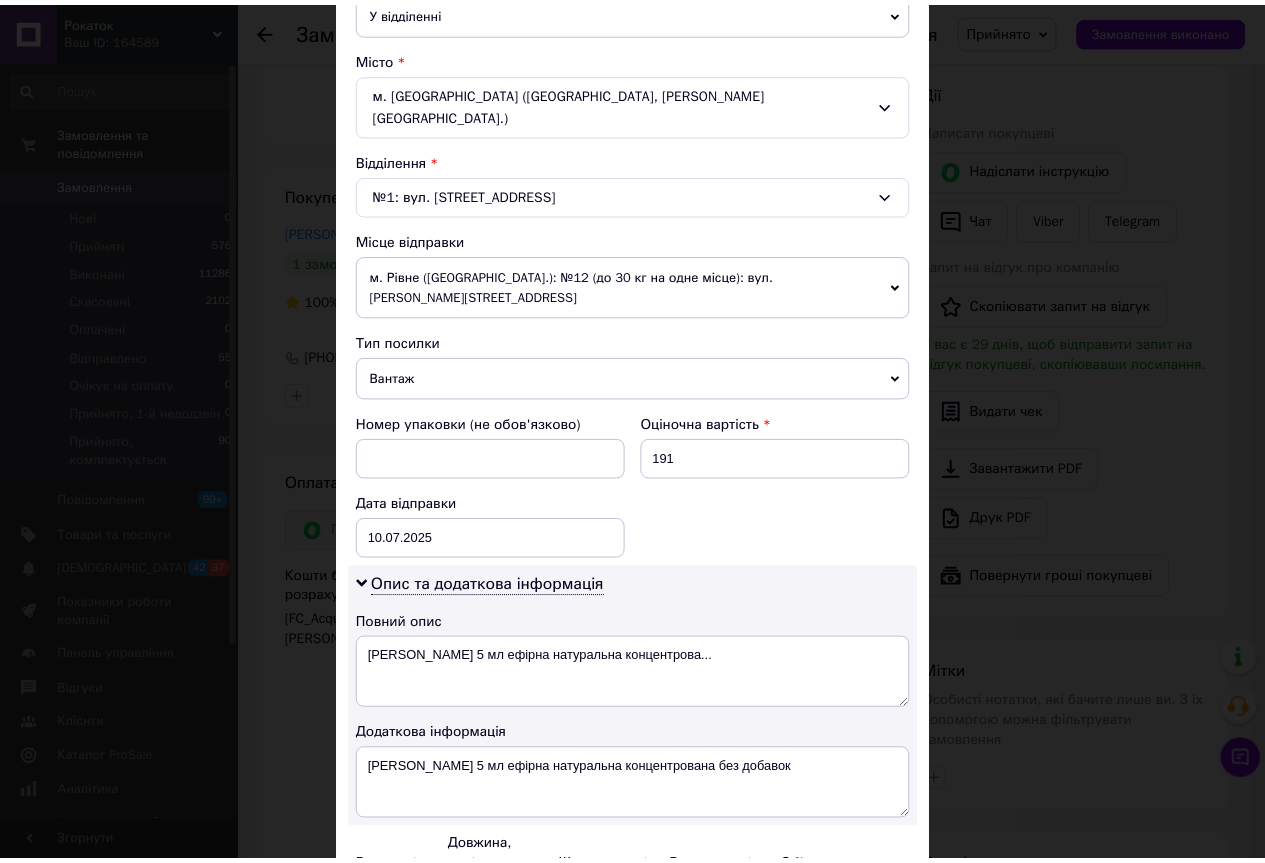 scroll, scrollTop: 600, scrollLeft: 0, axis: vertical 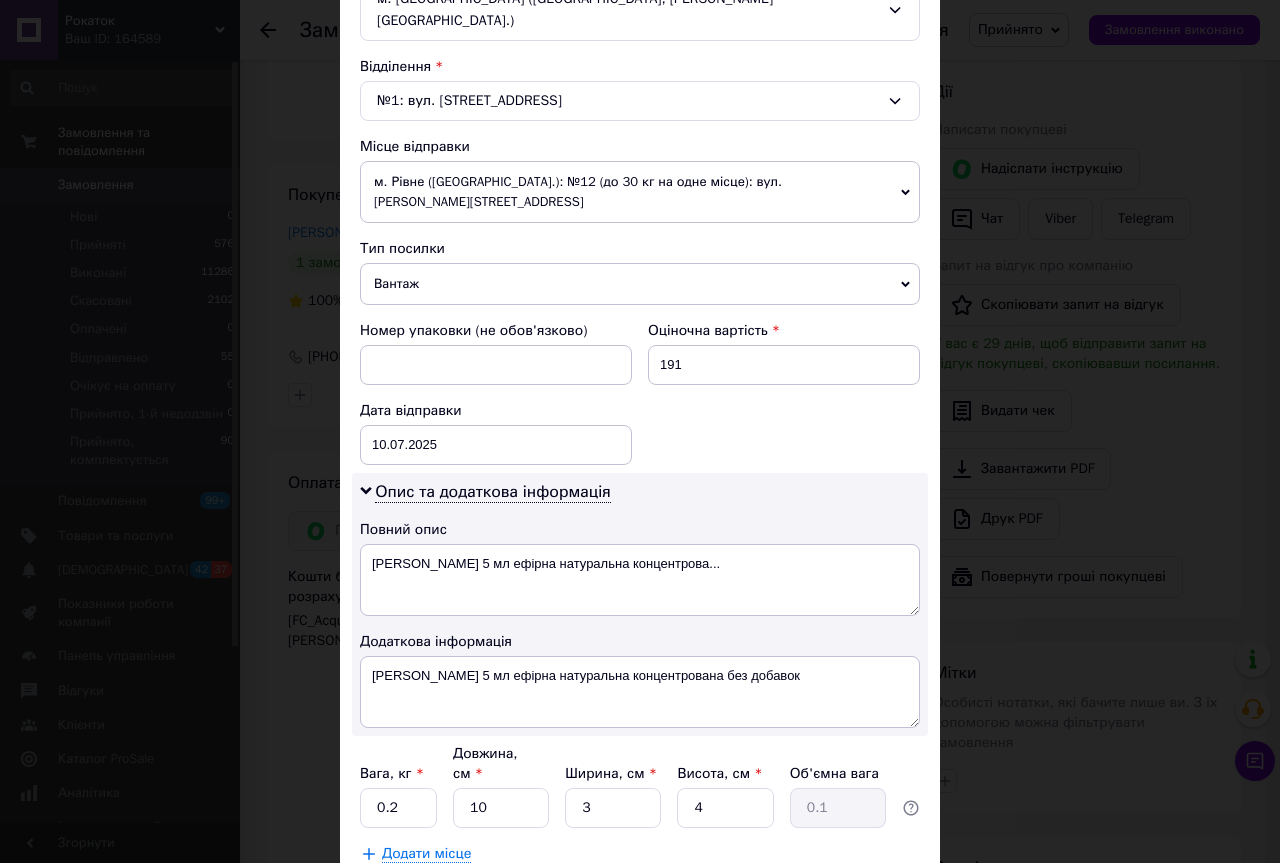 click on "× Редагування доставки Спосіб доставки Нова Пошта (платна) Нова Пошта (платна) Укрпошта (платна) Магазини Rozetka (платна) Платник Отримувач Відправник Прізвище отримувача [PERSON_NAME] Ім'я отримувача [PERSON_NAME] По батькові отримувача Телефон отримувача [PHONE_NUMBER] Тип доставки У відділенні Кур'єром В поштоматі Місто м. [GEOGRAPHIC_DATA] ([GEOGRAPHIC_DATA], [PERSON_NAME][GEOGRAPHIC_DATA].) Відділення №1: вул. Звягельська, 28 Місце відправки м. Рівне ([GEOGRAPHIC_DATA].): №12 (до 30 кг на одне місце): вул. [PERSON_NAME], 14 Немає збігів. Спробуйте змінити умови пошуку Додати ще місце відправки Тип посилки" at bounding box center (640, 431) 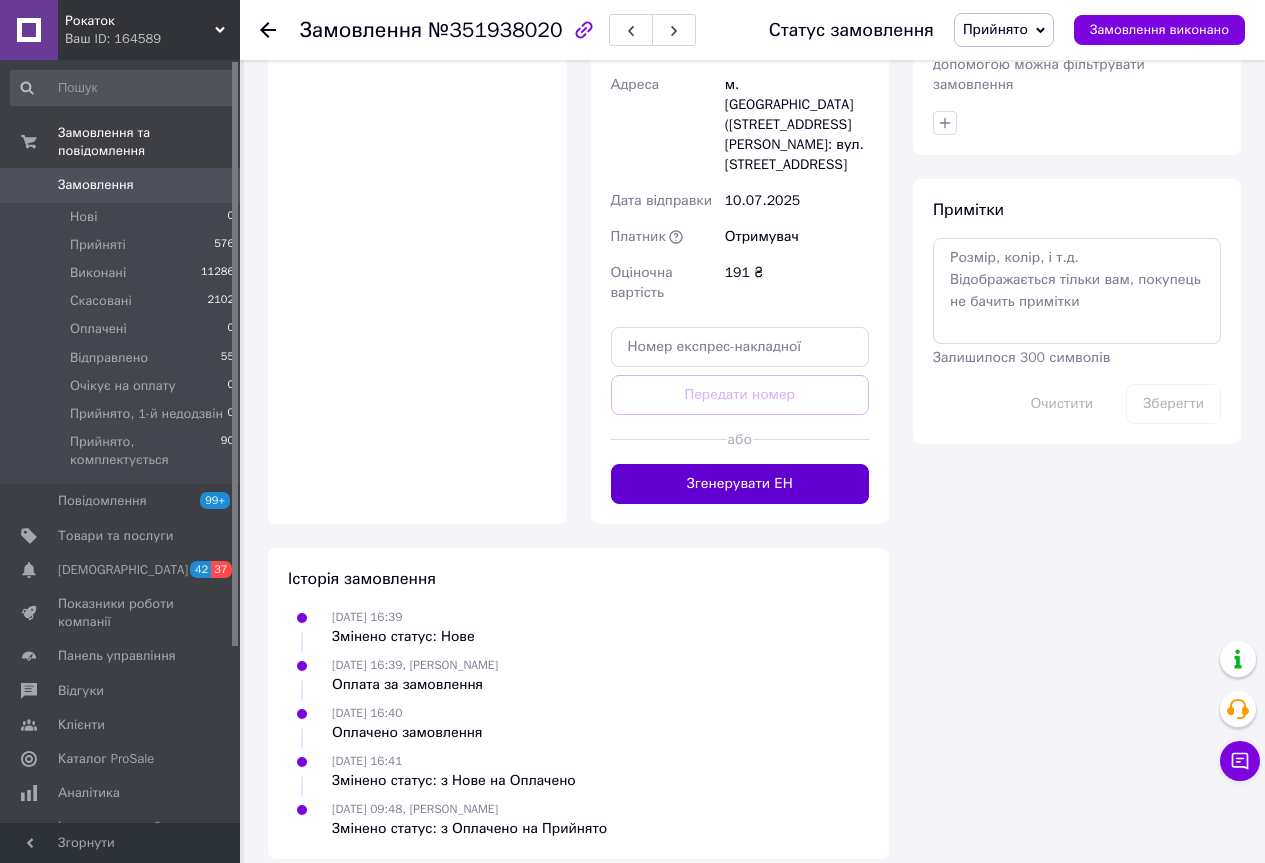 click on "Згенерувати ЕН" at bounding box center (740, 484) 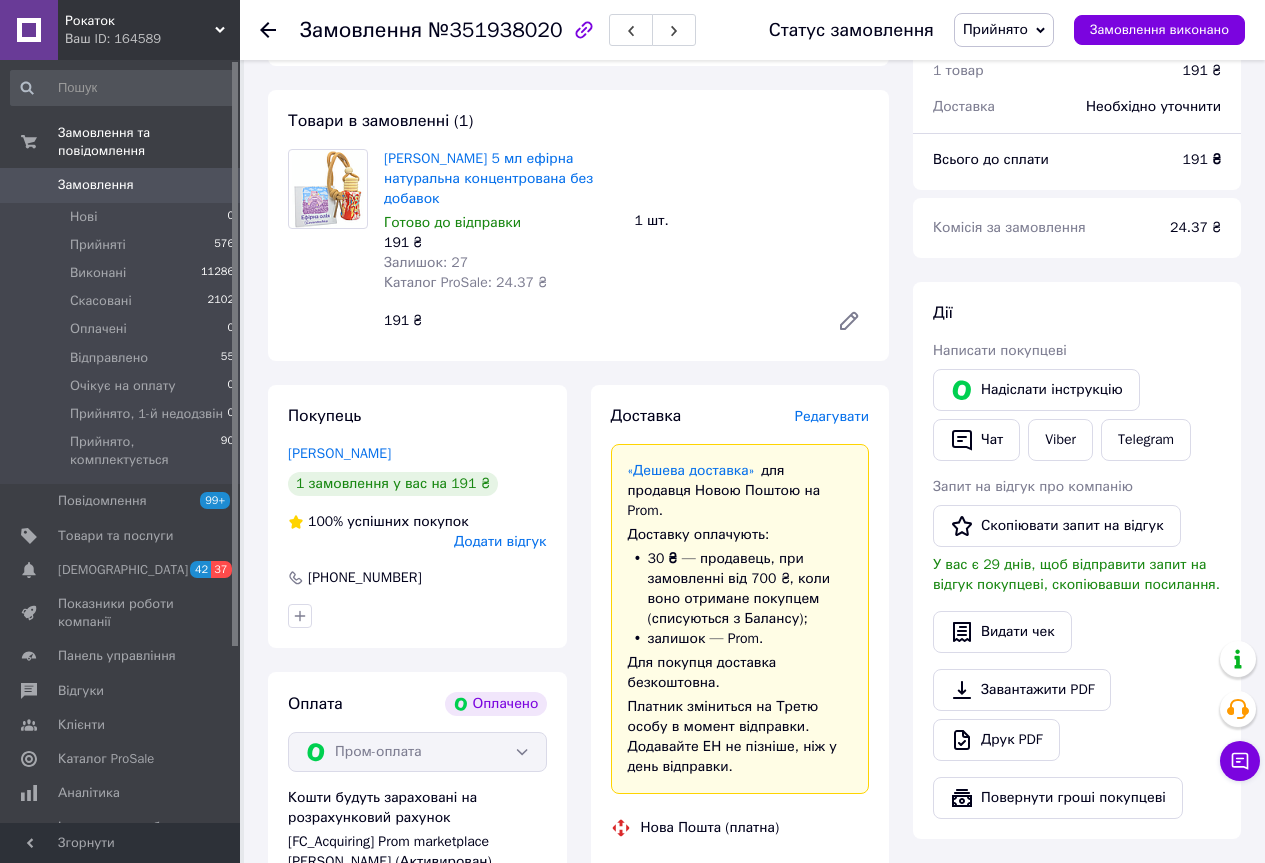 scroll, scrollTop: 658, scrollLeft: 0, axis: vertical 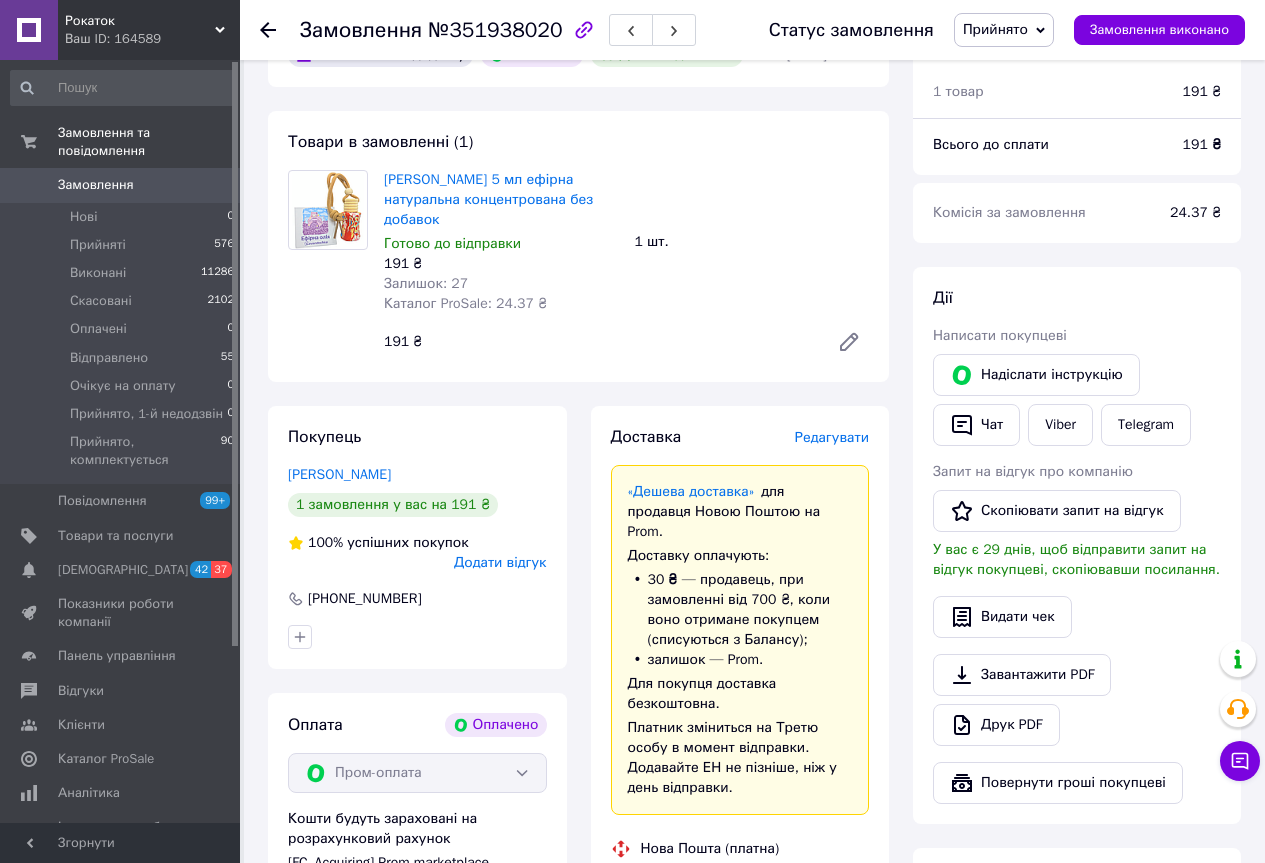 click on "Замовлення" at bounding box center (121, 185) 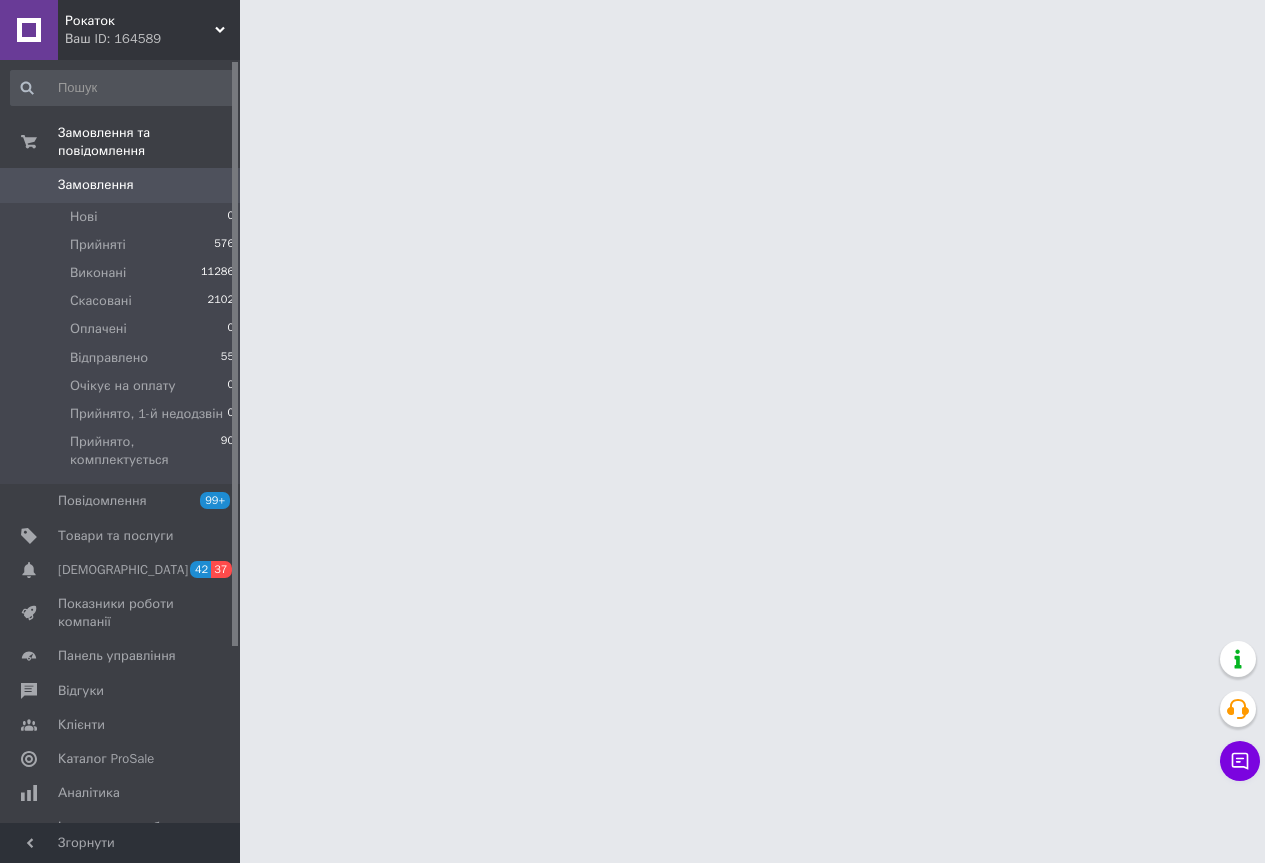 scroll, scrollTop: 0, scrollLeft: 0, axis: both 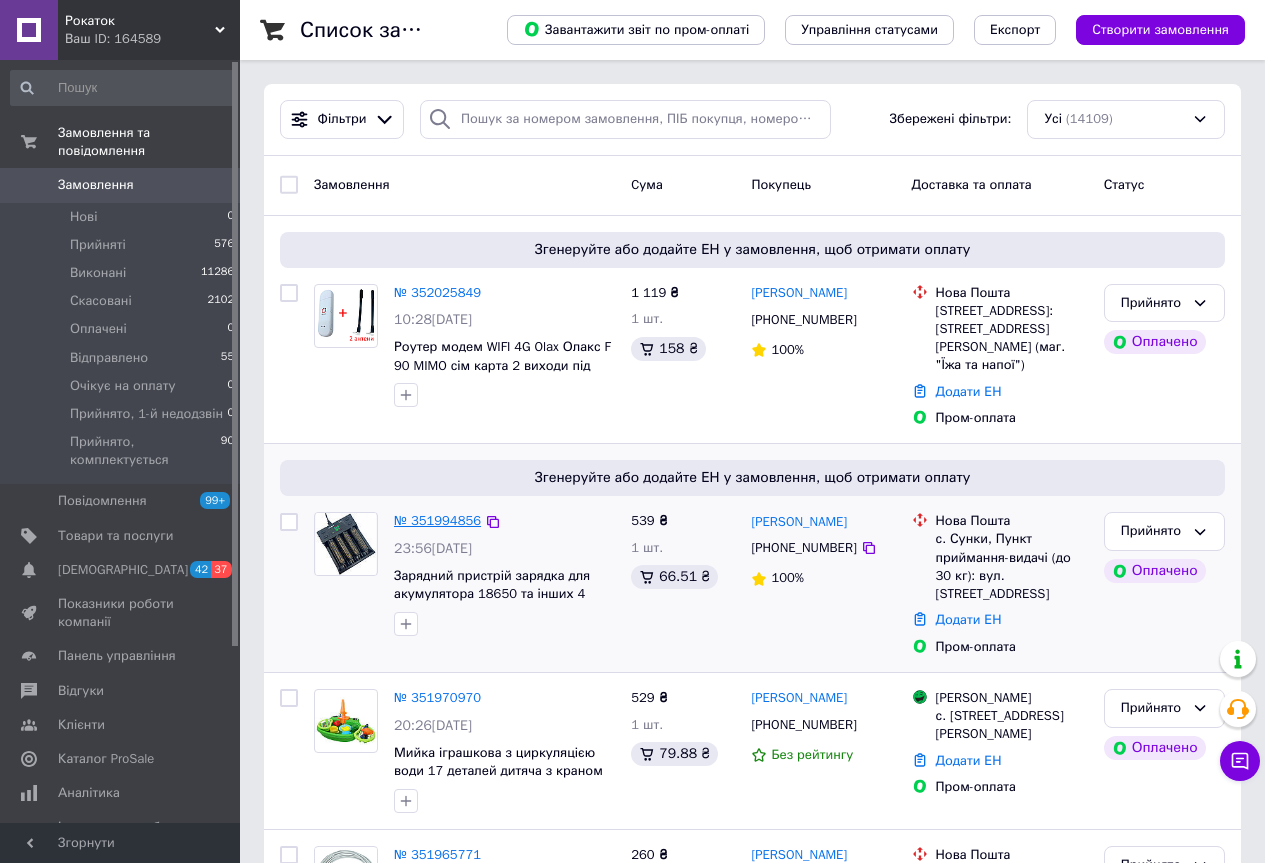 click on "№ 351994856" at bounding box center [437, 520] 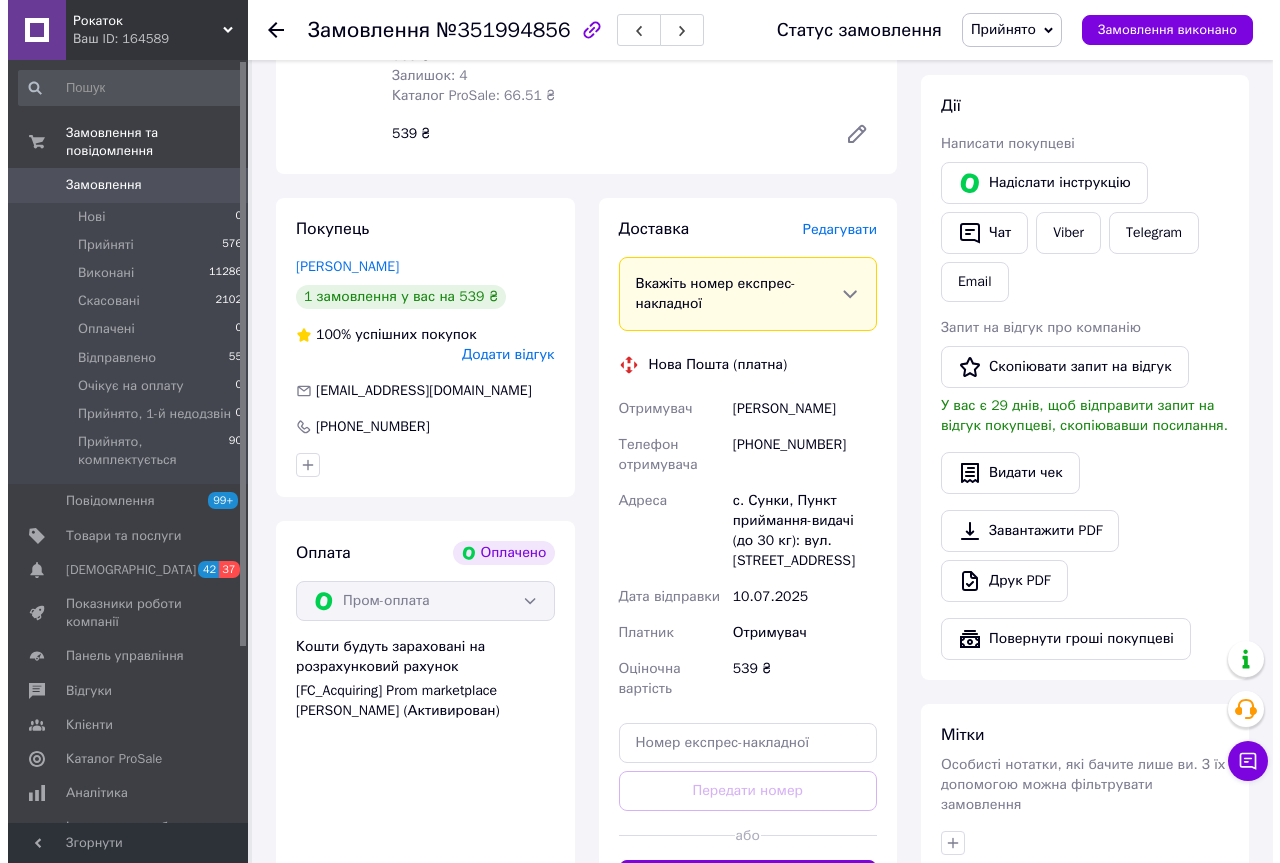 scroll, scrollTop: 906, scrollLeft: 0, axis: vertical 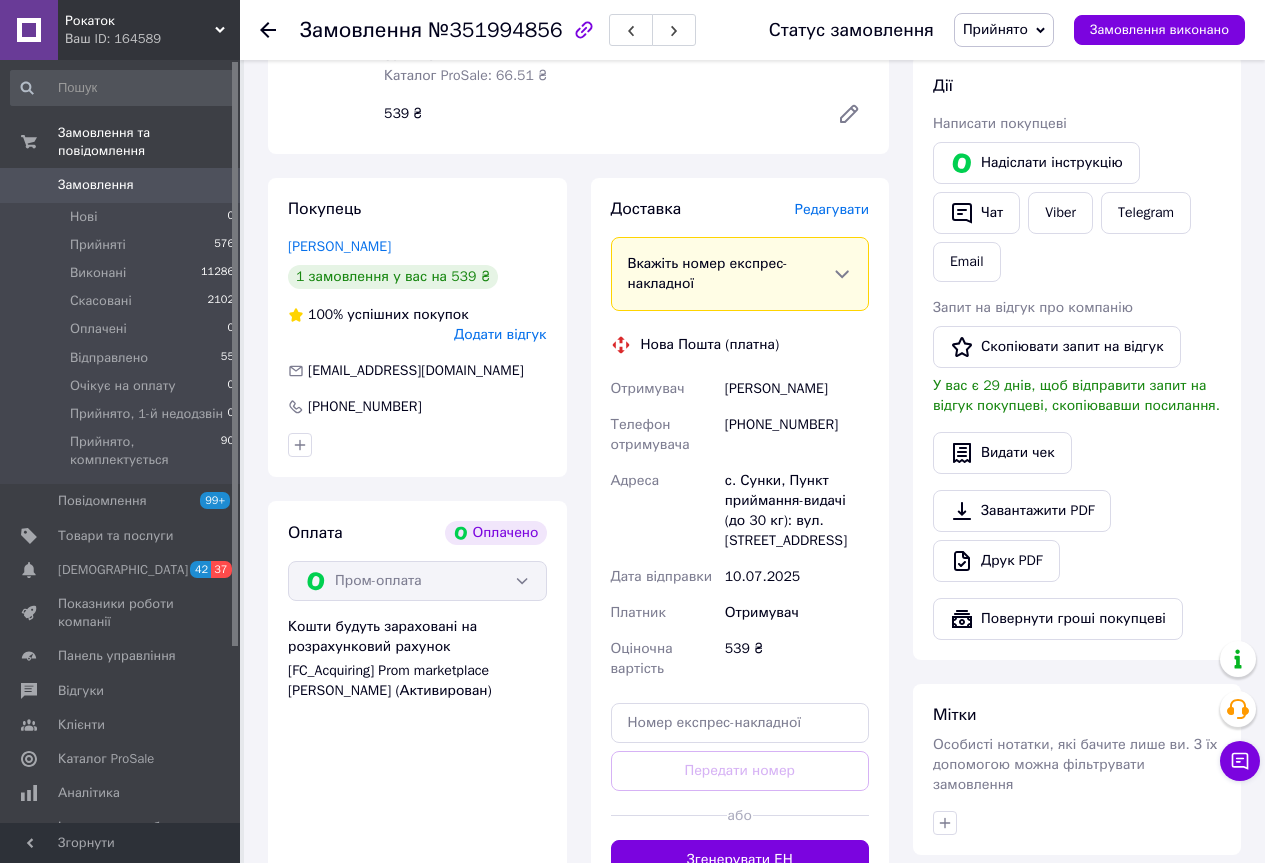 click on "Редагувати" at bounding box center [832, 209] 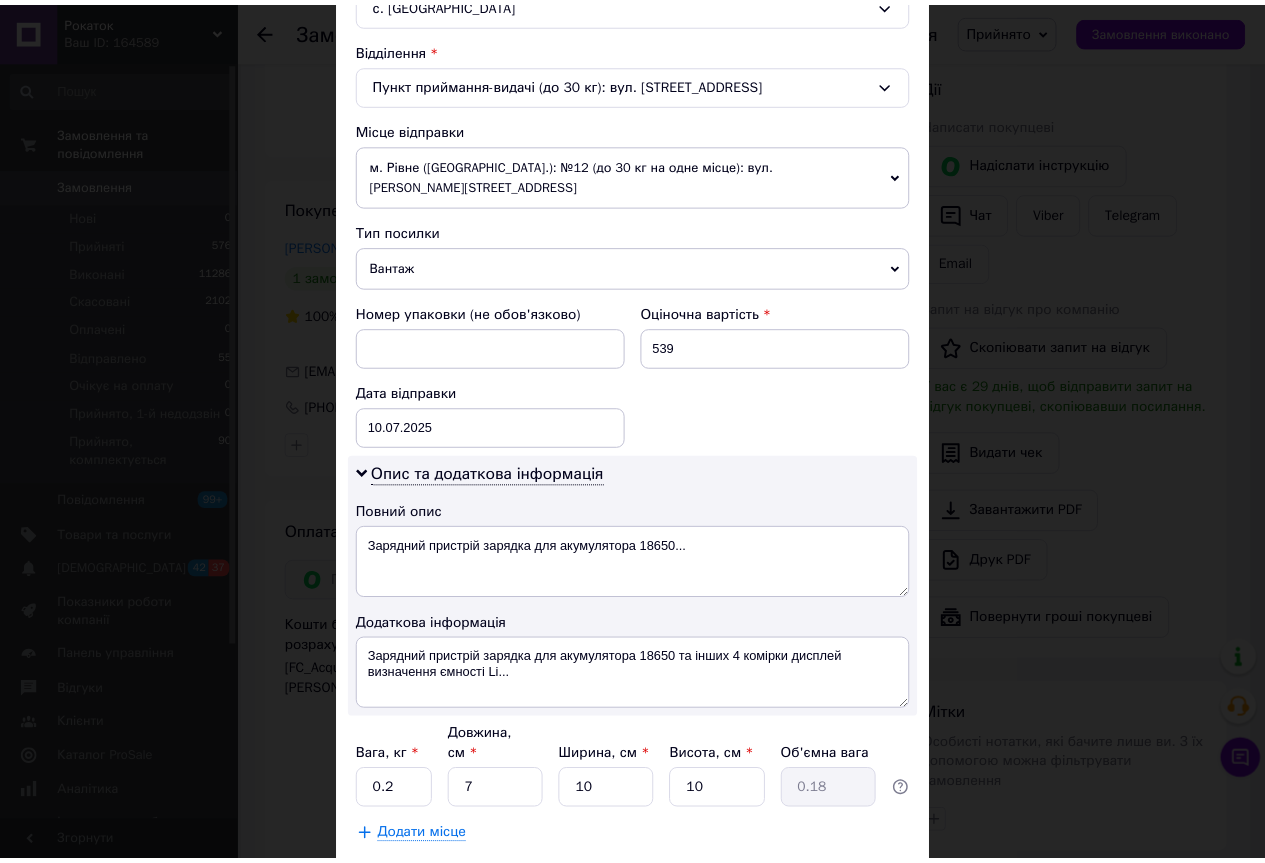 scroll, scrollTop: 689, scrollLeft: 0, axis: vertical 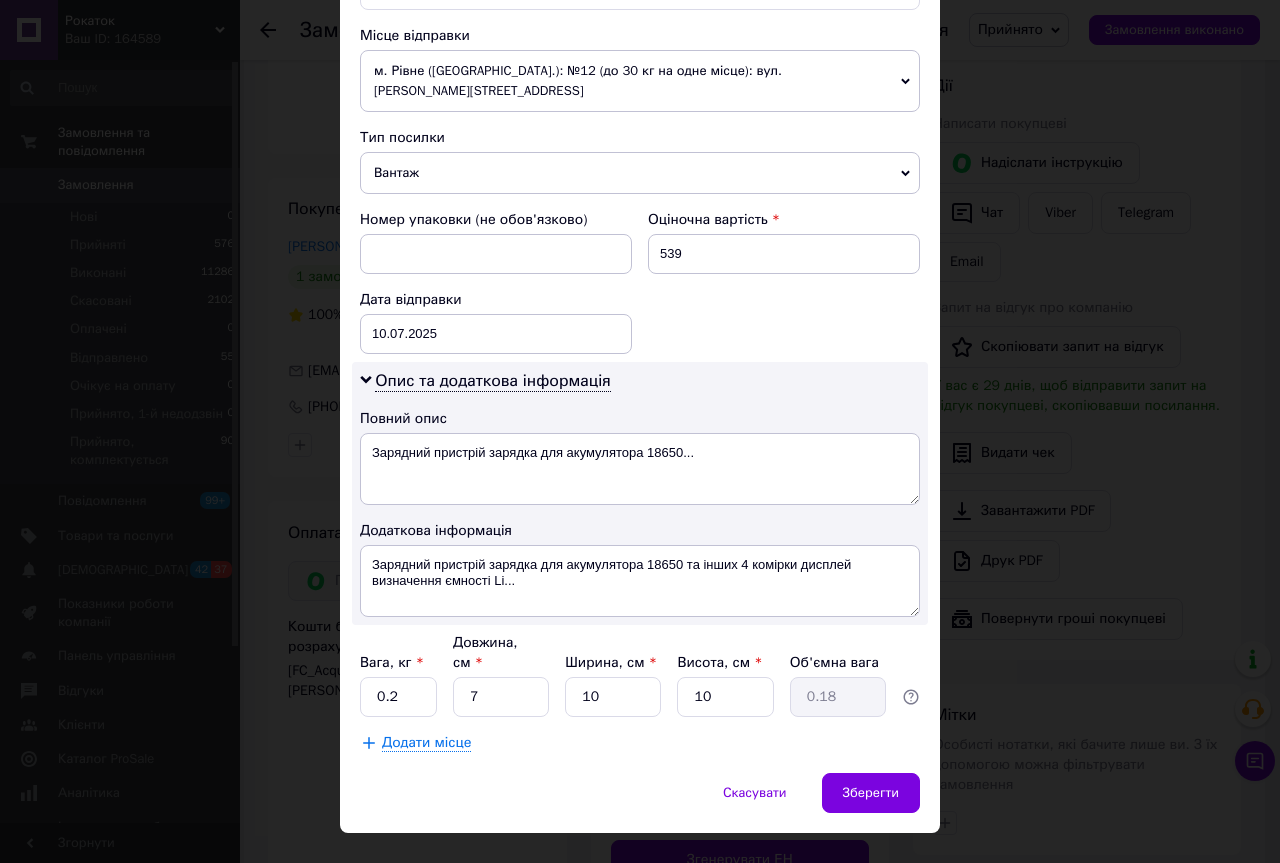 click on "× Редагування доставки Спосіб доставки Нова Пошта (платна) Платник Отримувач Відправник Прізвище отримувача [PERSON_NAME] Ім'я отримувача [PERSON_NAME] батькові отримувача Телефон отримувача [PHONE_NUMBER] Тип доставки У відділенні Кур'єром В поштоматі Місто с. Сунки Відділення Пункт приймання-видачі (до 30 кг): вул. [STREET_ADDRESS] Місце відправки м. Рівне ([GEOGRAPHIC_DATA].): №12 (до 30 кг на одне місце): вул. [PERSON_NAME], 14 Немає збігів. Спробуйте змінити умови пошуку Додати ще місце відправки Тип посилки Вантаж Документи Номер упаковки (не обов'язково) Оціночна вартість 539 < >" at bounding box center [640, 431] 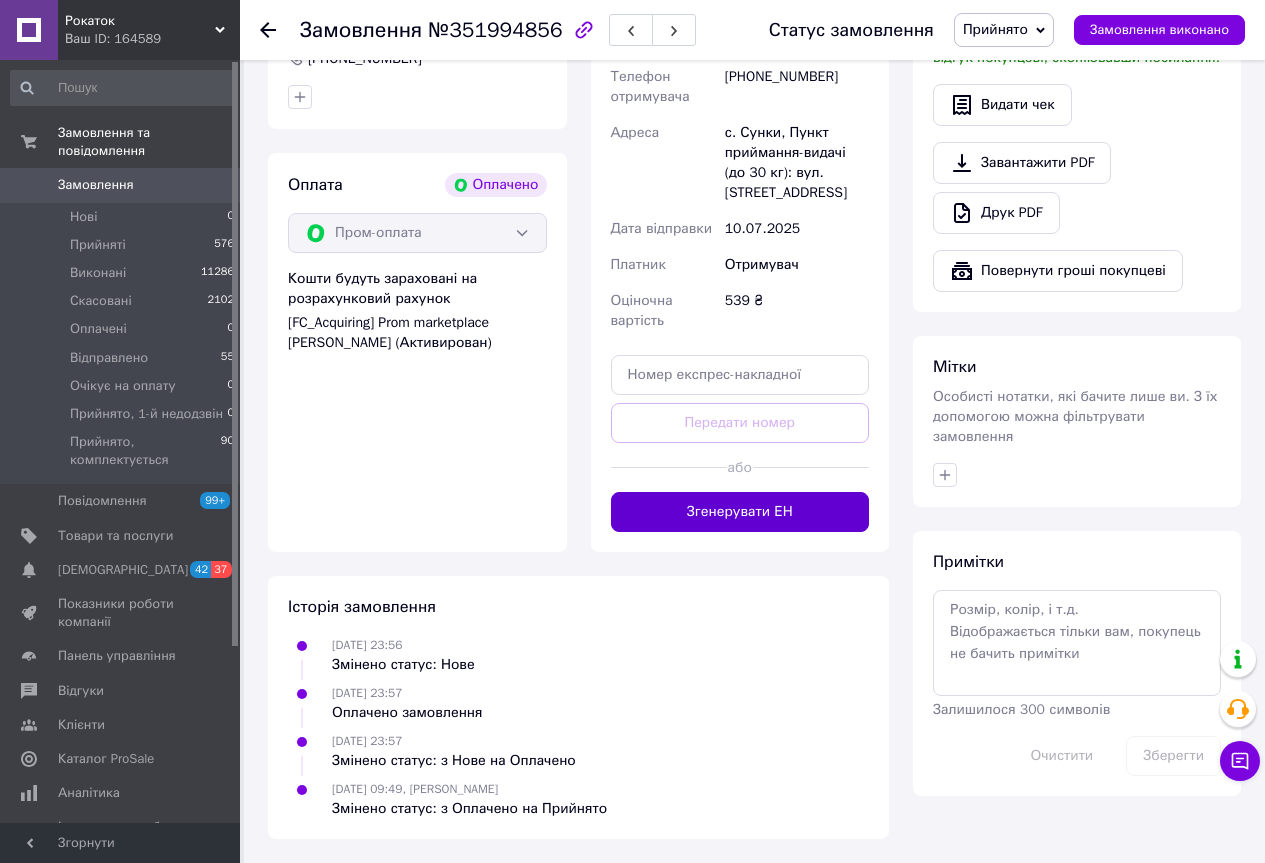 click on "Згенерувати ЕН" at bounding box center (740, 512) 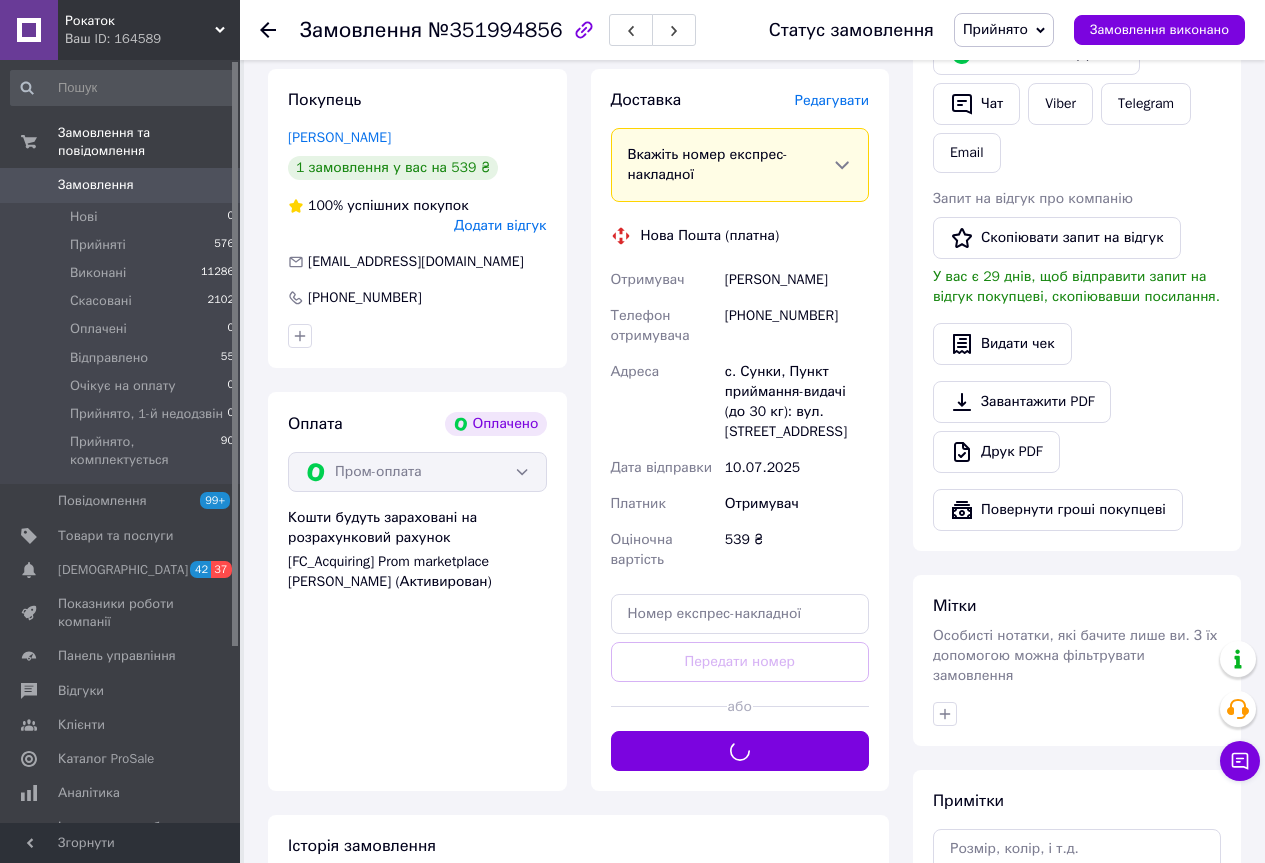 scroll, scrollTop: 954, scrollLeft: 0, axis: vertical 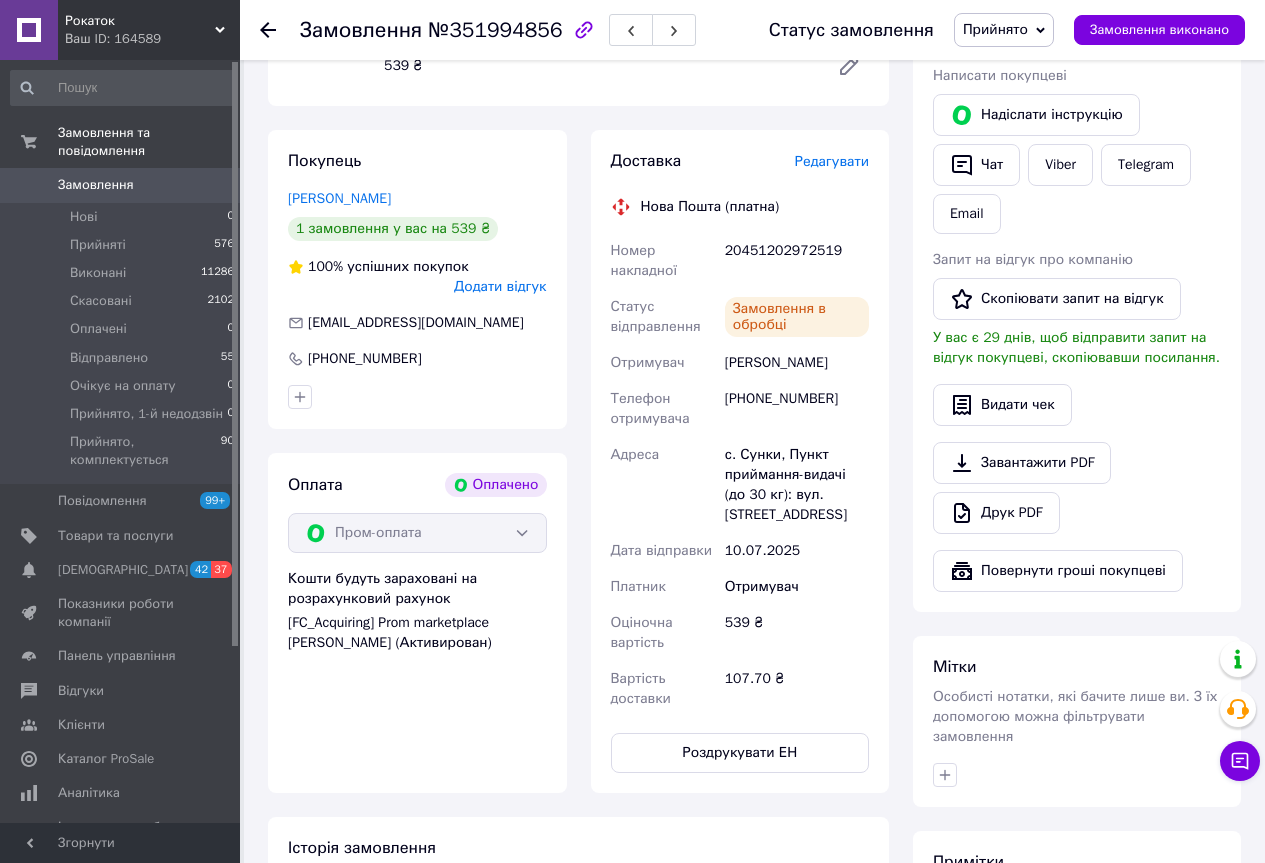 click on "0" at bounding box center [212, 185] 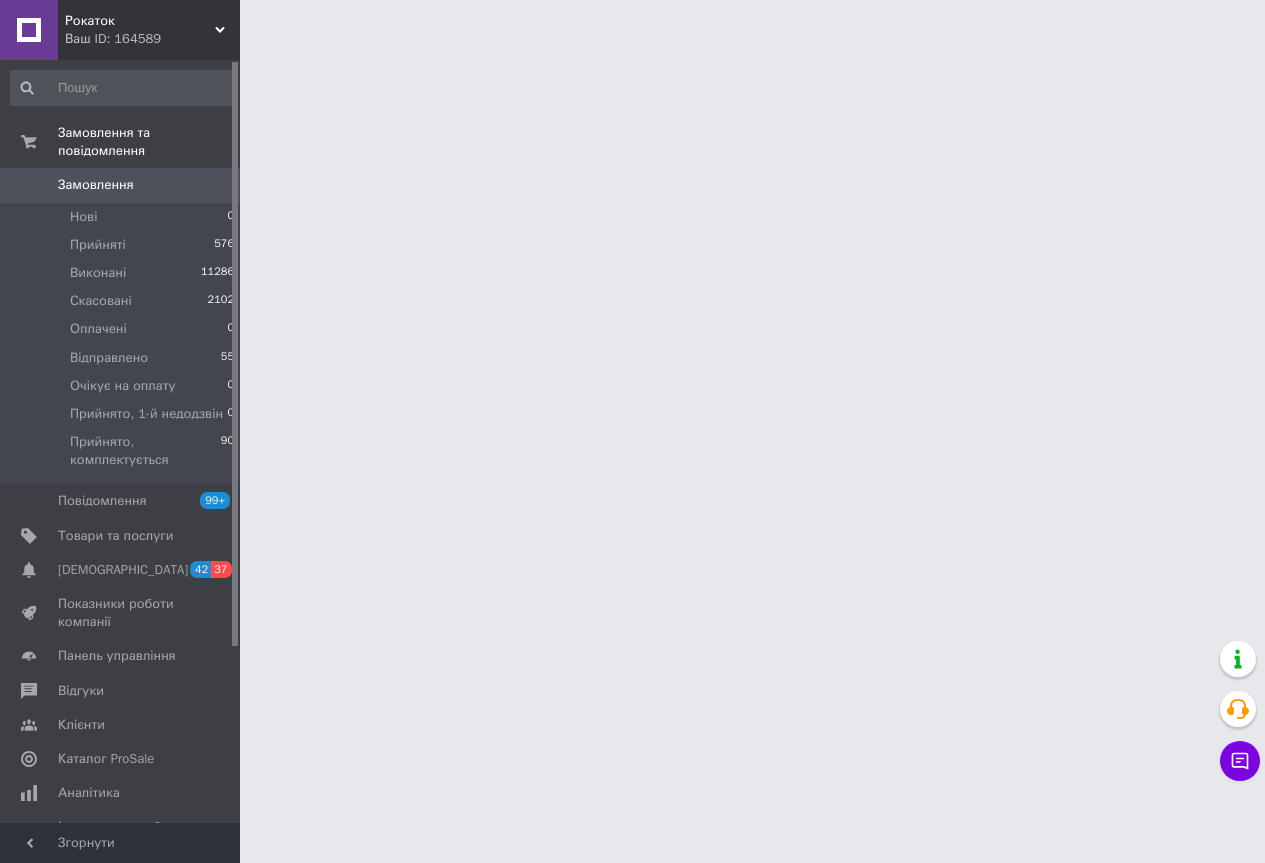 scroll, scrollTop: 0, scrollLeft: 0, axis: both 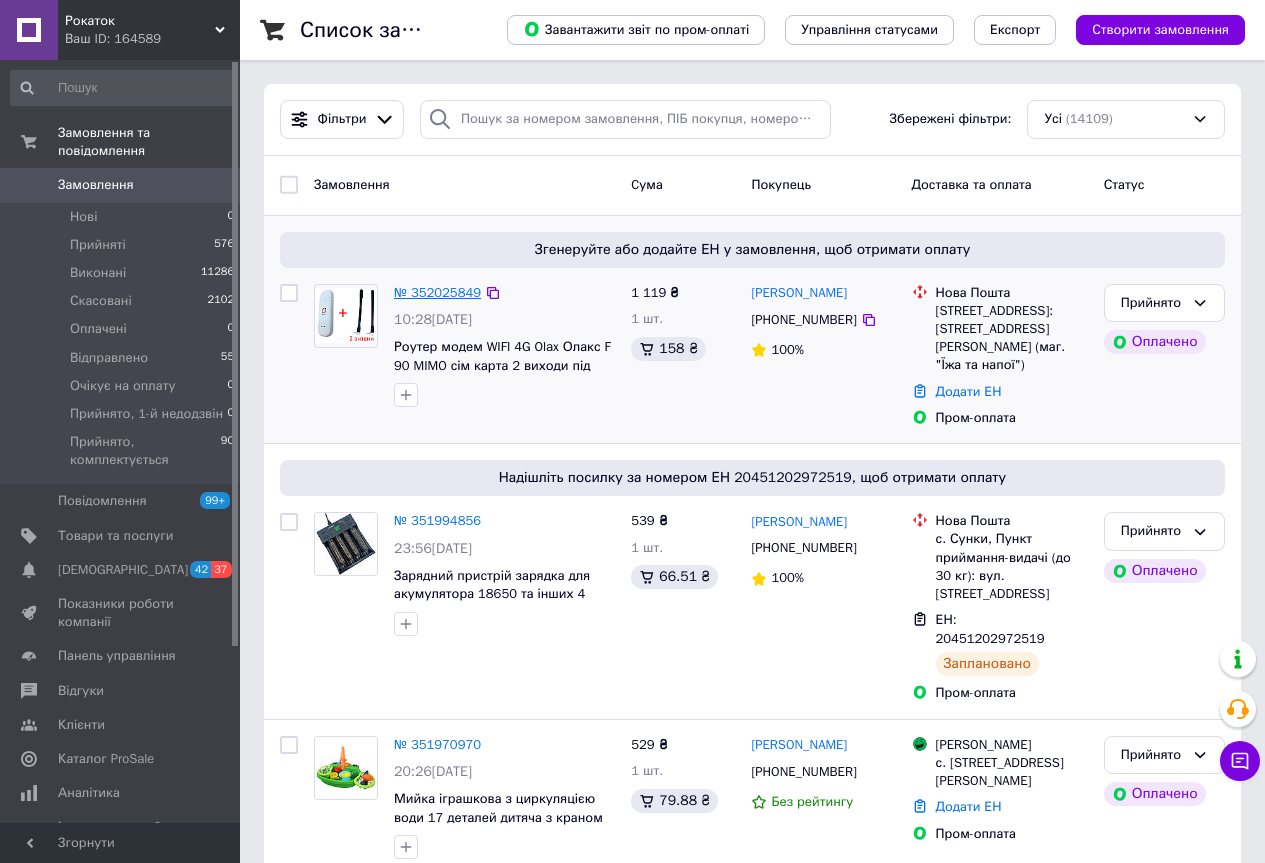 click on "№ 352025849" at bounding box center [437, 292] 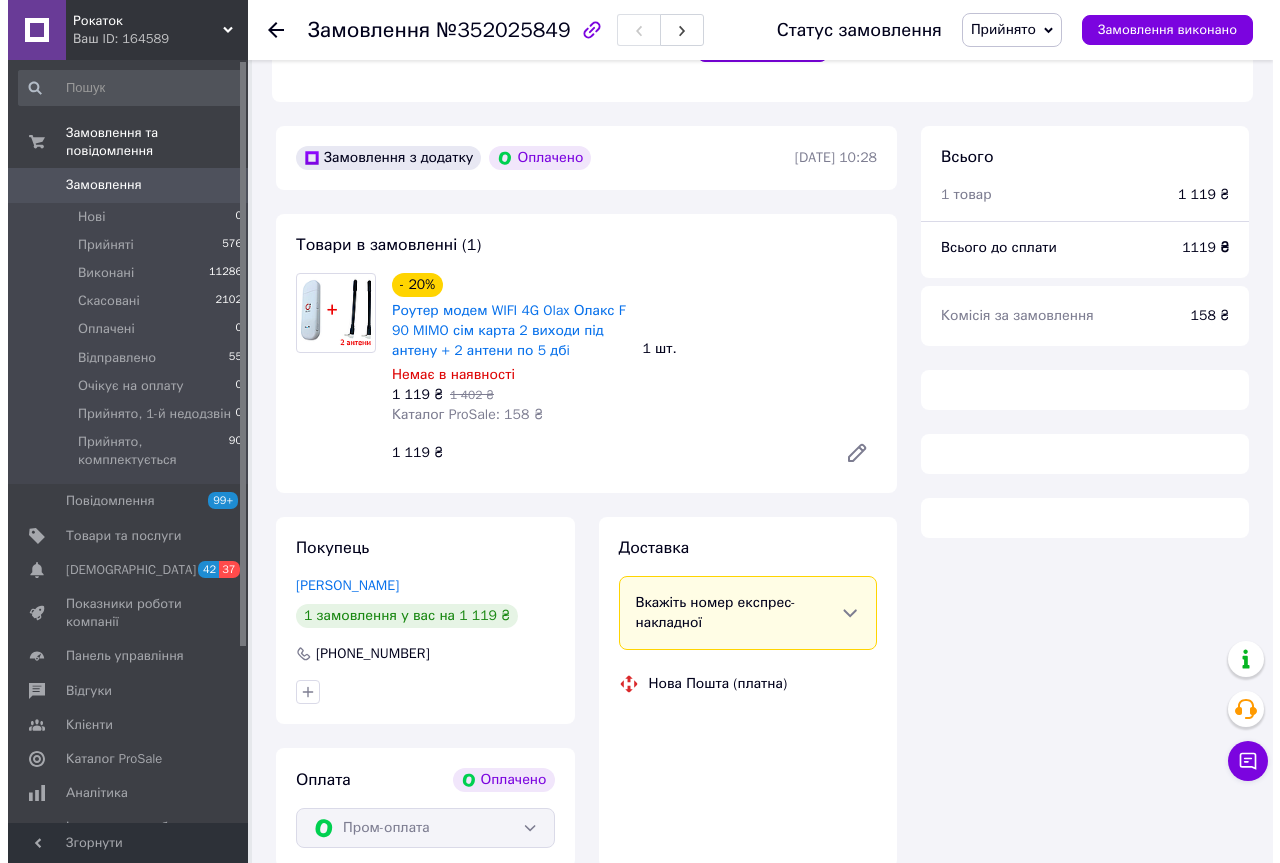 scroll, scrollTop: 555, scrollLeft: 0, axis: vertical 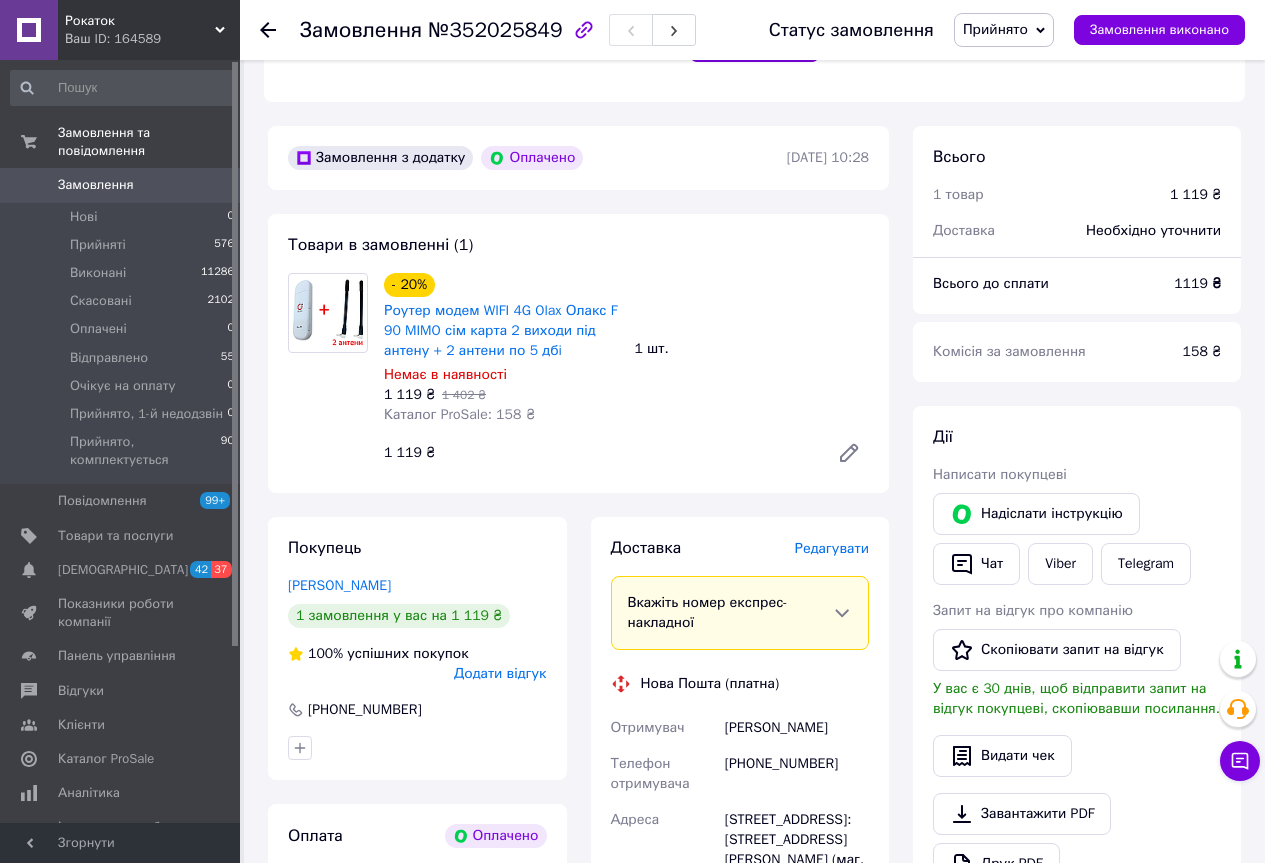 click on "Редагувати" at bounding box center (832, 548) 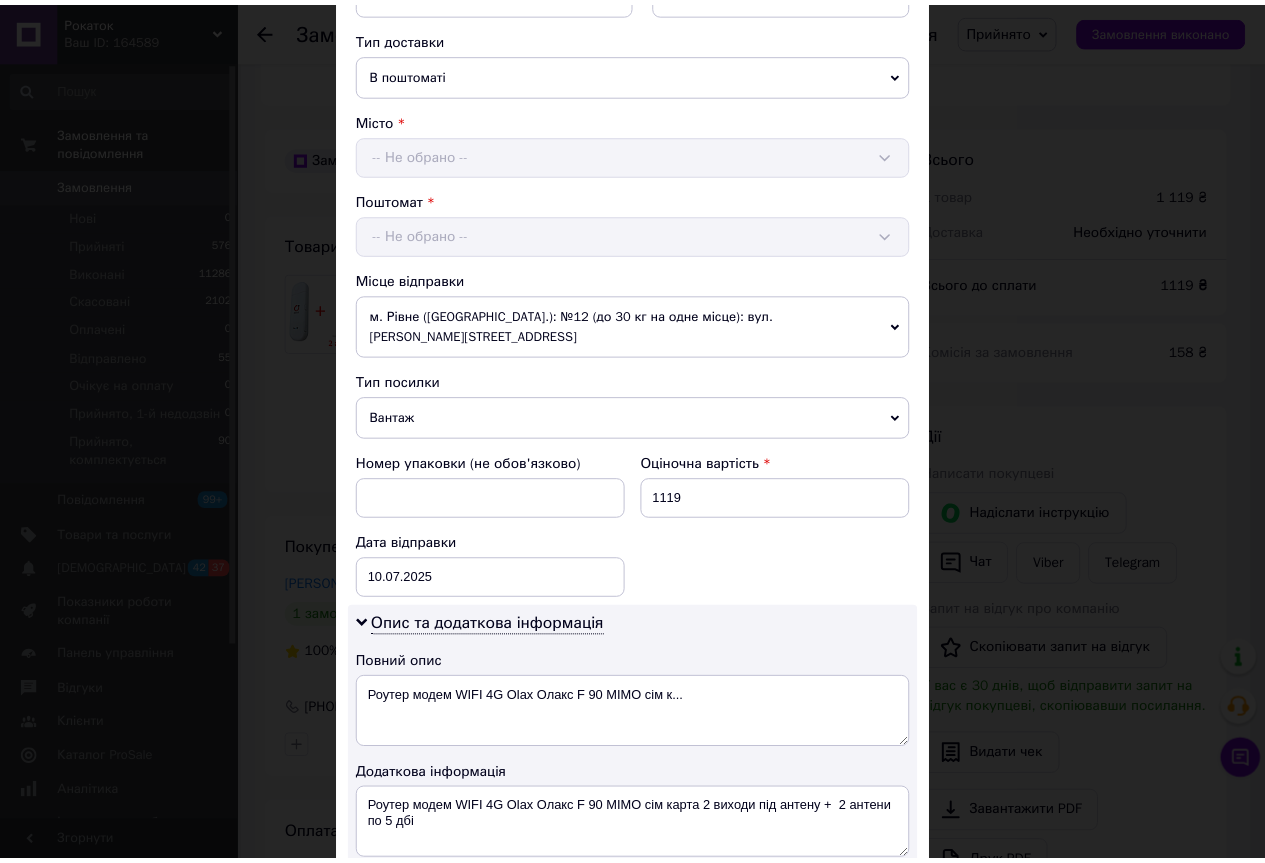 scroll, scrollTop: 600, scrollLeft: 0, axis: vertical 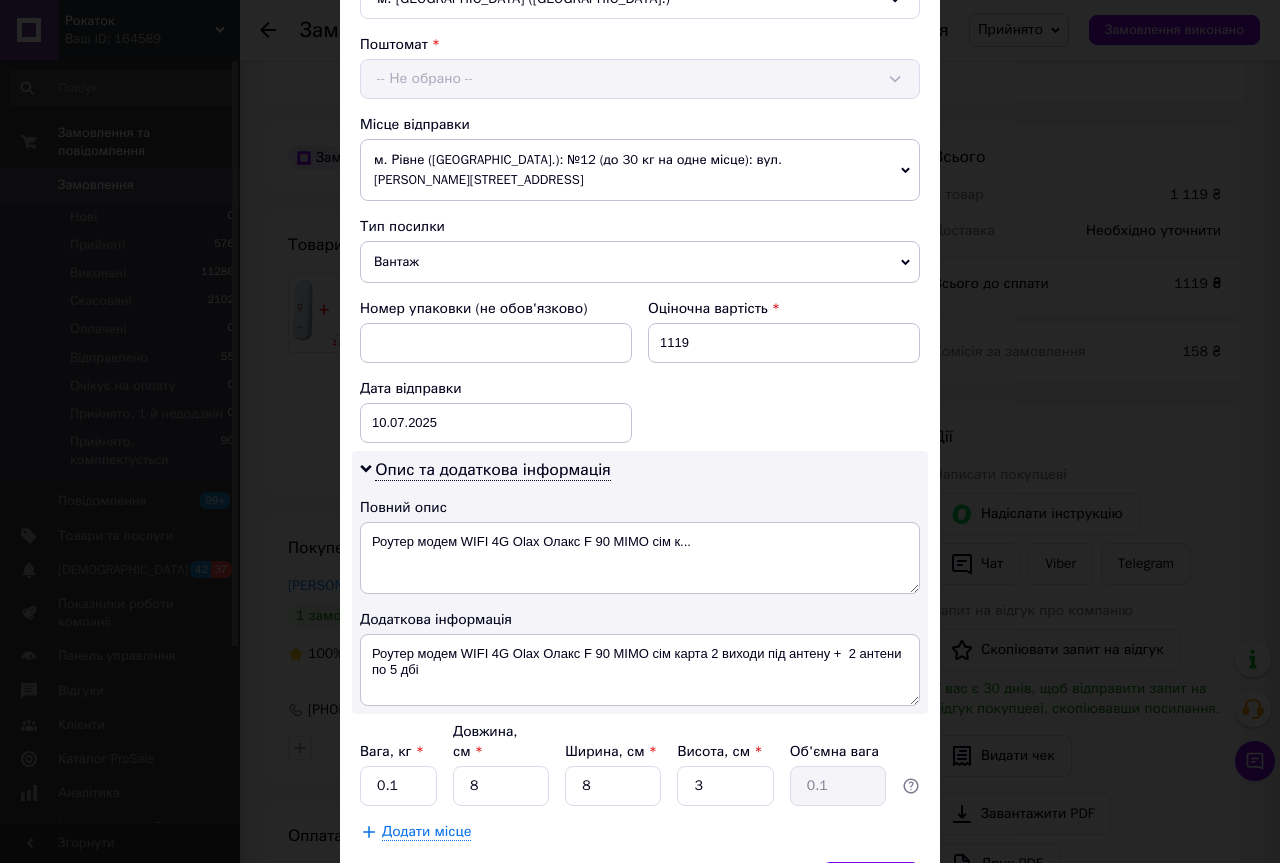 click on "× Редагування доставки Спосіб доставки Нова Пошта (платна) Платник Отримувач Відправник Прізвище отримувача [PERSON_NAME] Ім'я отримувача [PERSON_NAME] батькові отримувача Телефон отримувача [PHONE_NUMBER] Тип доставки В поштоматі У відділенні Кур'єром Місто м. [GEOGRAPHIC_DATA] ([GEOGRAPHIC_DATA].) Поштомат -- Не обрано -- Місце відправки м. Рівне ([GEOGRAPHIC_DATA].): №12 (до 30 кг на одне місце): вул. [PERSON_NAME], 14 Немає збігів. Спробуйте змінити умови пошуку Додати ще місце відправки Тип посилки Вантаж Документи Номер упаковки (не обов'язково) Оціночна вартість 1119 Дата відправки [DATE] < 2025 > < >" at bounding box center [640, 431] 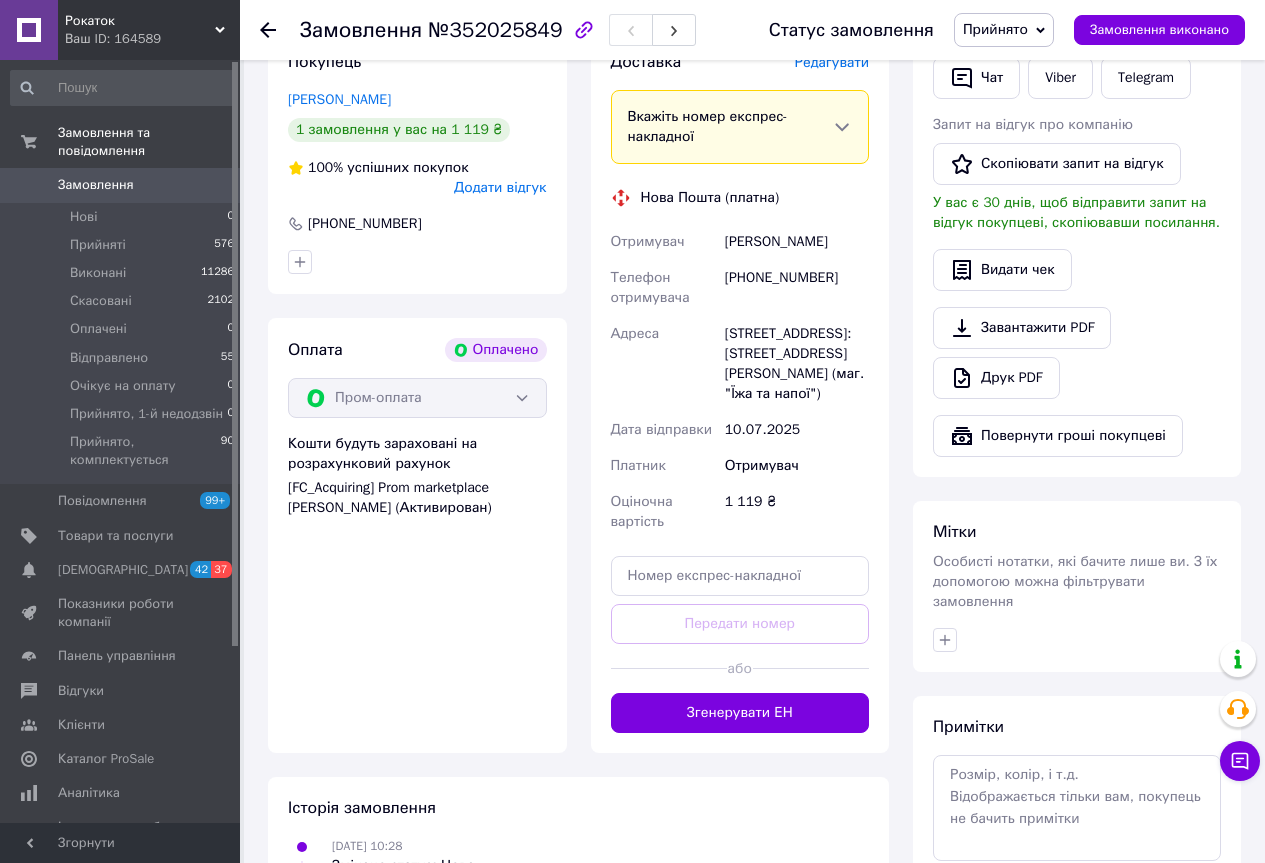 scroll, scrollTop: 1155, scrollLeft: 0, axis: vertical 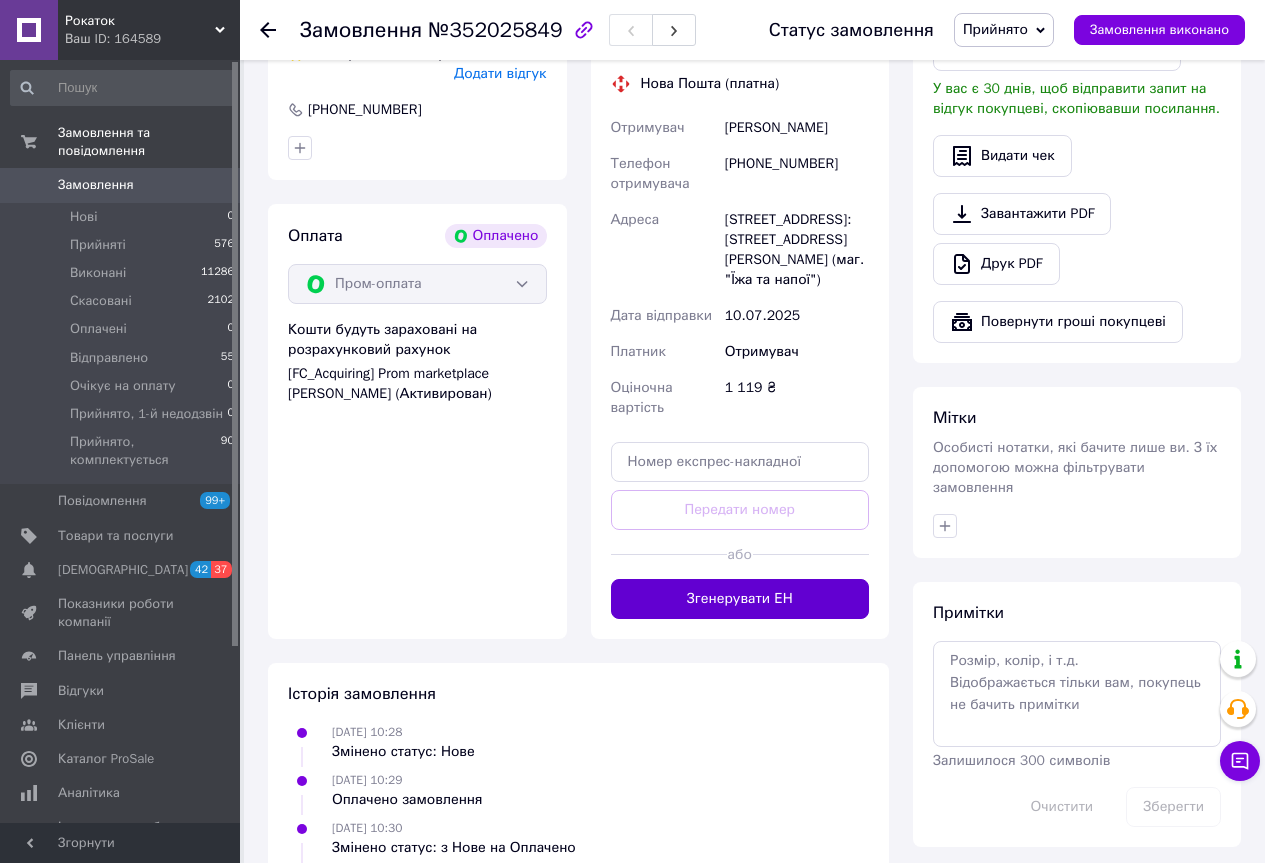 click on "Згенерувати ЕН" at bounding box center [740, 599] 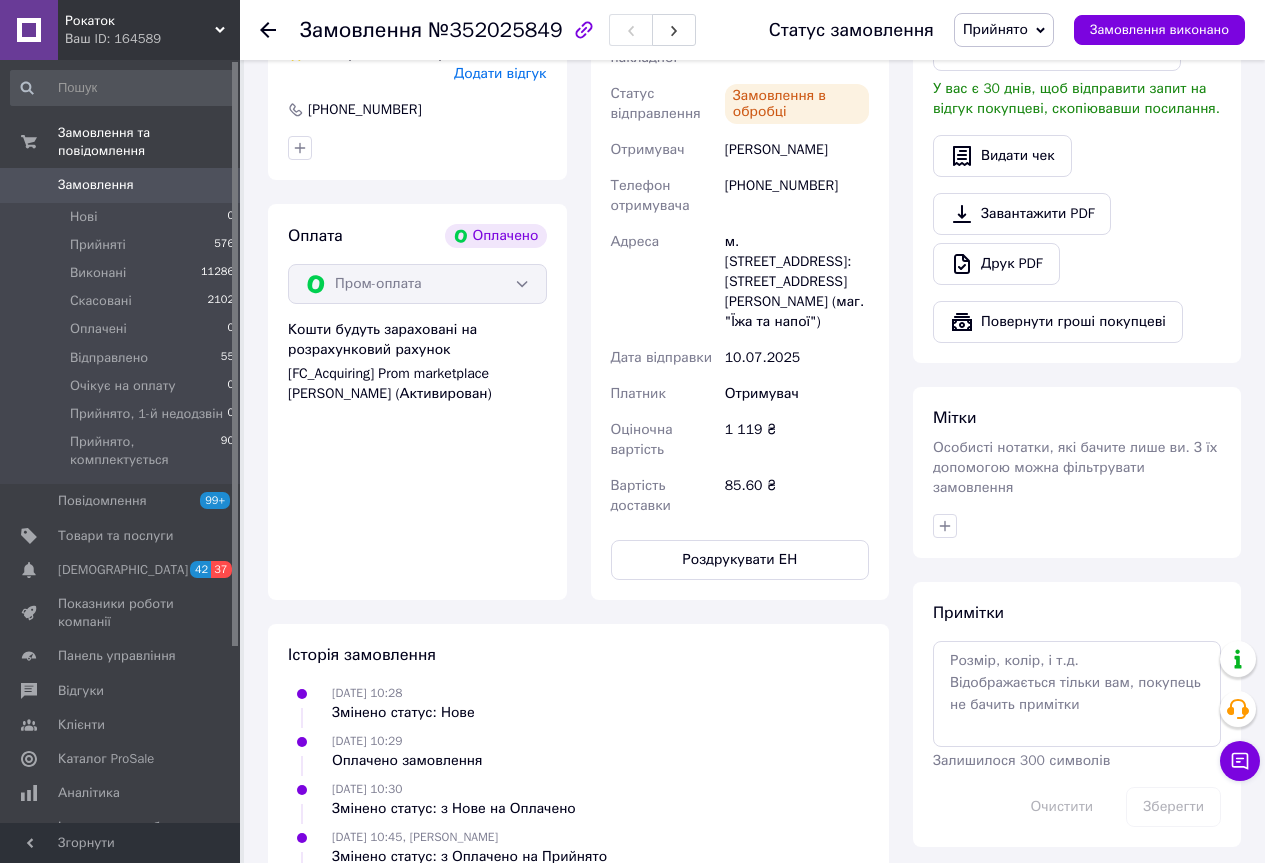 click on "Замовлення" at bounding box center (121, 185) 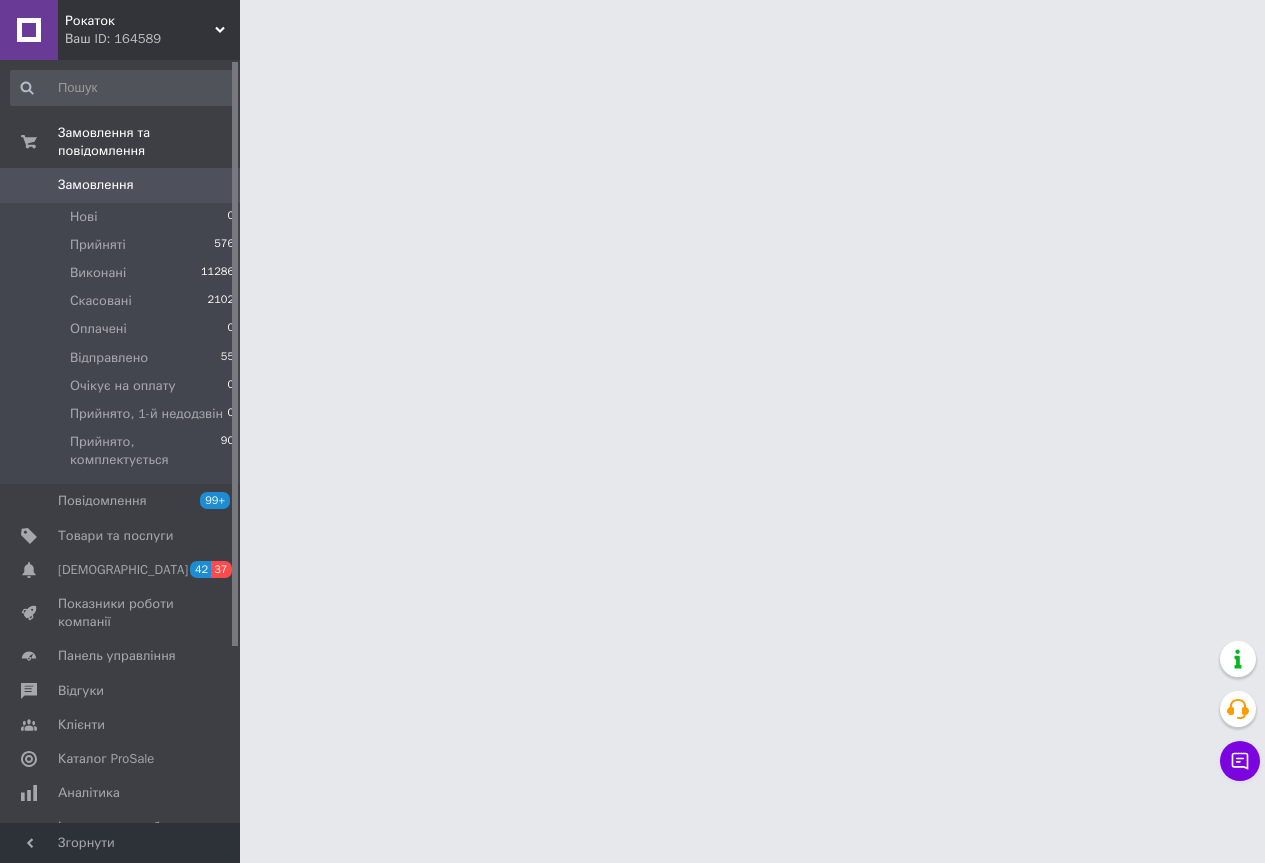 scroll, scrollTop: 0, scrollLeft: 0, axis: both 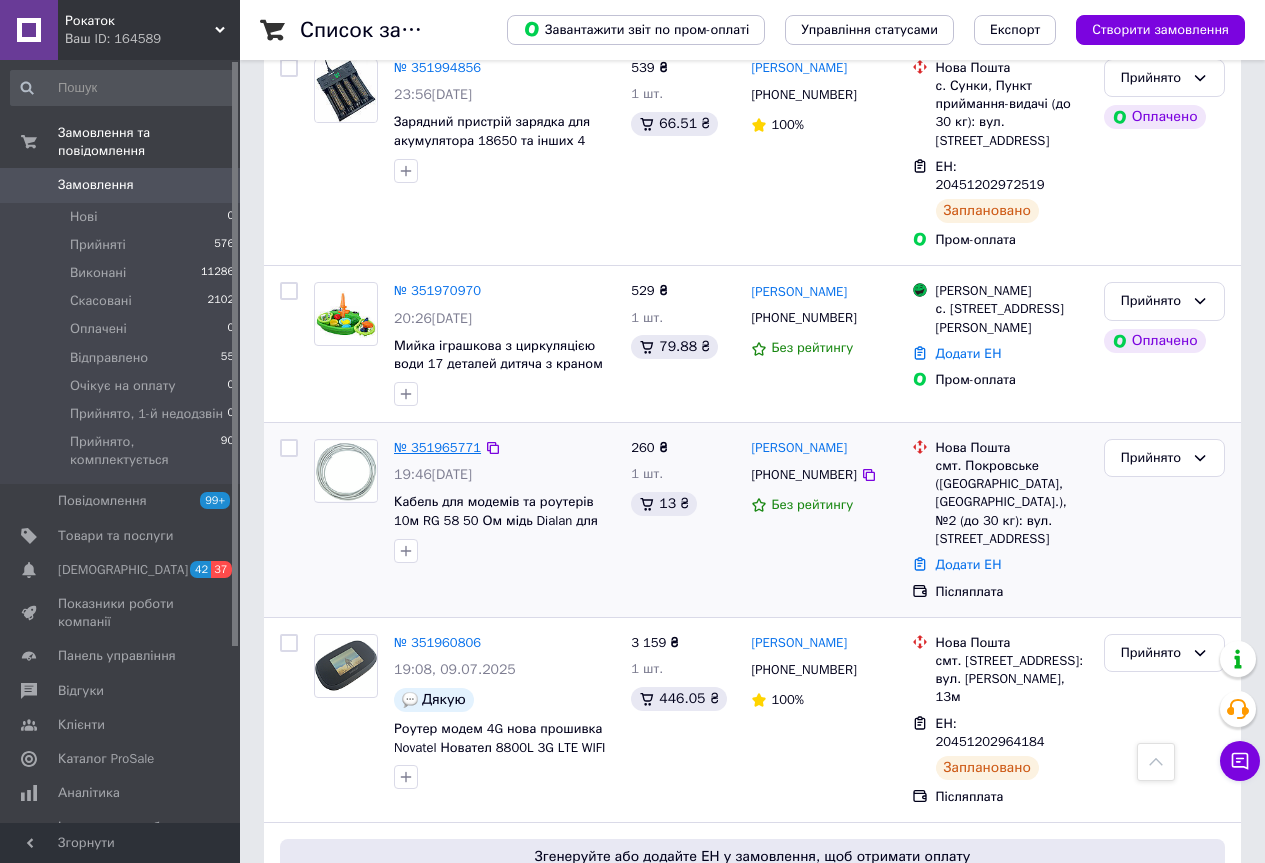 click on "№ 351965771" at bounding box center (437, 447) 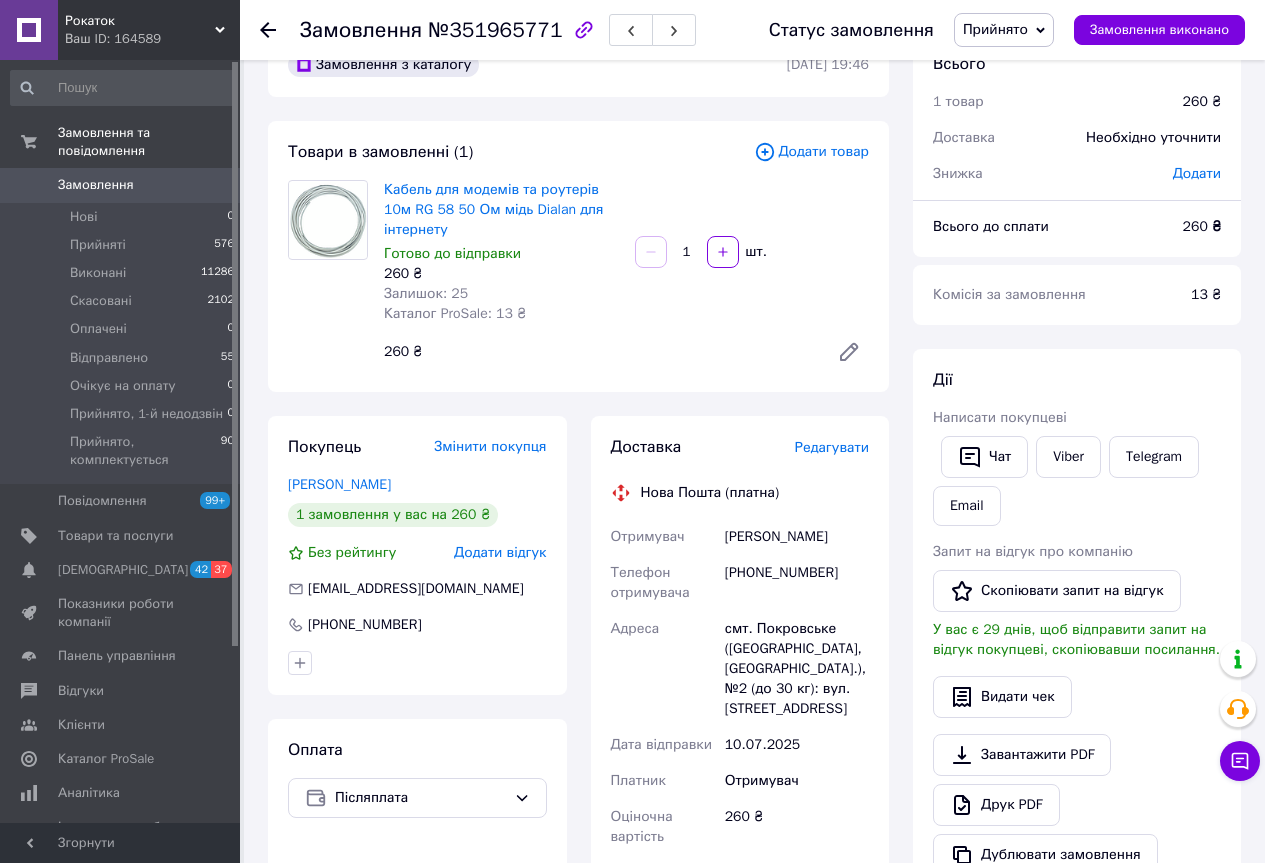 scroll, scrollTop: 500, scrollLeft: 0, axis: vertical 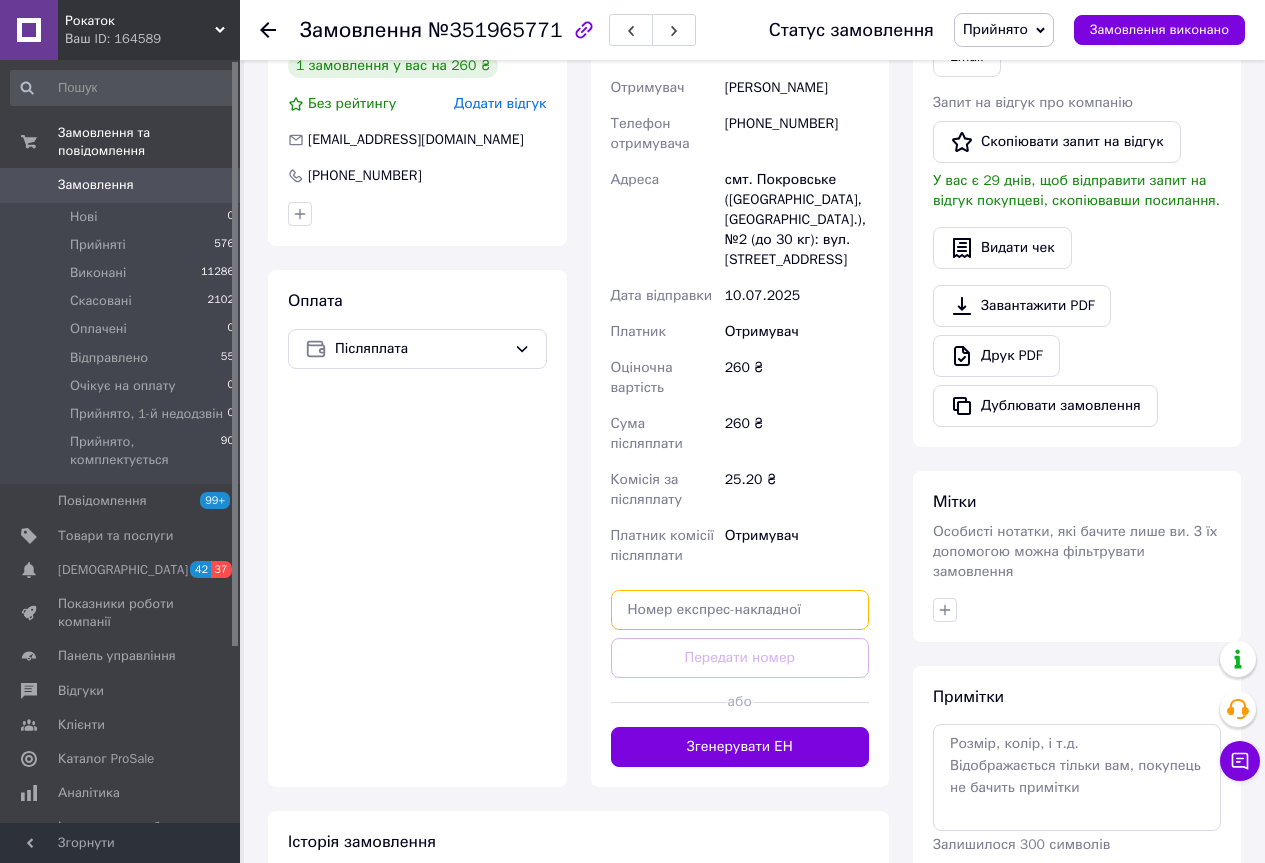 click at bounding box center [740, 610] 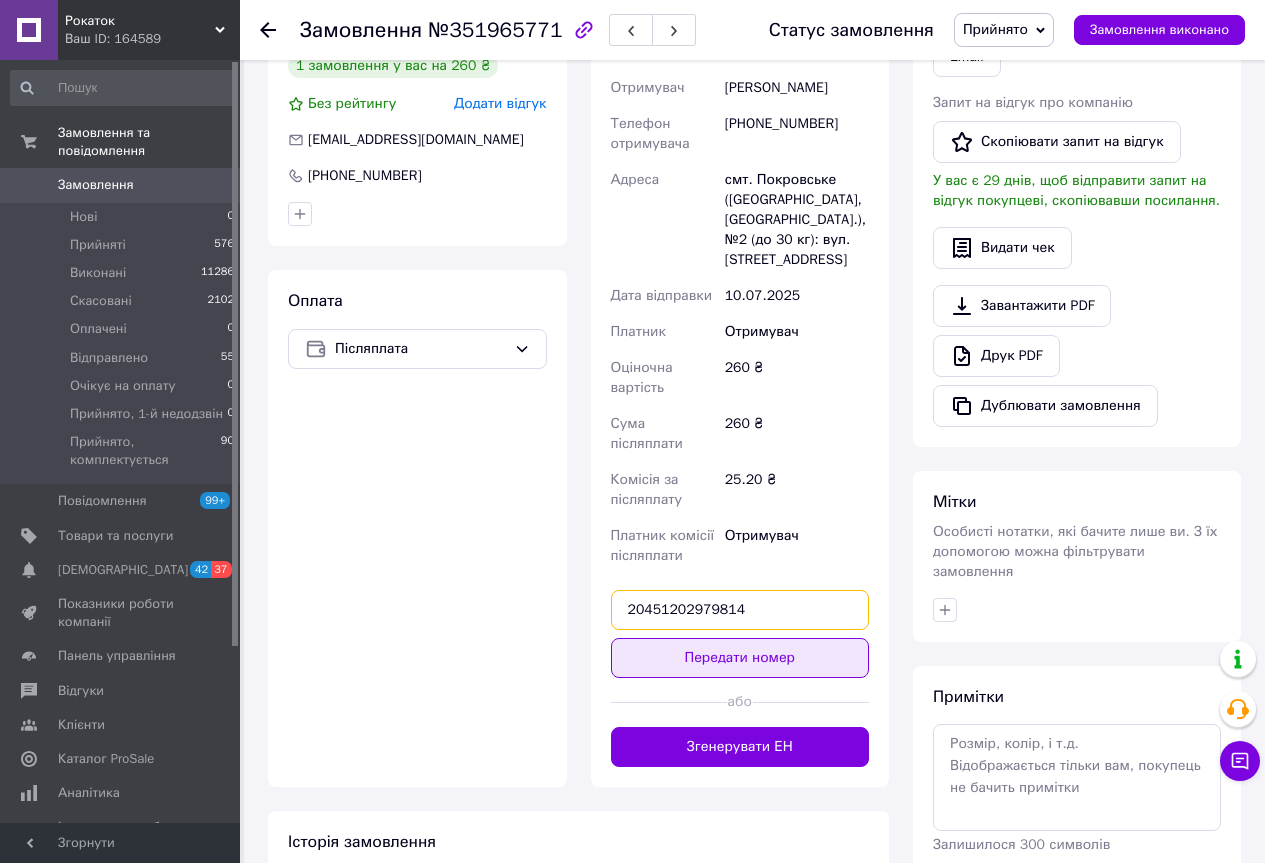 type on "20451202979814" 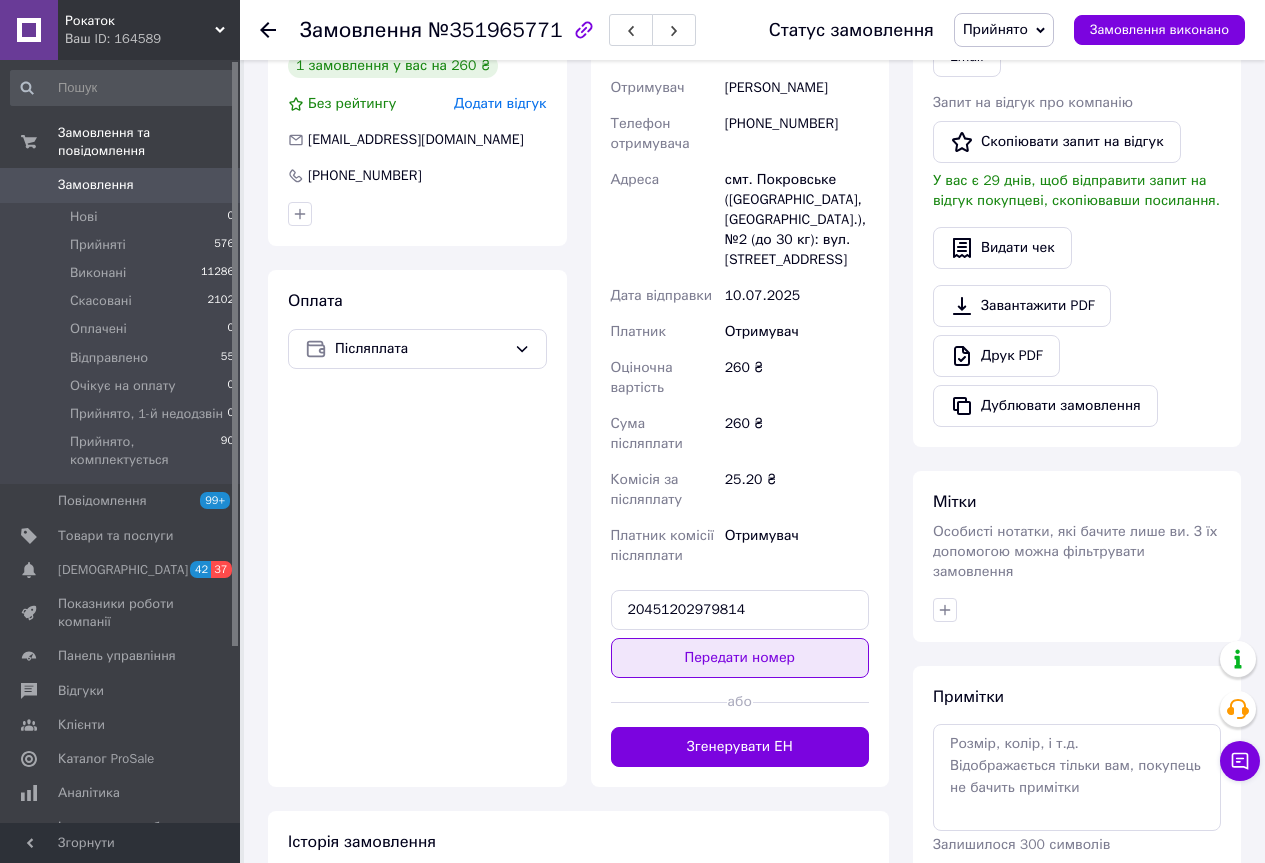 click on "Передати номер" at bounding box center [740, 658] 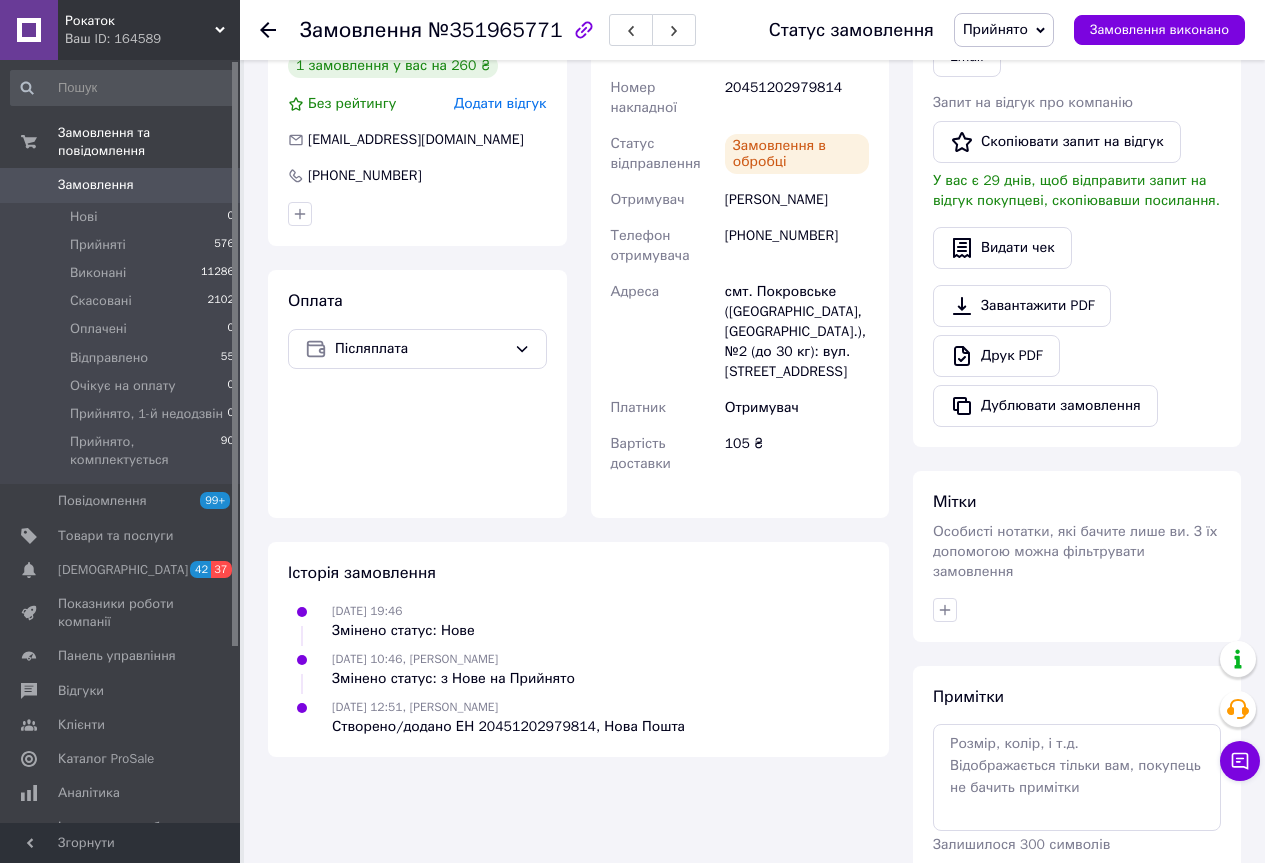 click on "0" at bounding box center (212, 185) 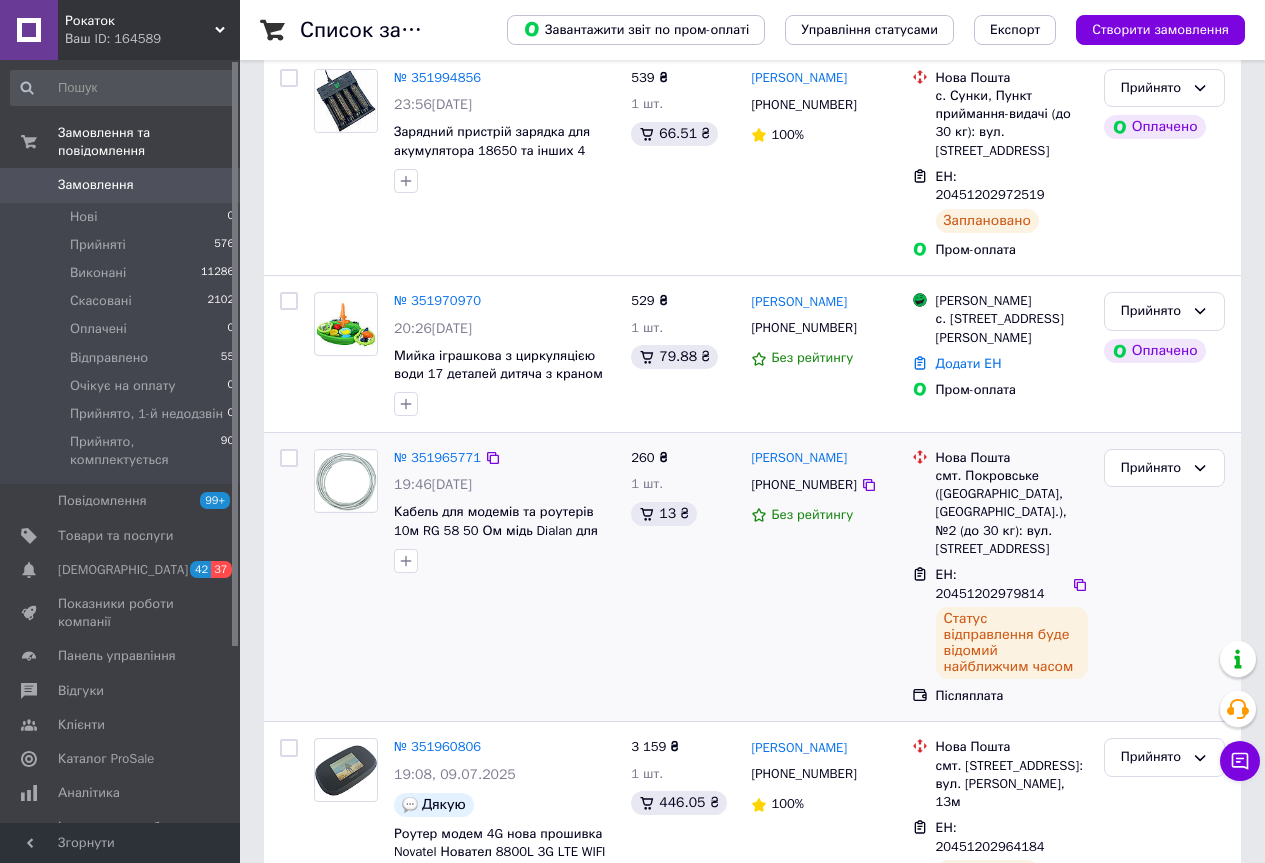 scroll, scrollTop: 600, scrollLeft: 0, axis: vertical 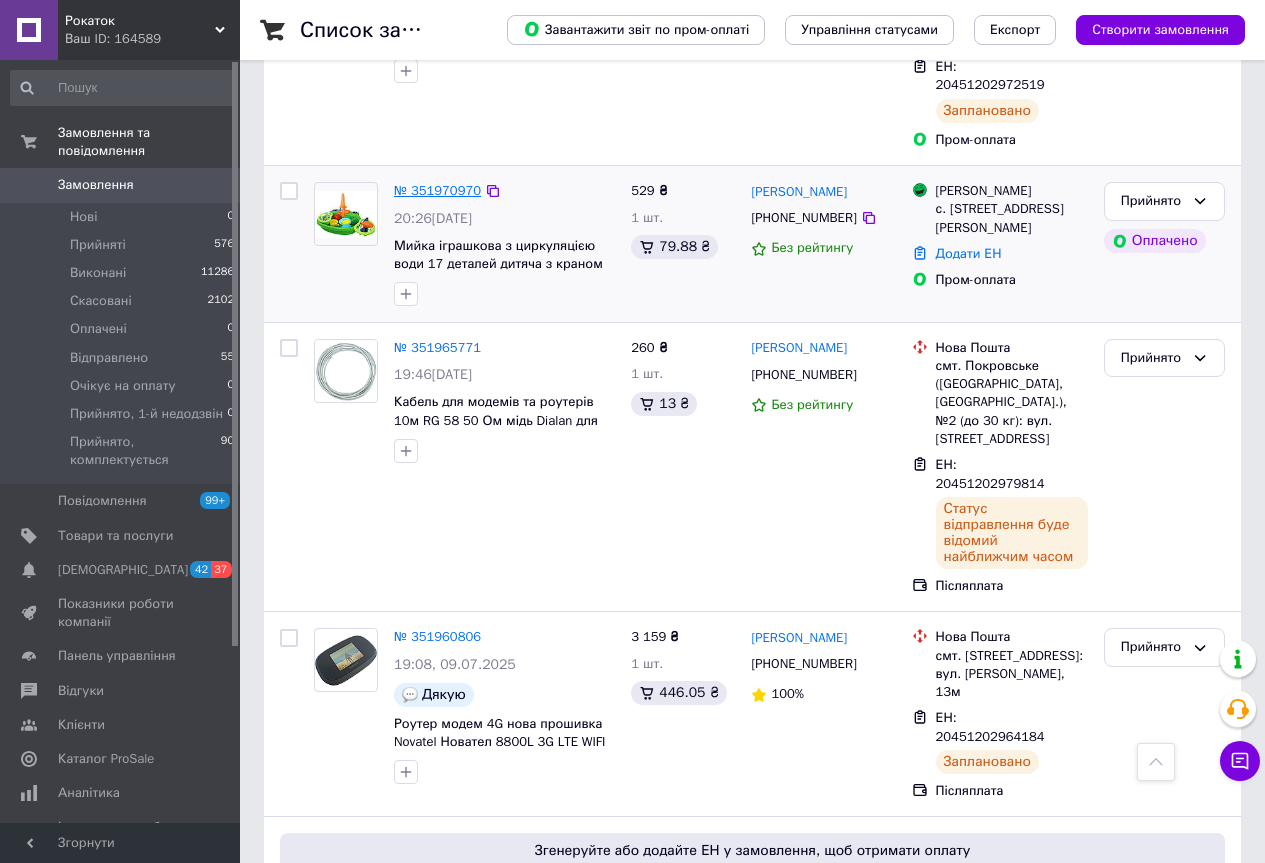 click on "№ 351970970" at bounding box center (437, 190) 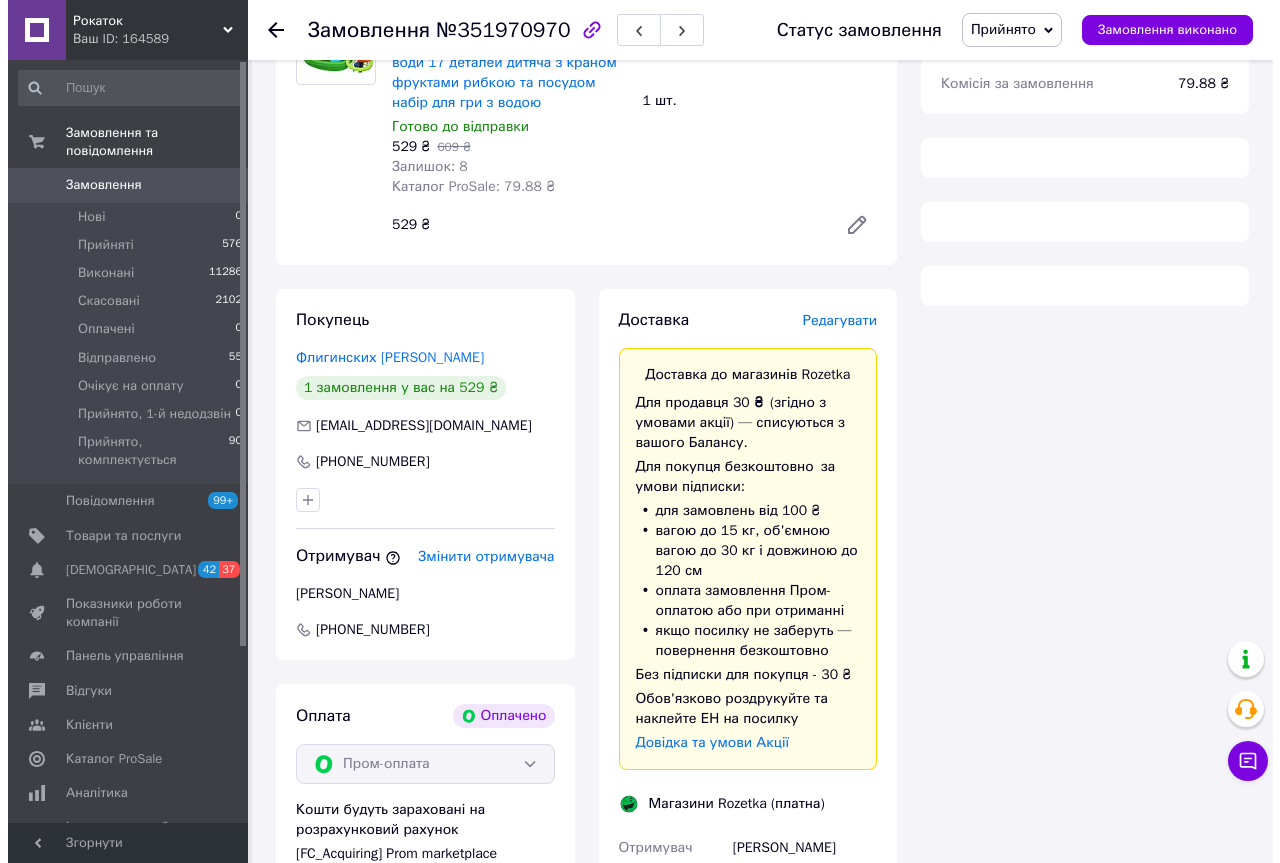 scroll, scrollTop: 778, scrollLeft: 0, axis: vertical 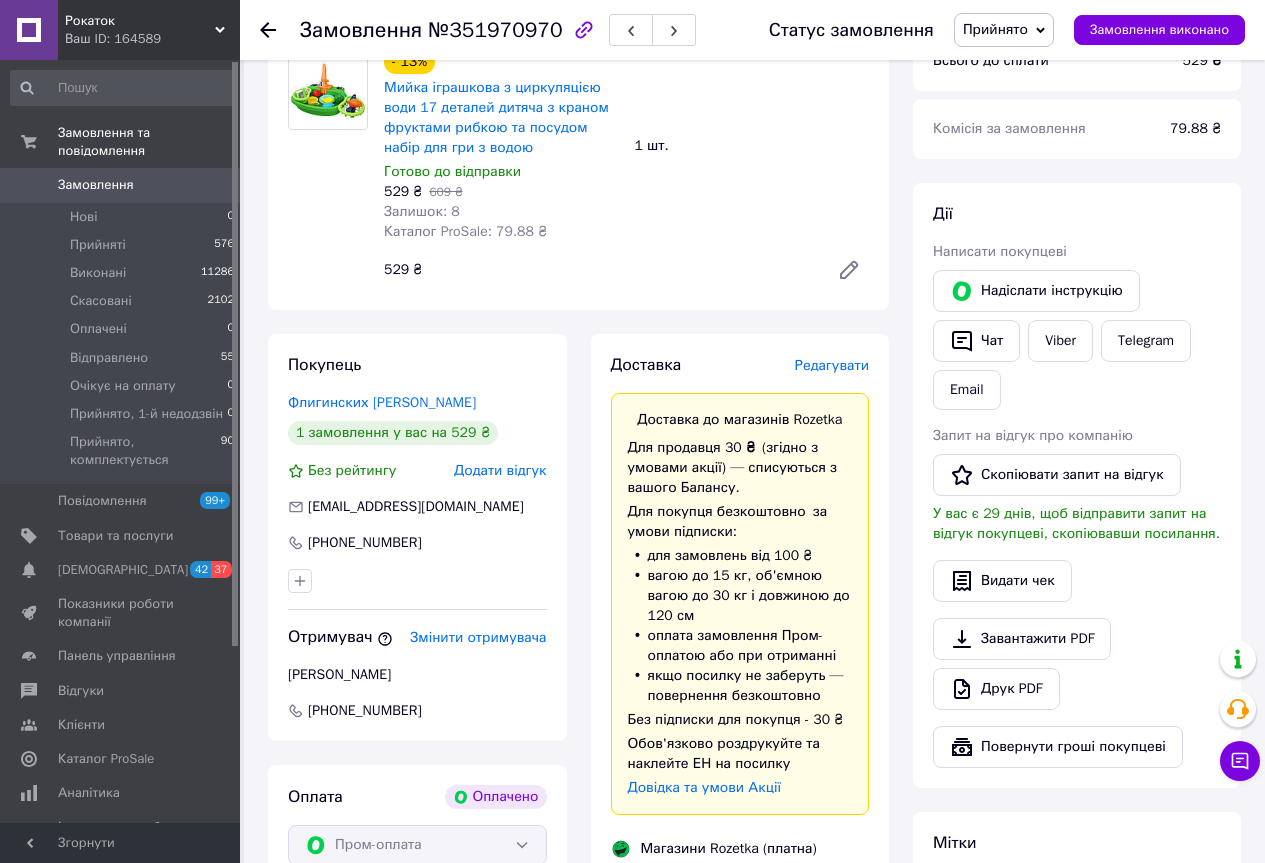 click on "Редагувати" at bounding box center (832, 365) 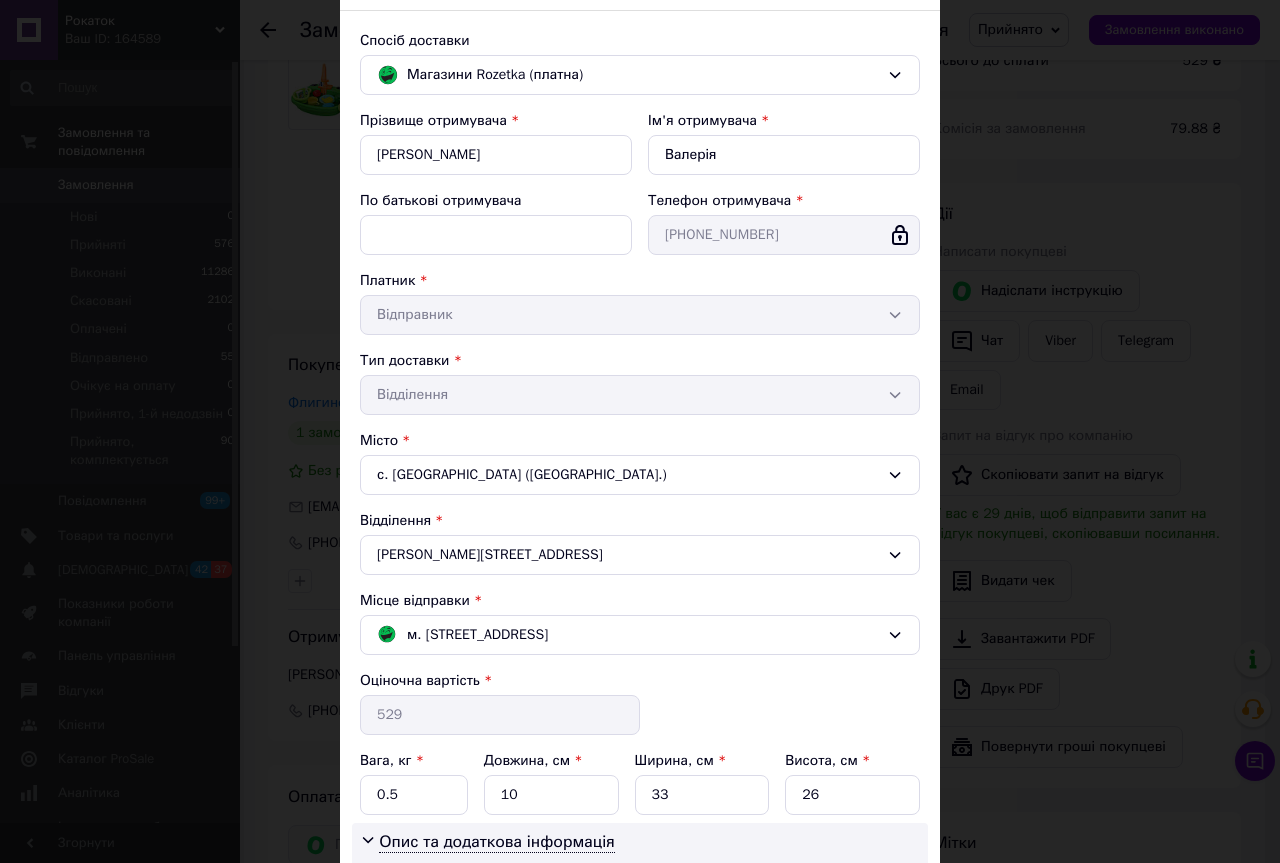 scroll, scrollTop: 377, scrollLeft: 0, axis: vertical 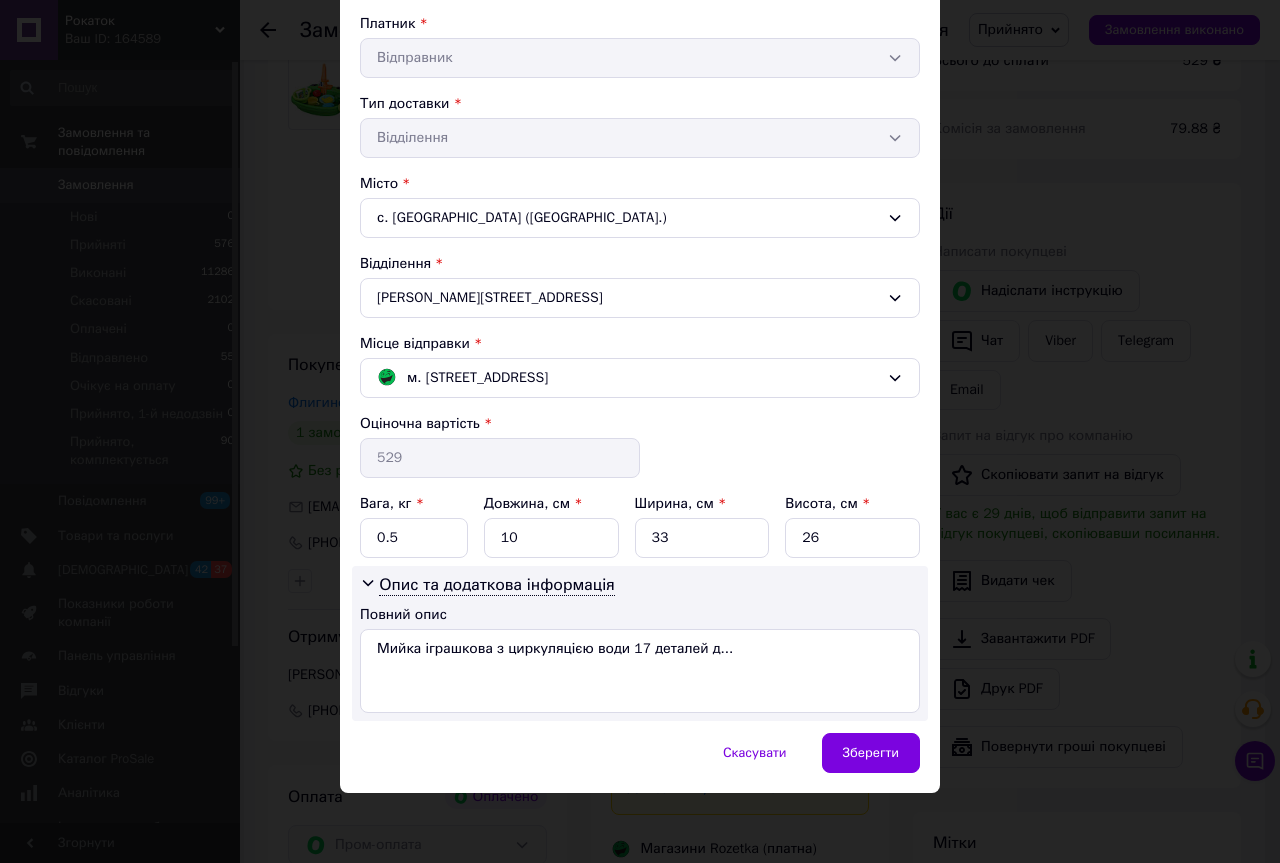 drag, startPoint x: 1051, startPoint y: 593, endPoint x: 877, endPoint y: 581, distance: 174.4133 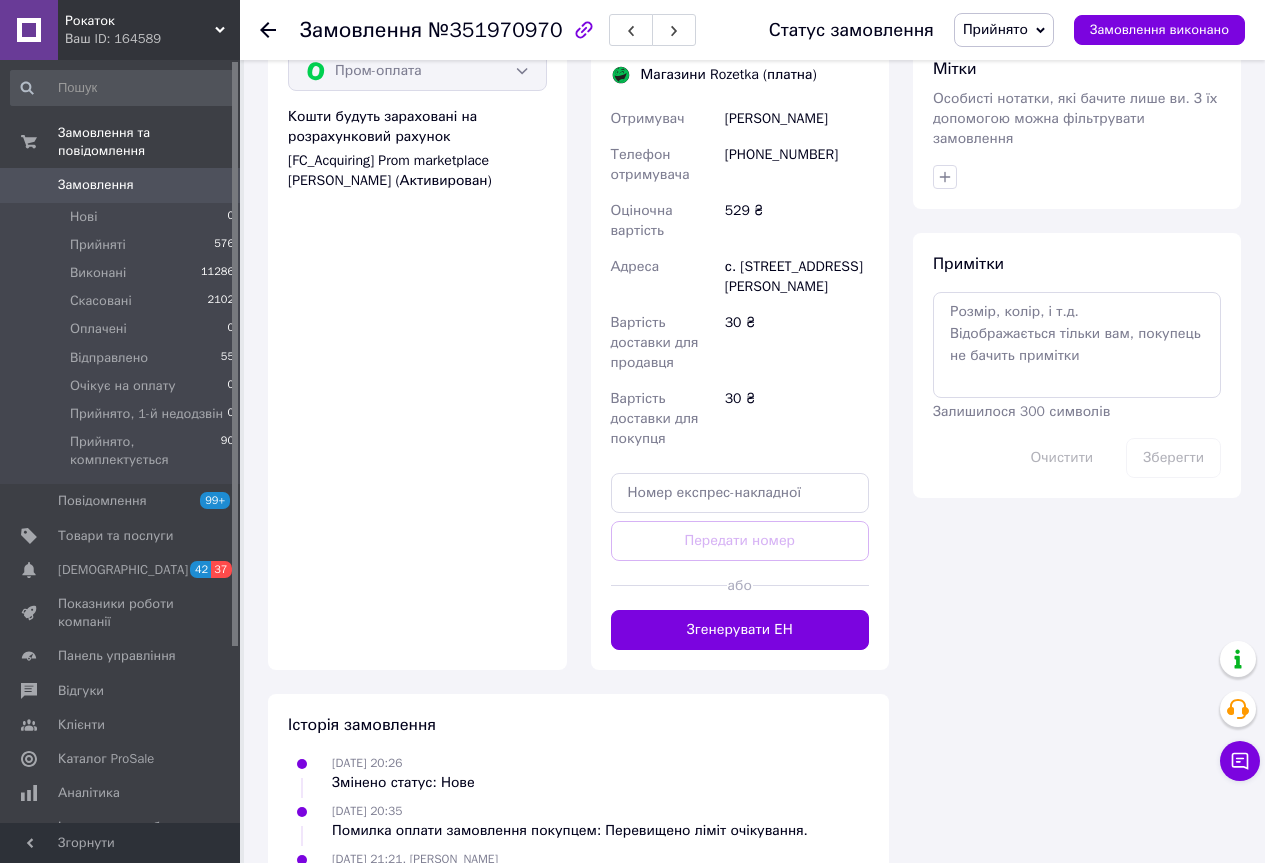 scroll, scrollTop: 1578, scrollLeft: 0, axis: vertical 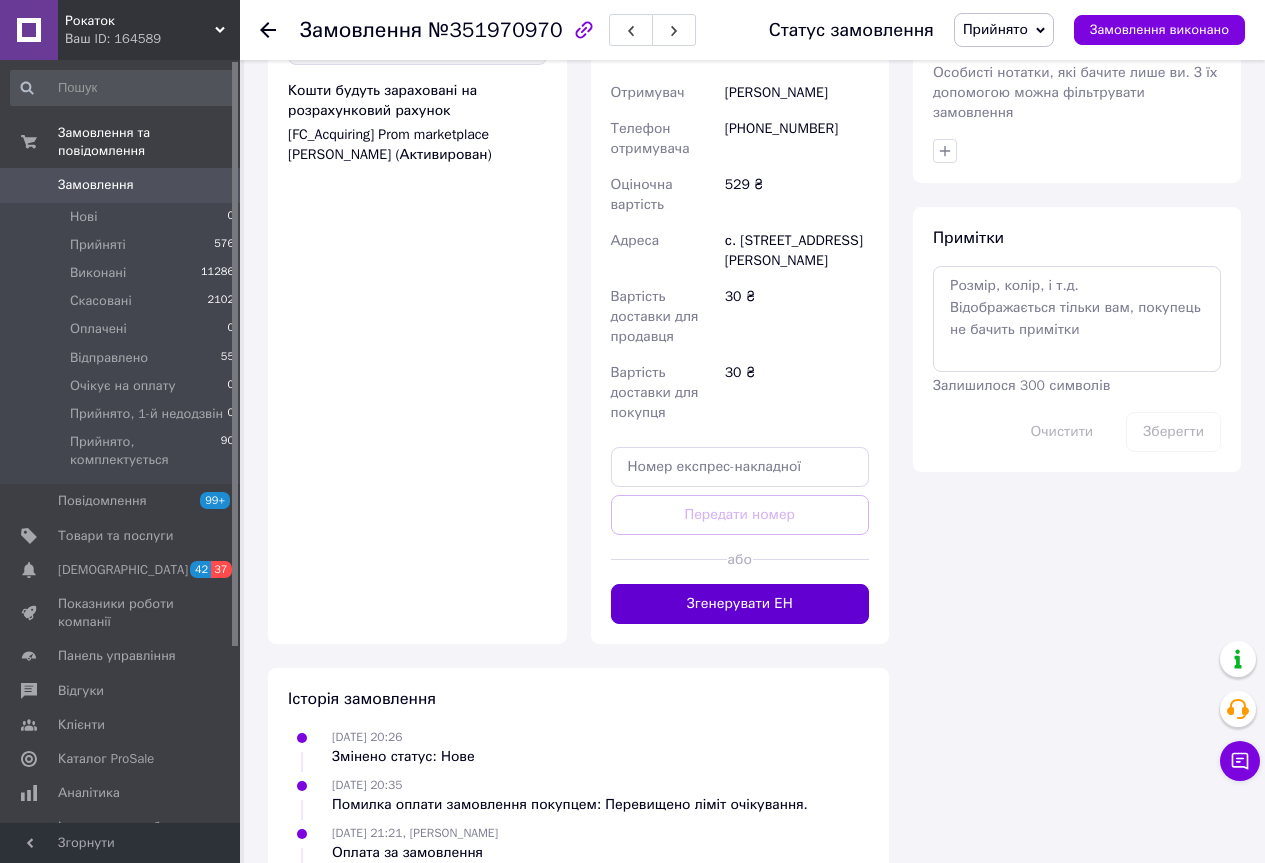click on "Згенерувати ЕН" at bounding box center (740, 604) 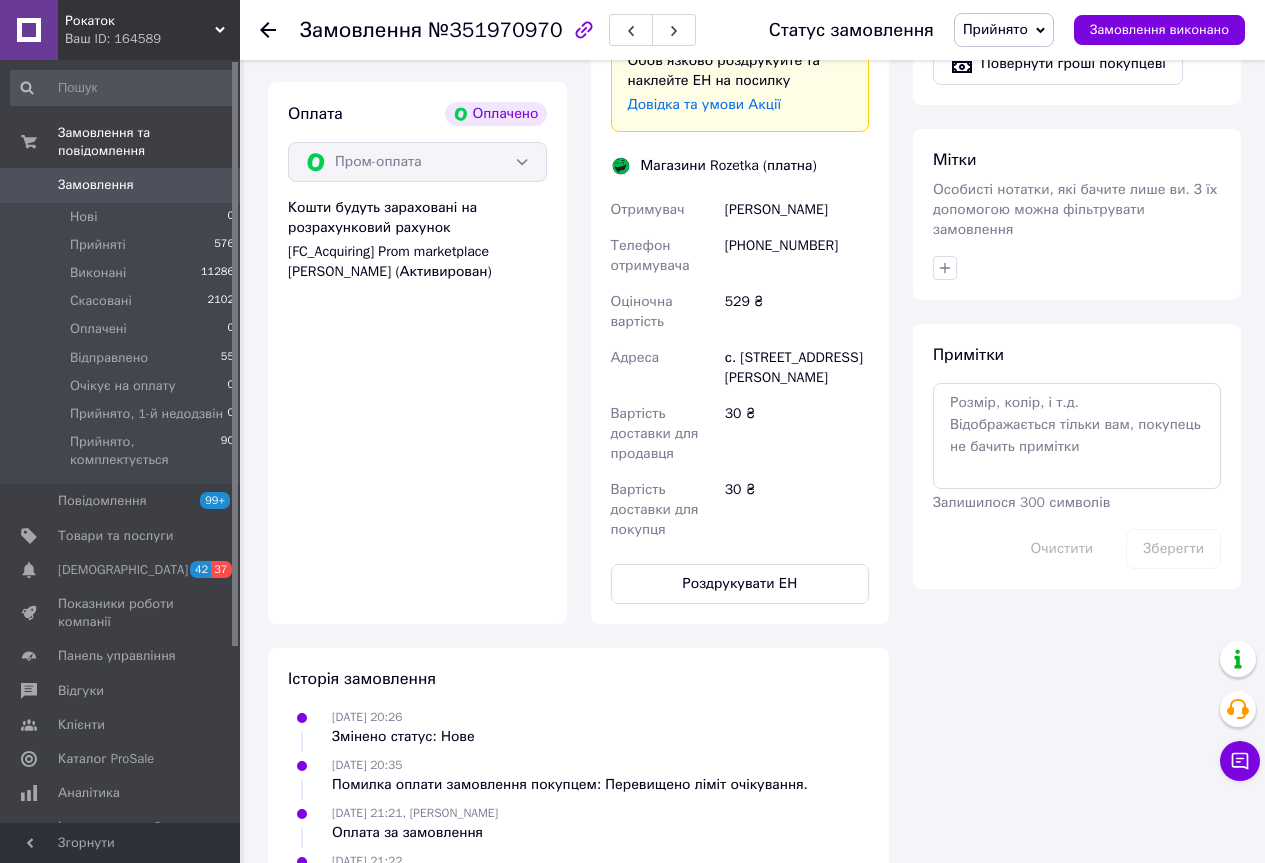 scroll, scrollTop: 1378, scrollLeft: 0, axis: vertical 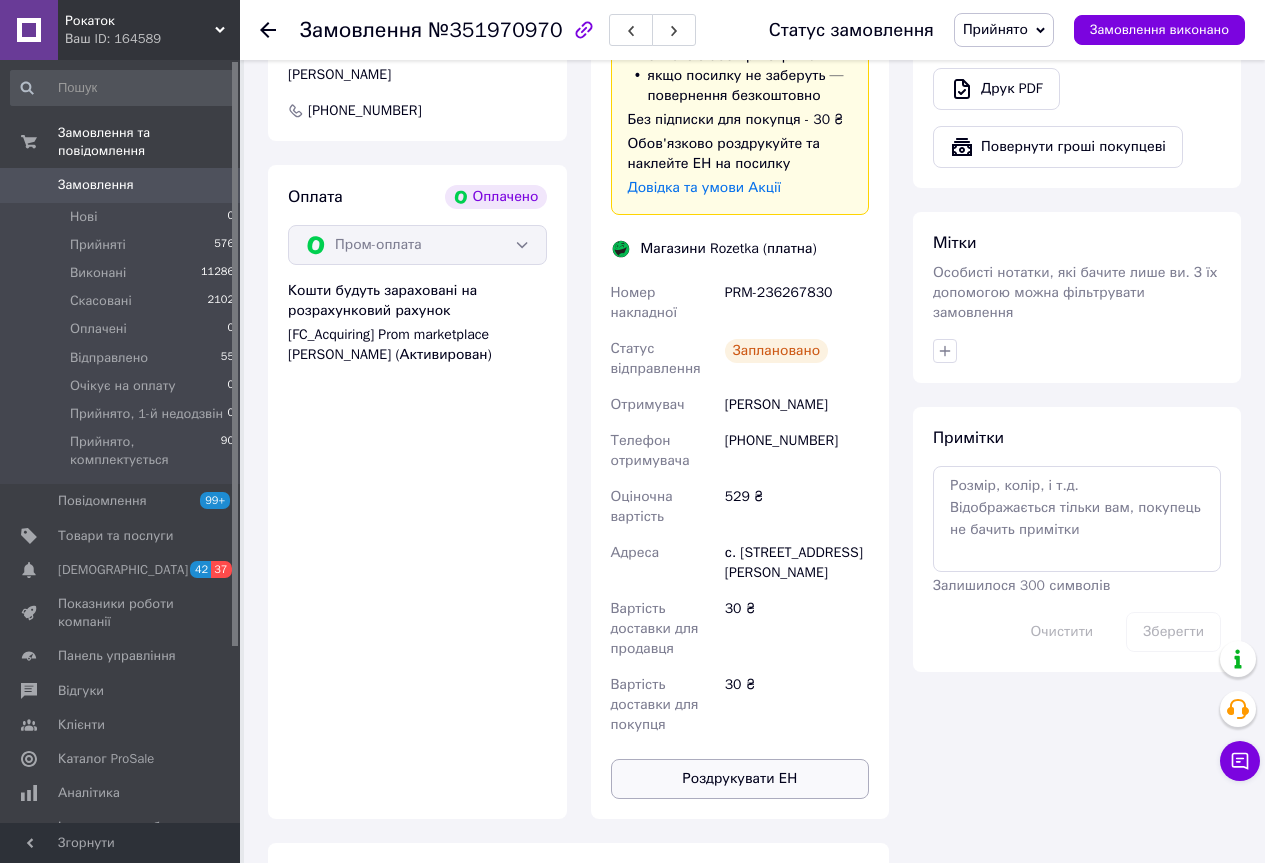 click on "Роздрукувати ЕН" at bounding box center (740, 779) 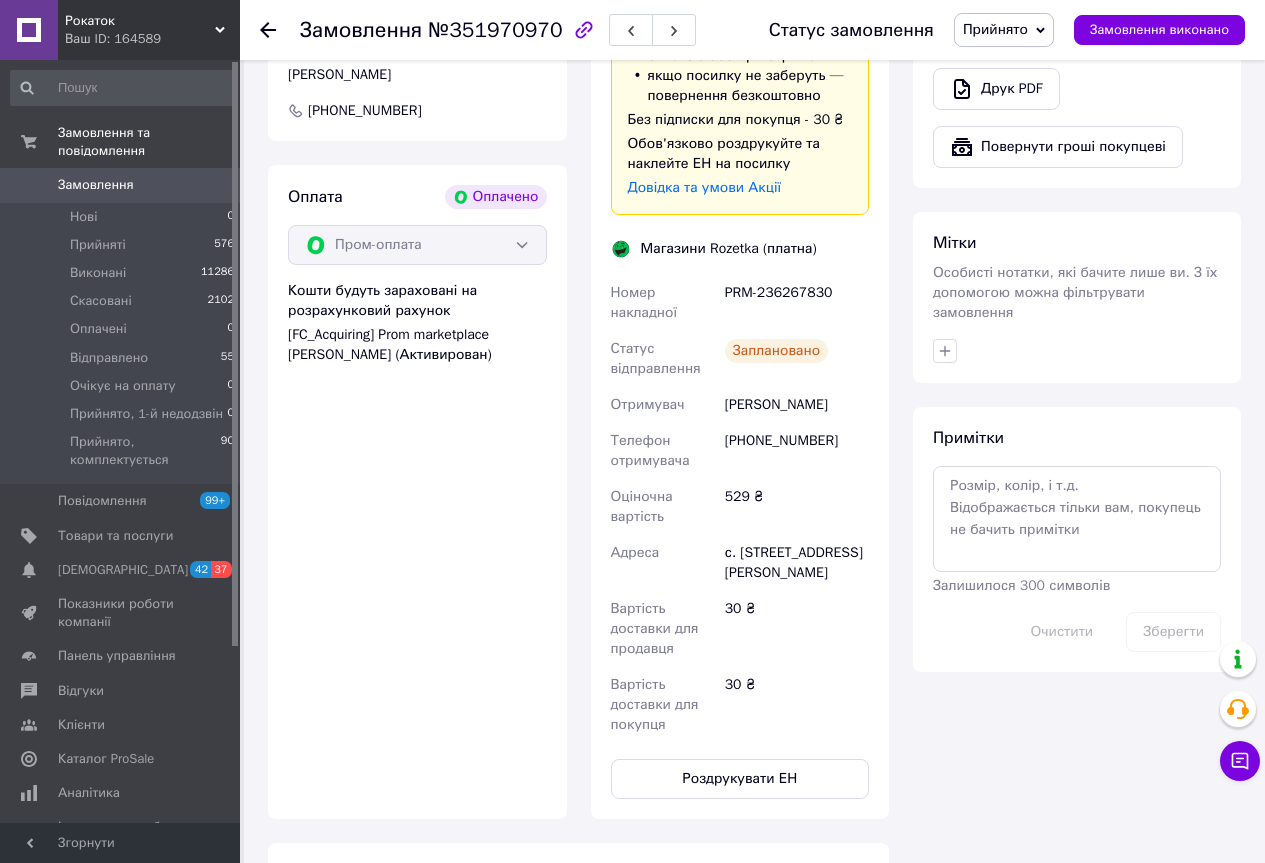 click on "0" at bounding box center [212, 185] 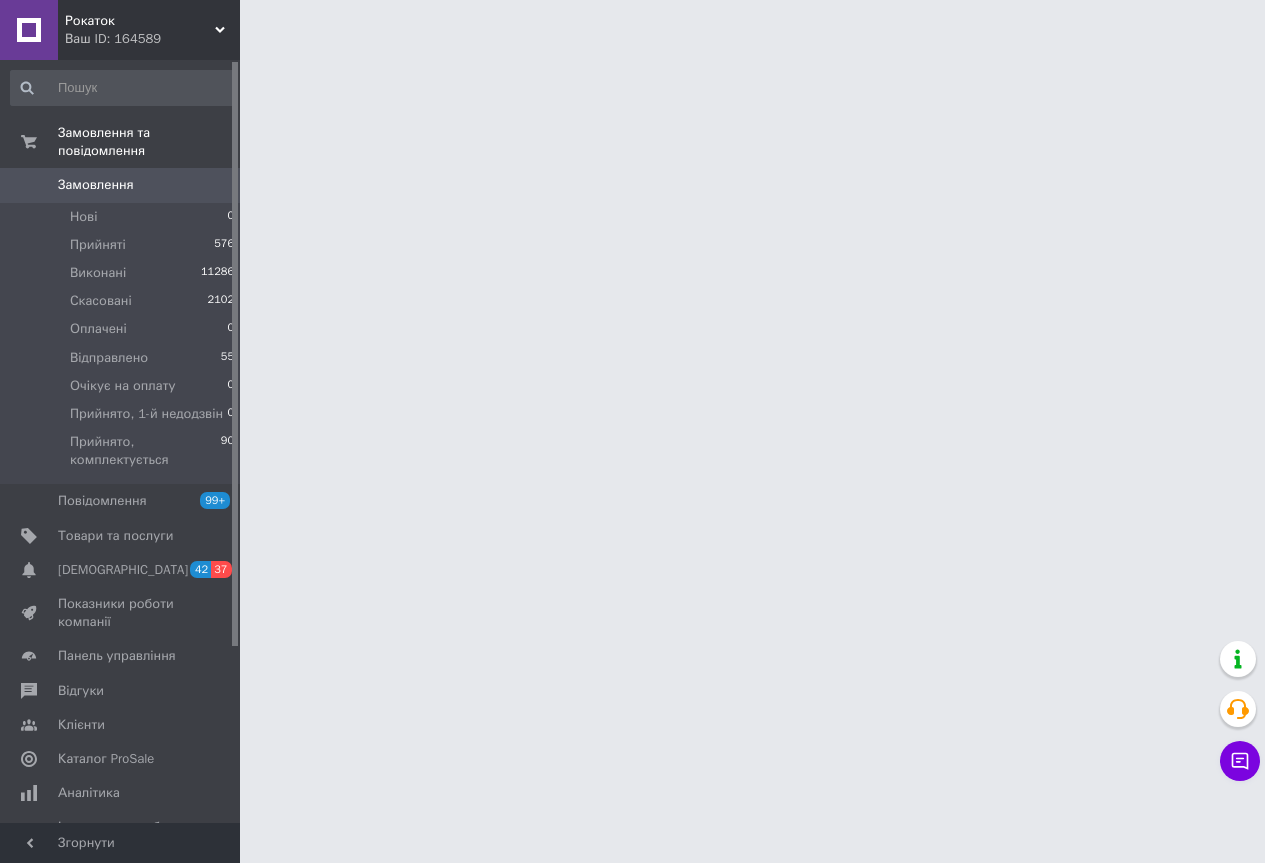 scroll, scrollTop: 0, scrollLeft: 0, axis: both 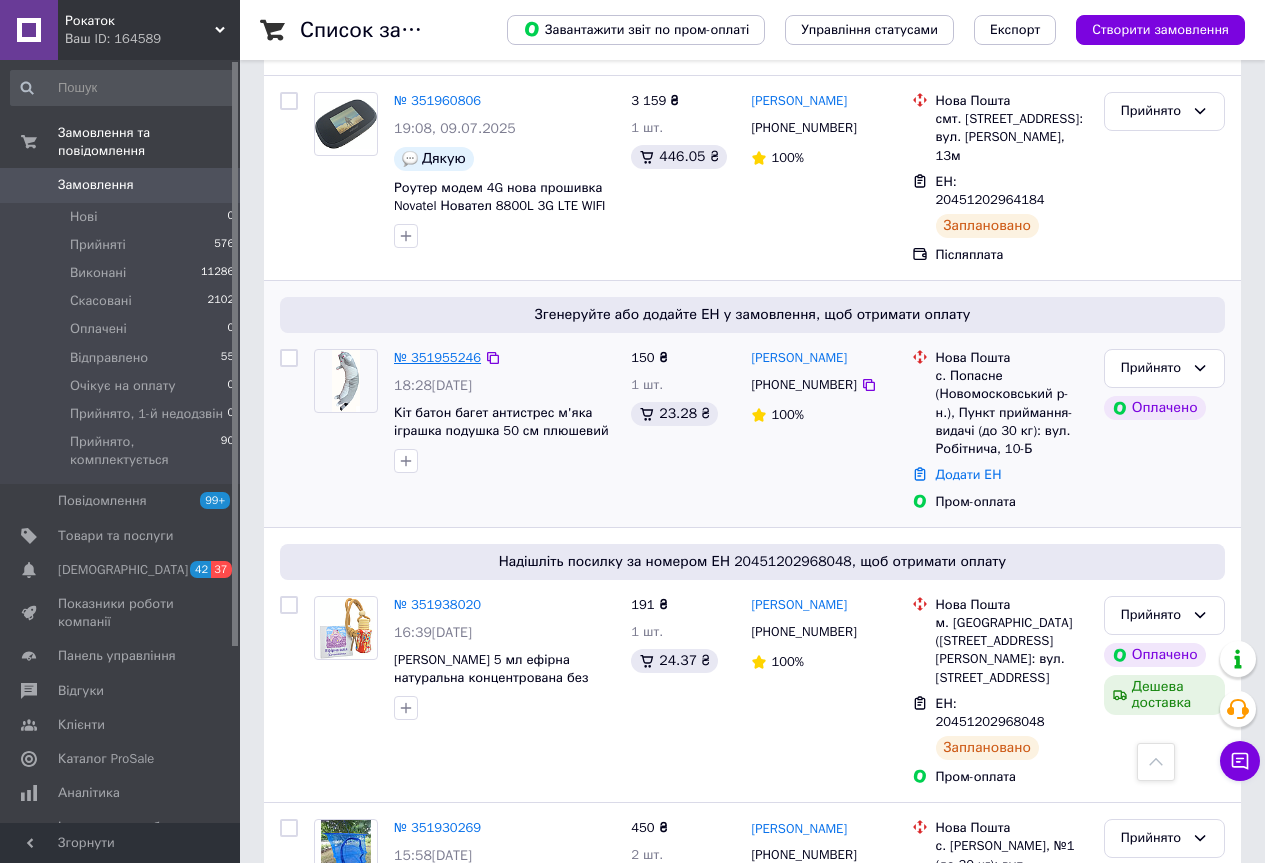 click on "№ 351955246" at bounding box center [437, 357] 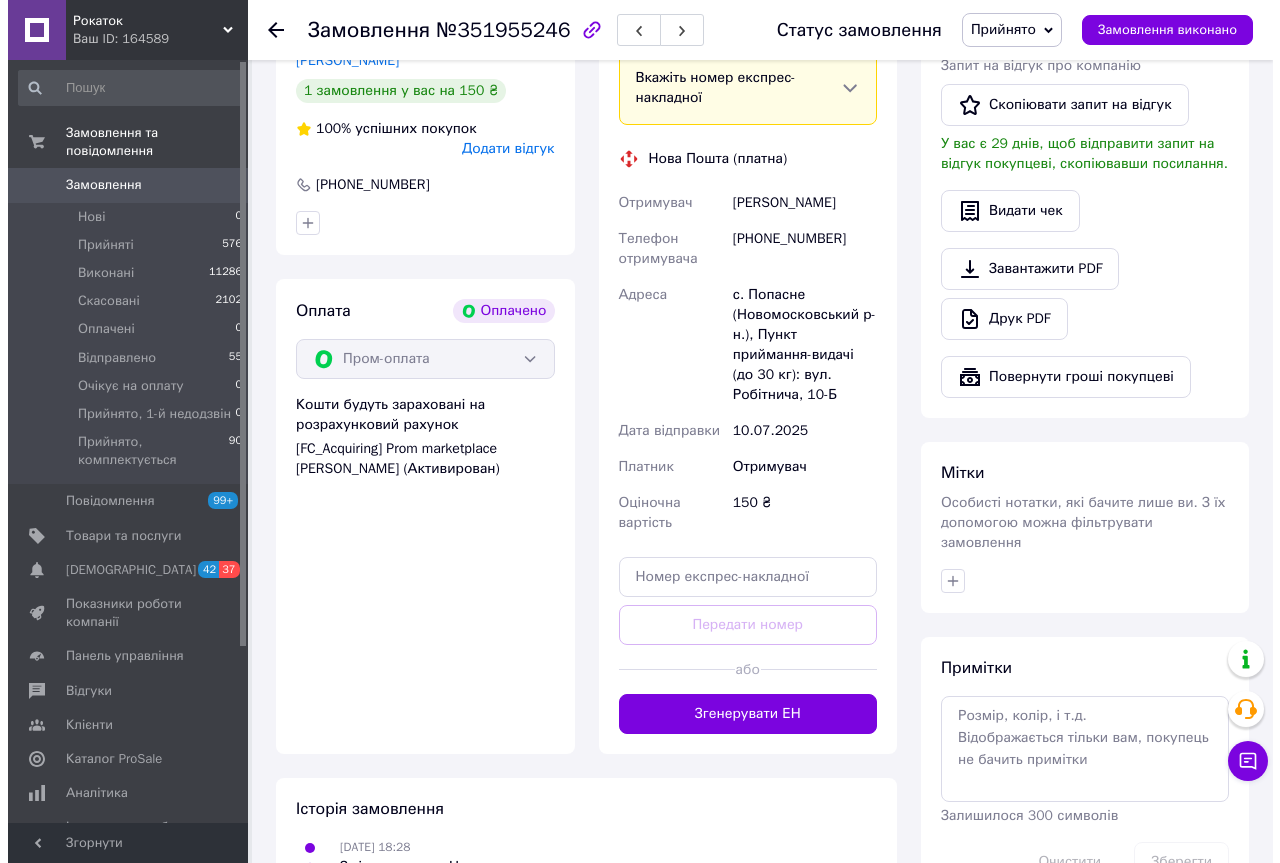 scroll, scrollTop: 800, scrollLeft: 0, axis: vertical 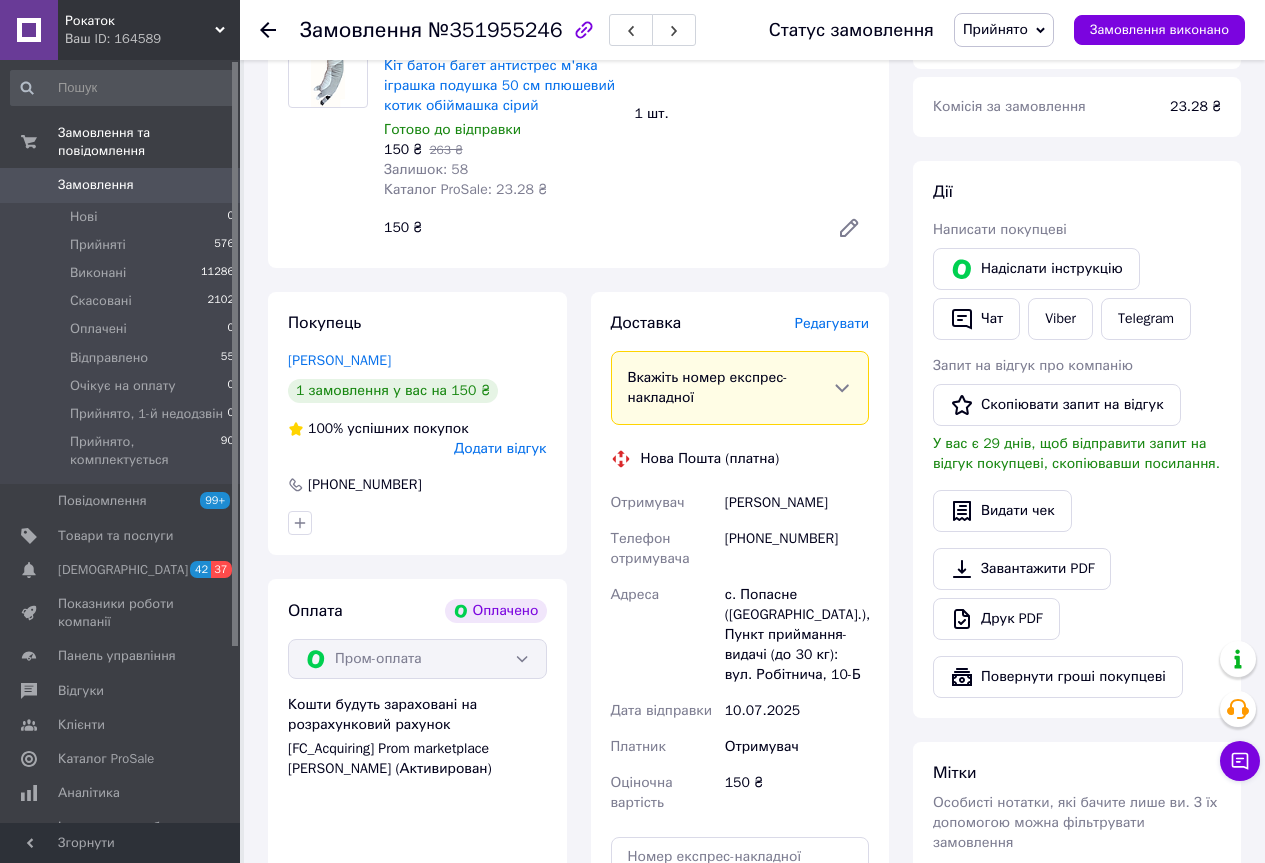 click on "Редагувати" at bounding box center (832, 323) 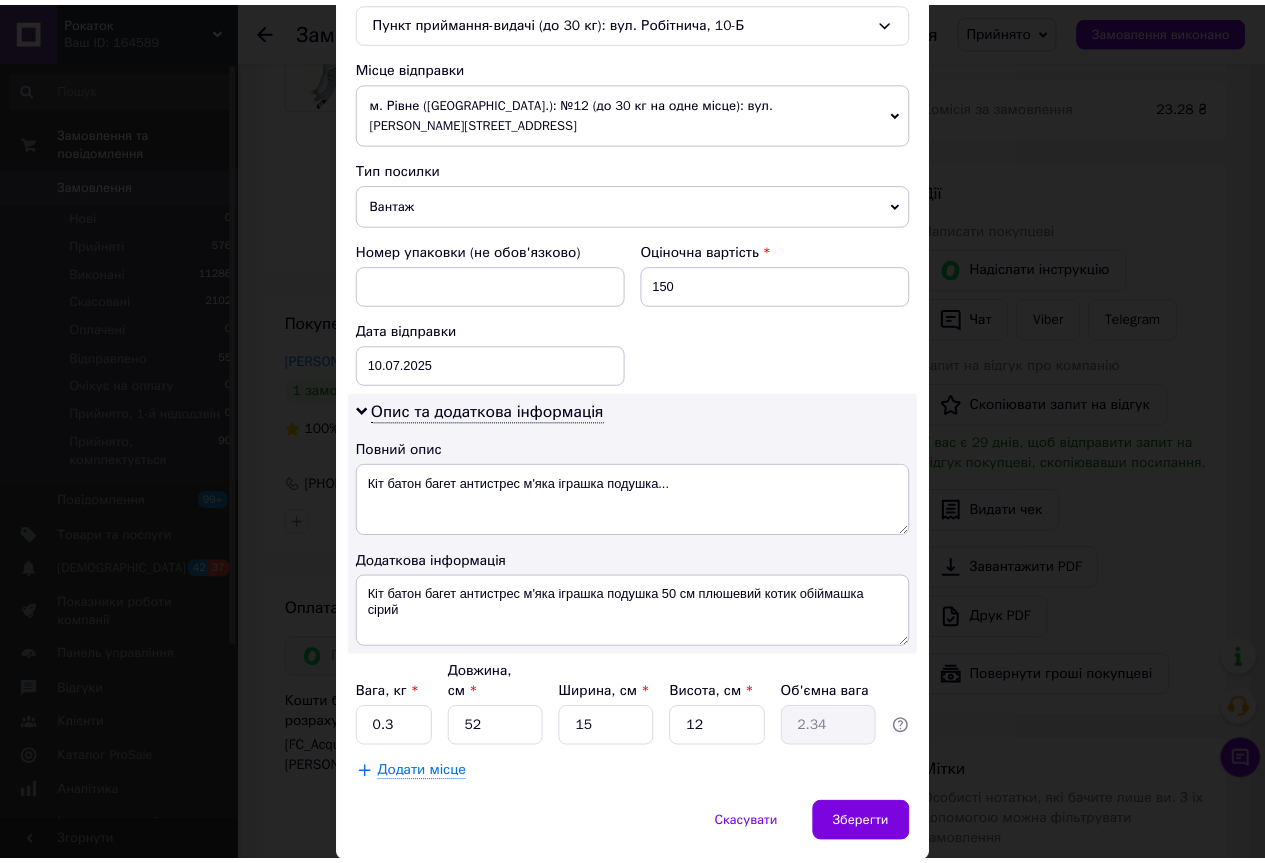 scroll, scrollTop: 689, scrollLeft: 0, axis: vertical 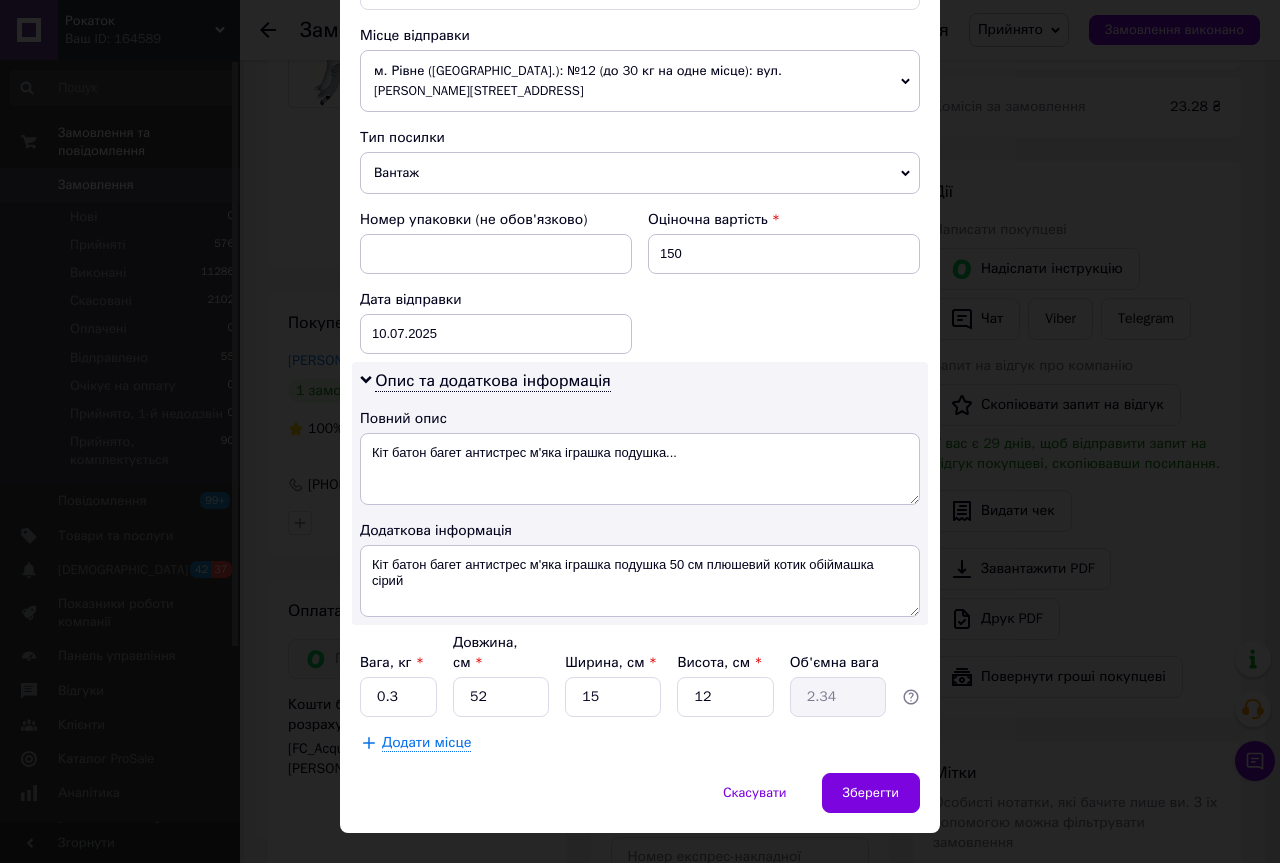 click on "× Редагування доставки Спосіб доставки Нова Пошта (платна) Платник Отримувач Відправник Прізвище отримувача [PERSON_NAME] Ім'я отримувача [PERSON_NAME] По батькові отримувача Телефон отримувача [PHONE_NUMBER] Тип доставки У відділенні Кур'єром В поштоматі Місто с. [GEOGRAPHIC_DATA] ([GEOGRAPHIC_DATA].) Відділення Пункт приймання-видачі (до 30 кг): вул. Робітнича, 10-Б Місце відправки м. Рівне ([GEOGRAPHIC_DATA].): №12 (до 30 кг на одне місце): вул. [PERSON_NAME], 14 Немає збігів. Спробуйте змінити умови пошуку Додати ще місце відправки Тип посилки Вантаж Документи Оціночна вартість 150 < > <" at bounding box center [640, 431] 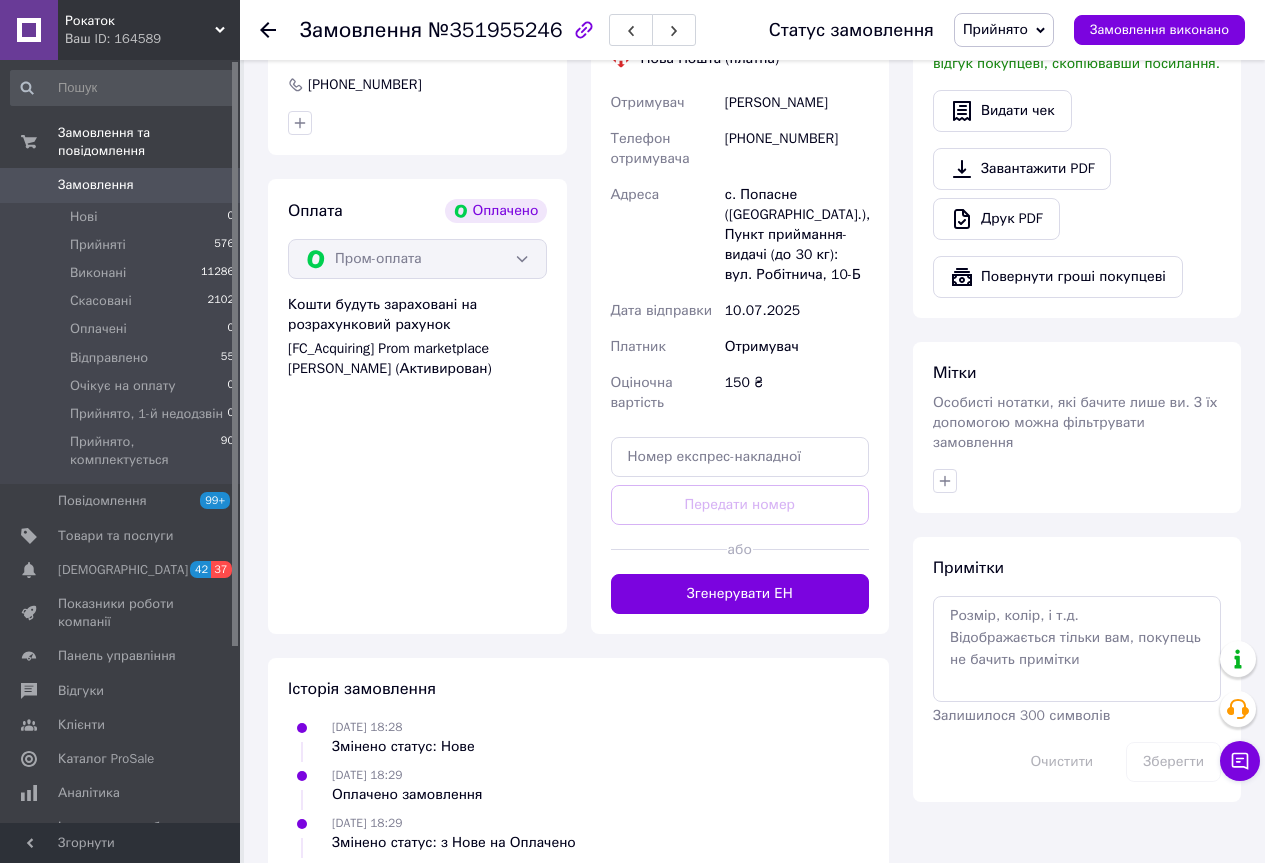 drag, startPoint x: 812, startPoint y: 607, endPoint x: 592, endPoint y: 515, distance: 238.46173 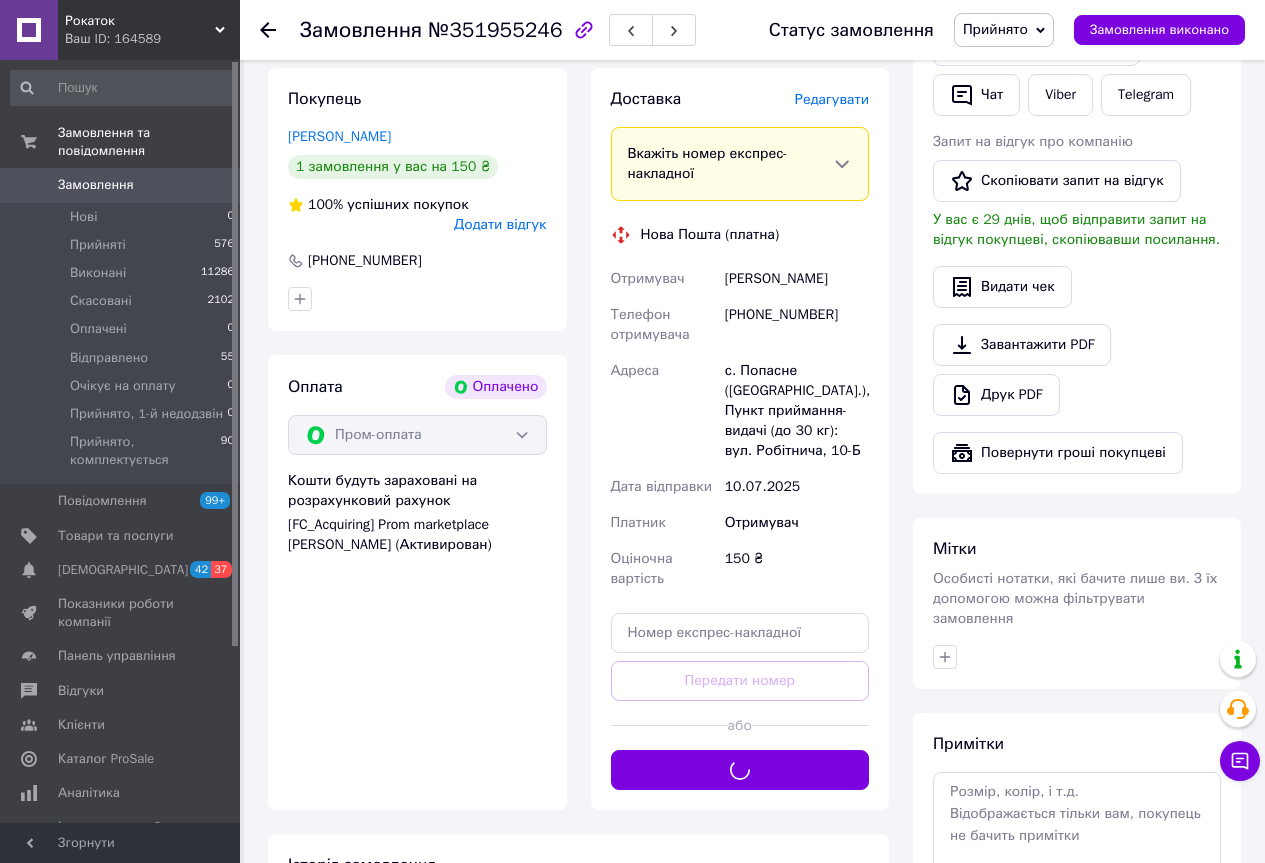 scroll, scrollTop: 1000, scrollLeft: 0, axis: vertical 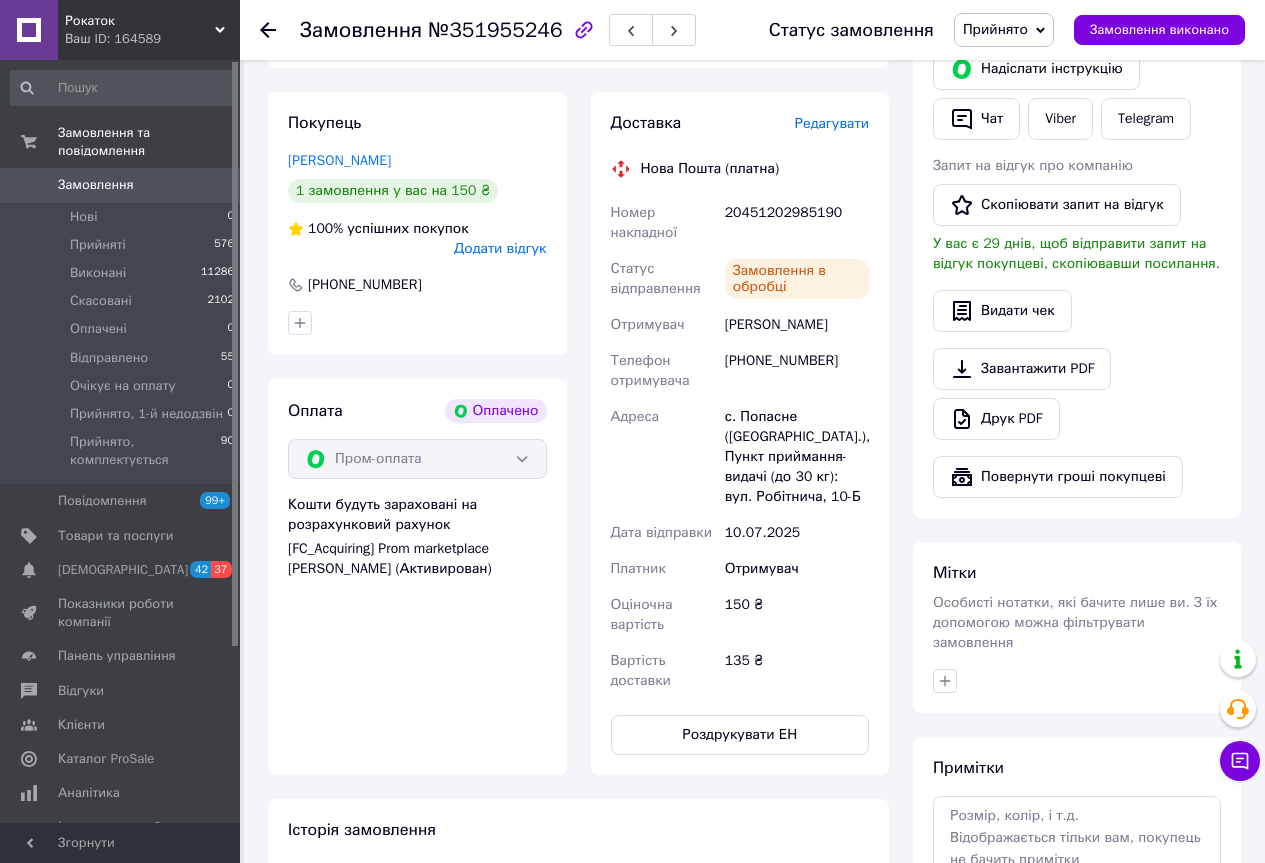 click on "0" at bounding box center (212, 185) 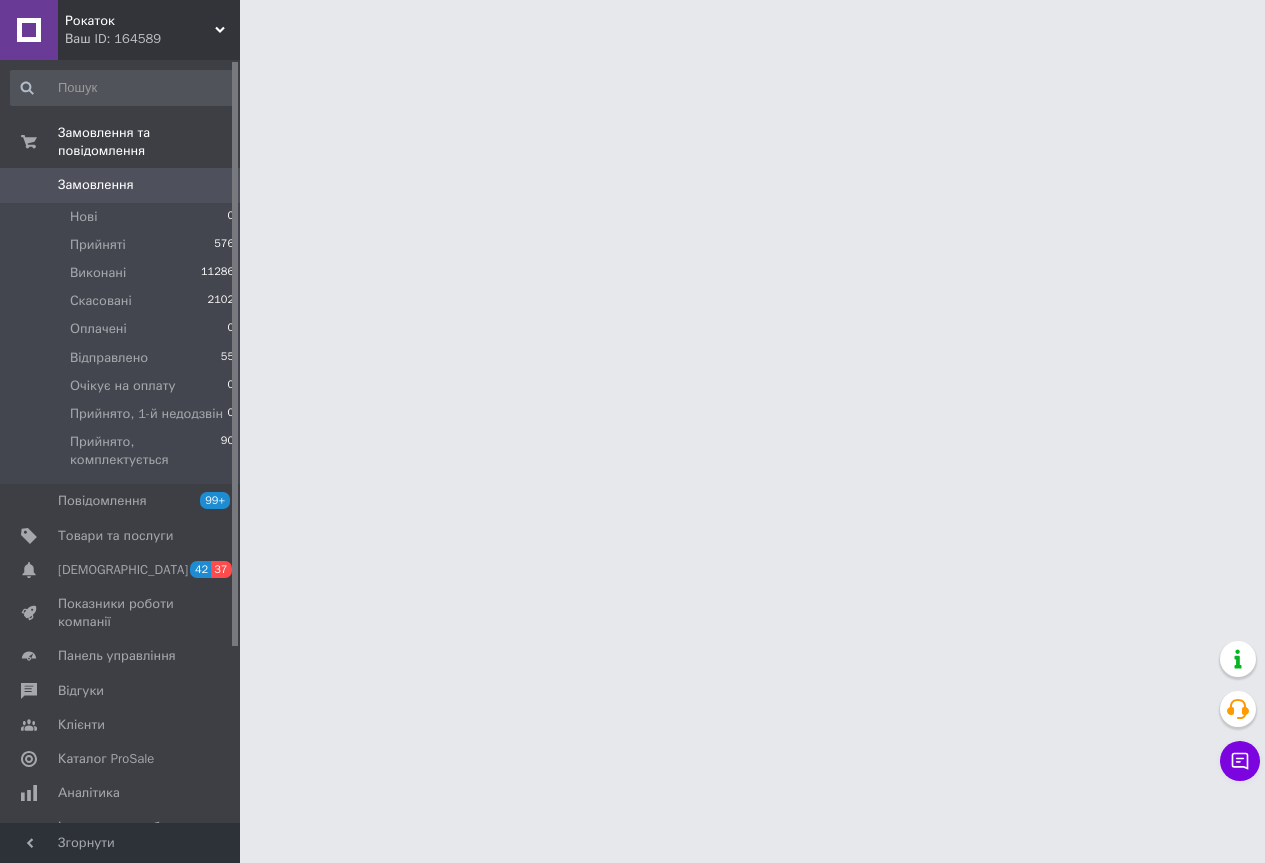 scroll, scrollTop: 0, scrollLeft: 0, axis: both 